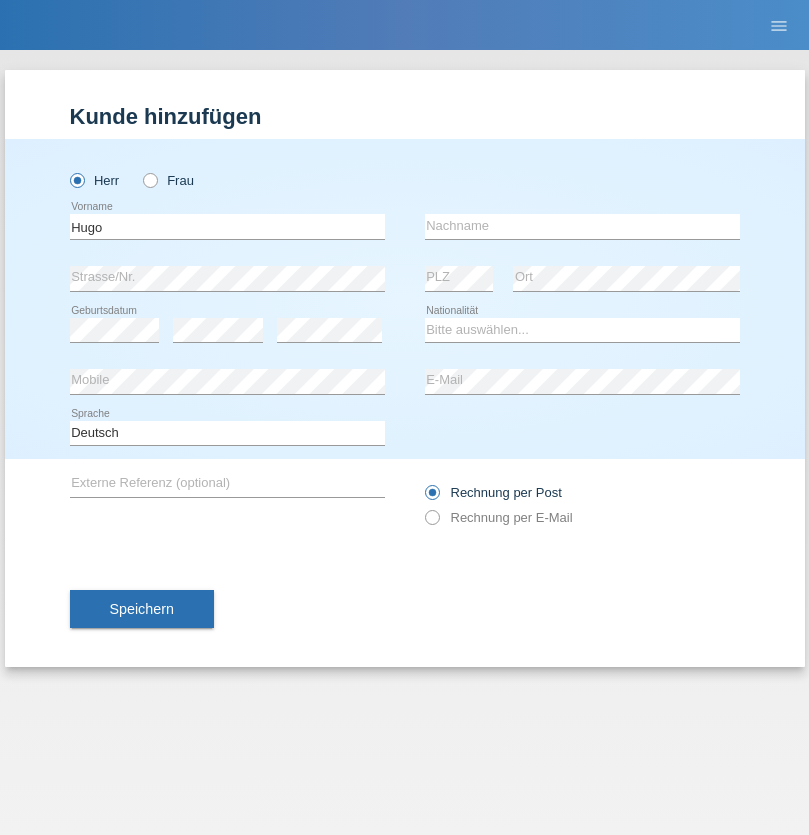 scroll, scrollTop: 0, scrollLeft: 0, axis: both 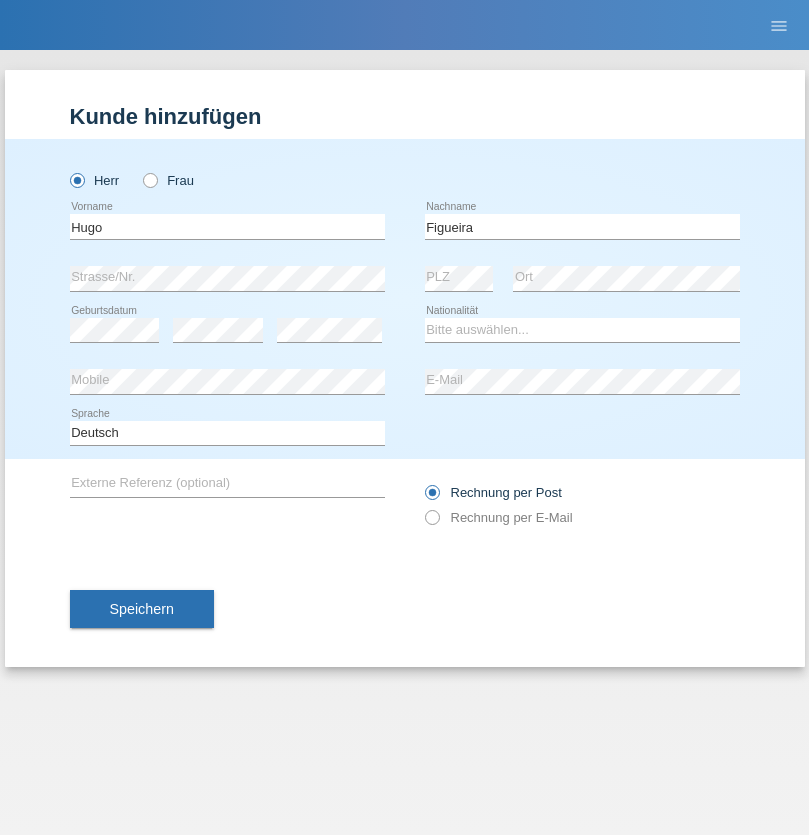 type on "Figueira" 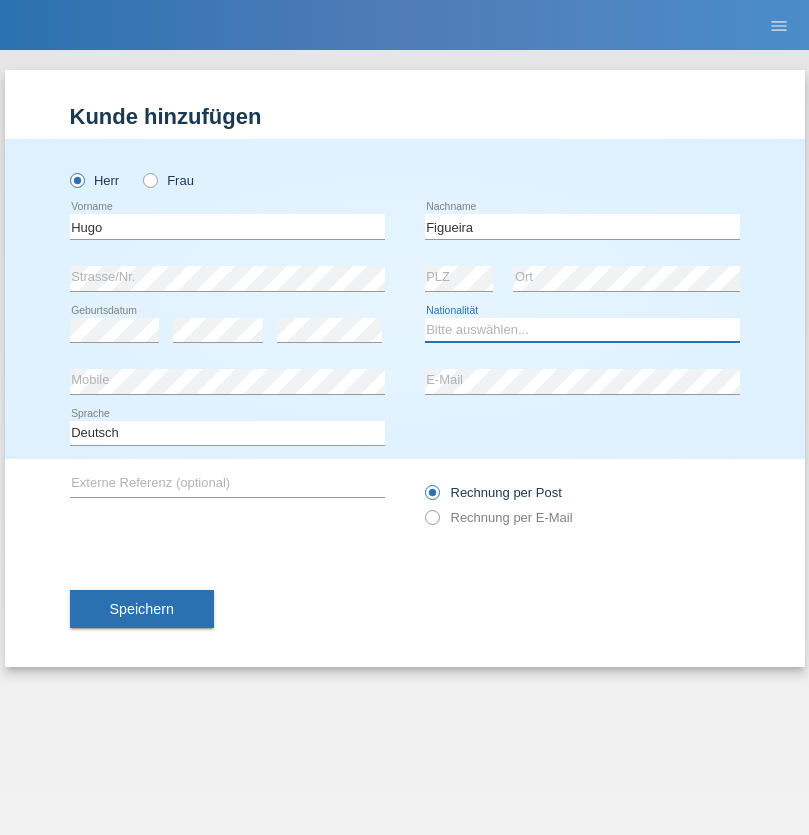 select on "PT" 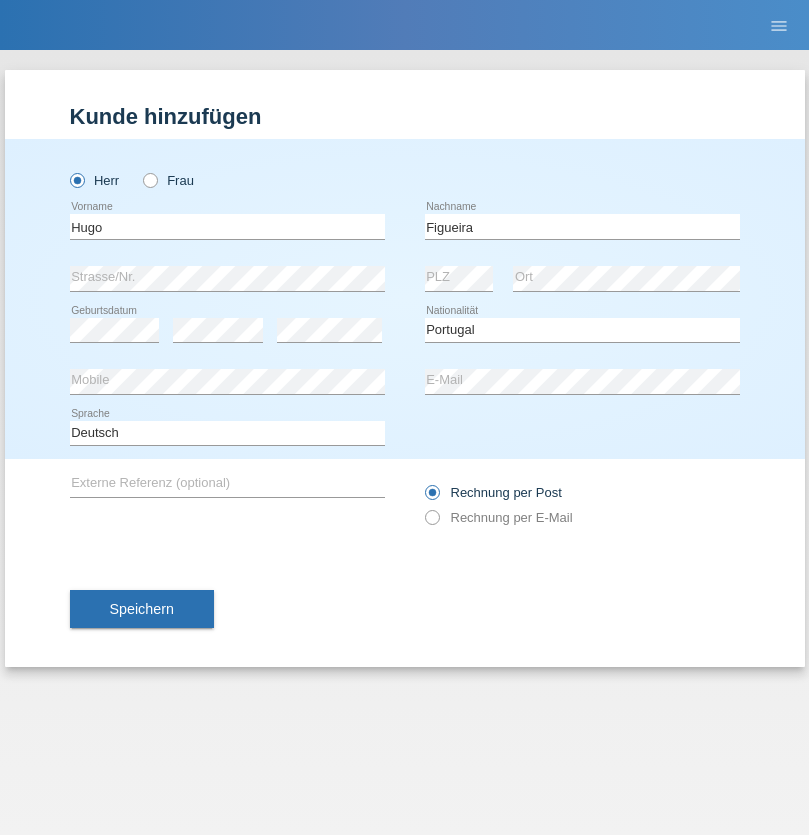 select on "C" 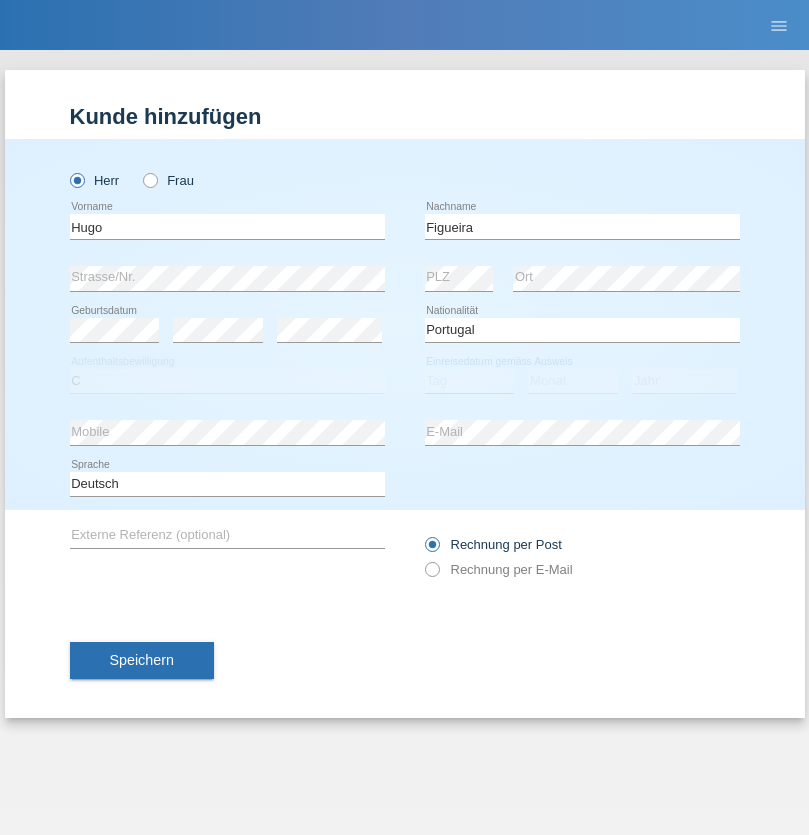 select on "04" 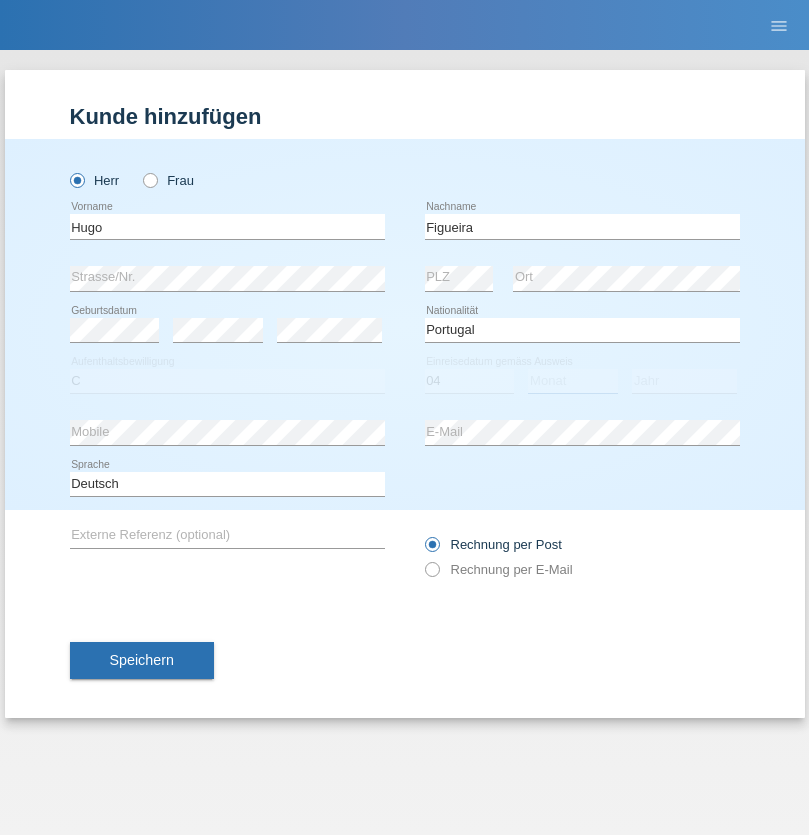 select on "02" 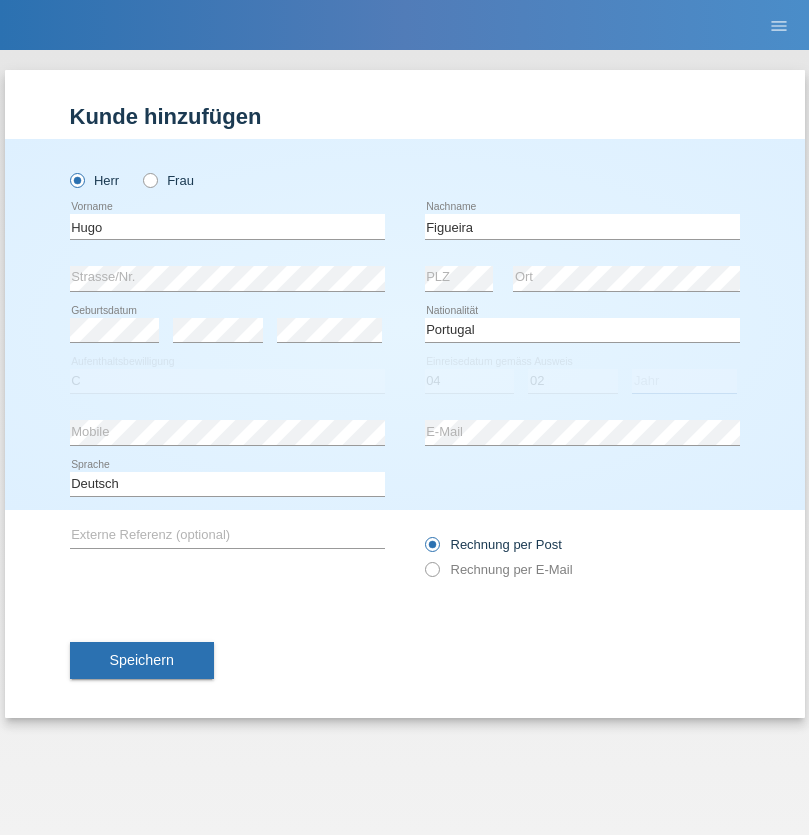select on "2012" 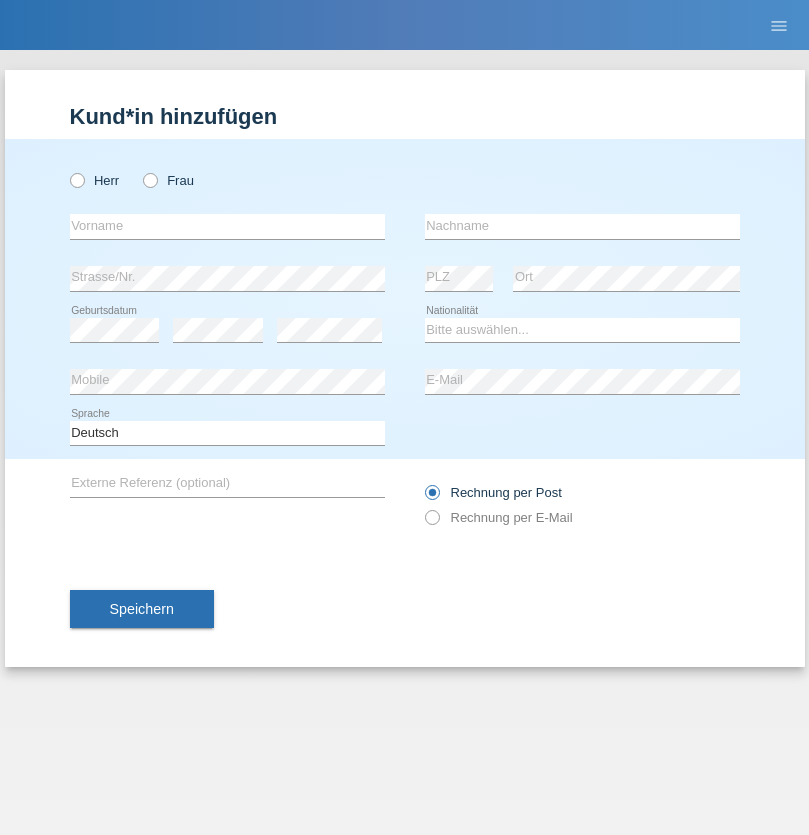 scroll, scrollTop: 0, scrollLeft: 0, axis: both 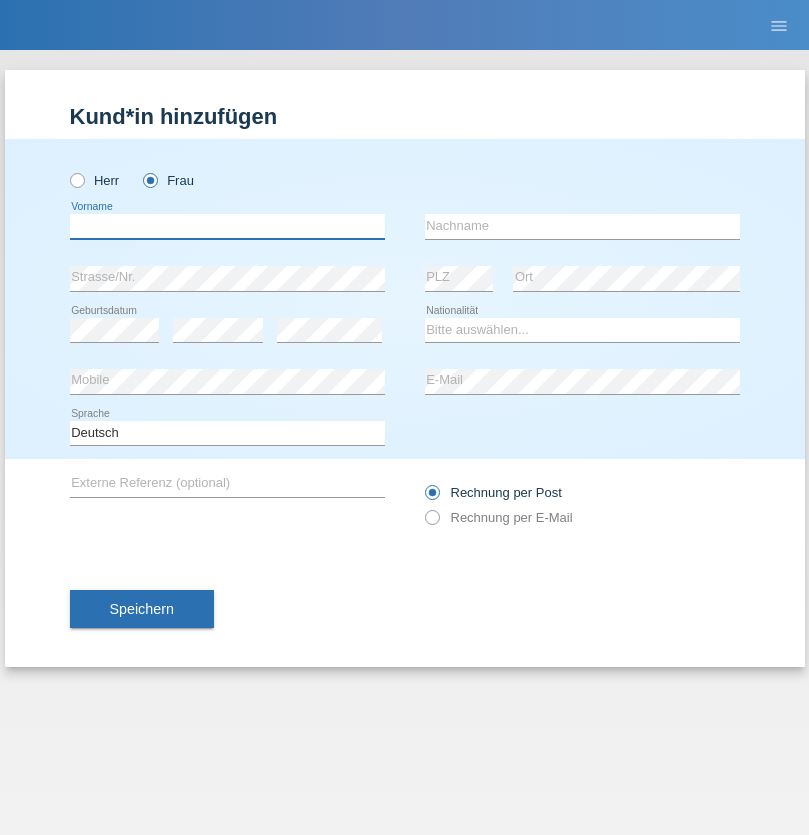 click at bounding box center [227, 226] 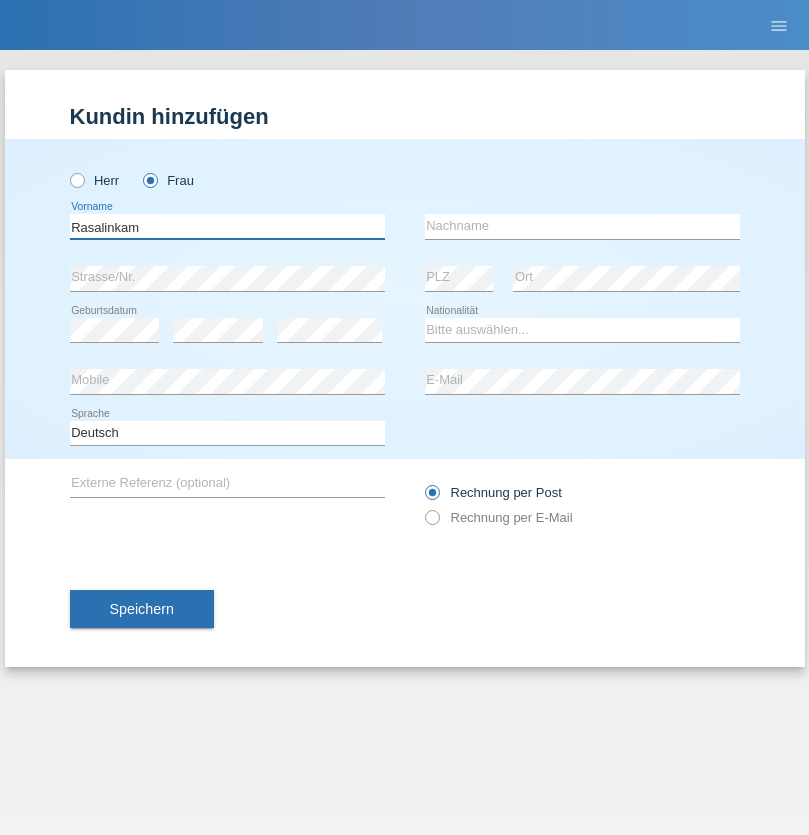 type on "Rasalinkam" 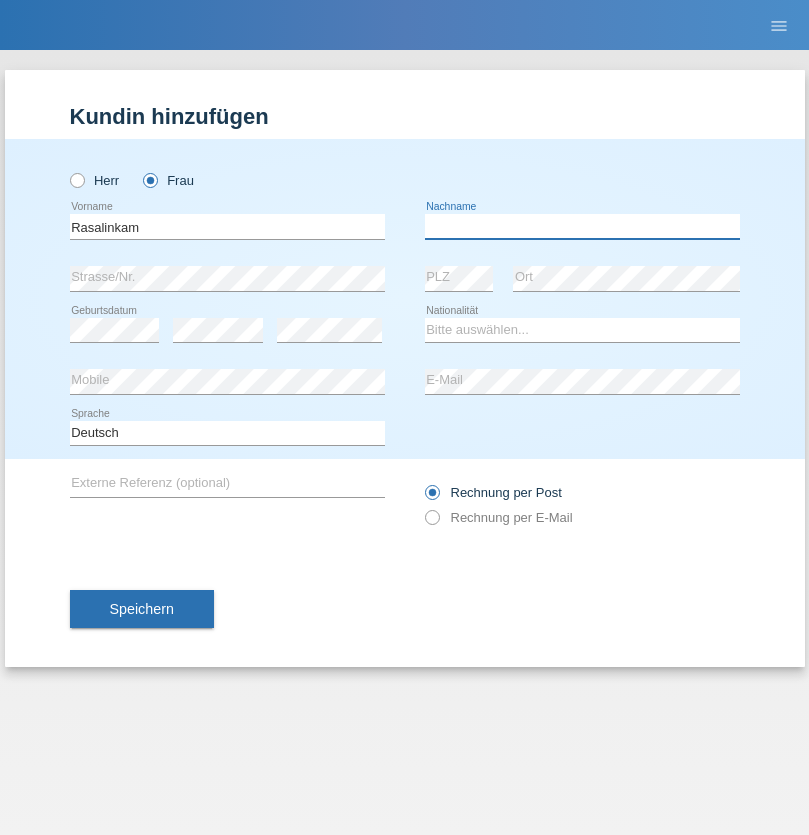 click at bounding box center (582, 226) 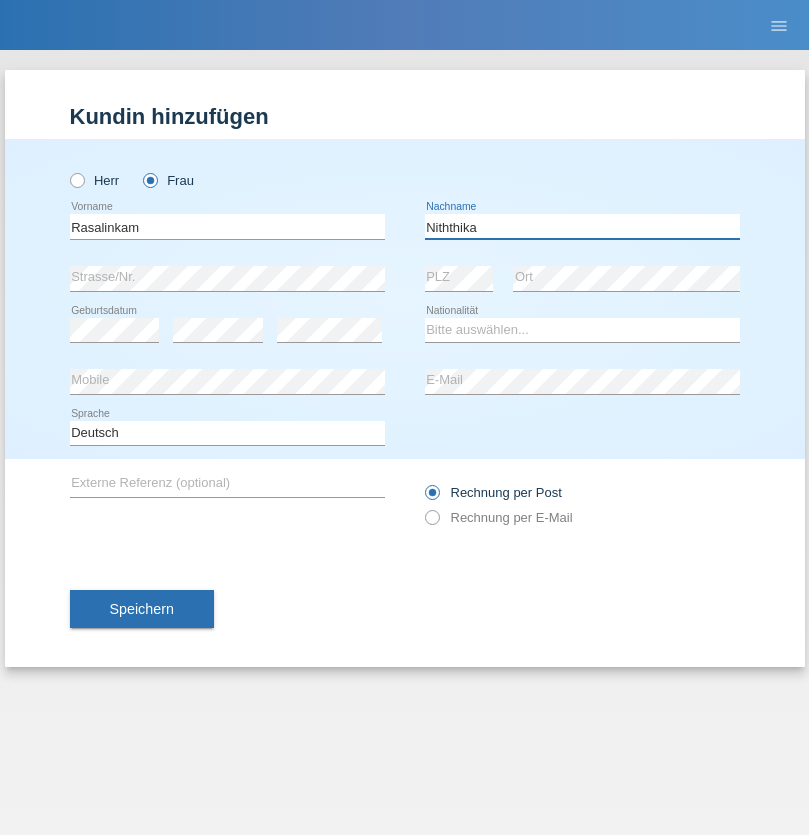 type on "Niththika" 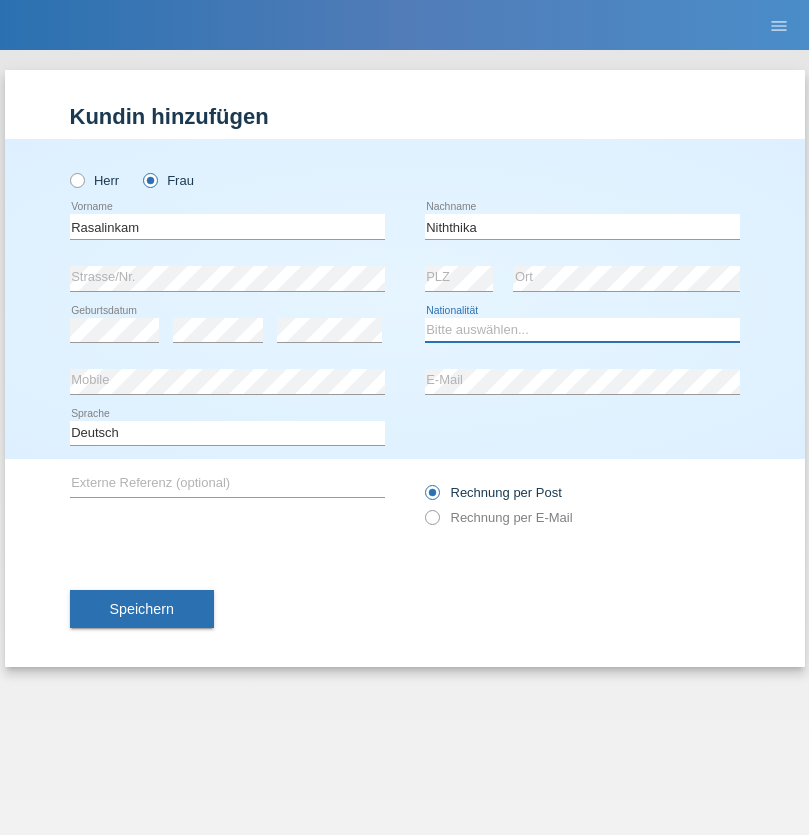 select on "LK" 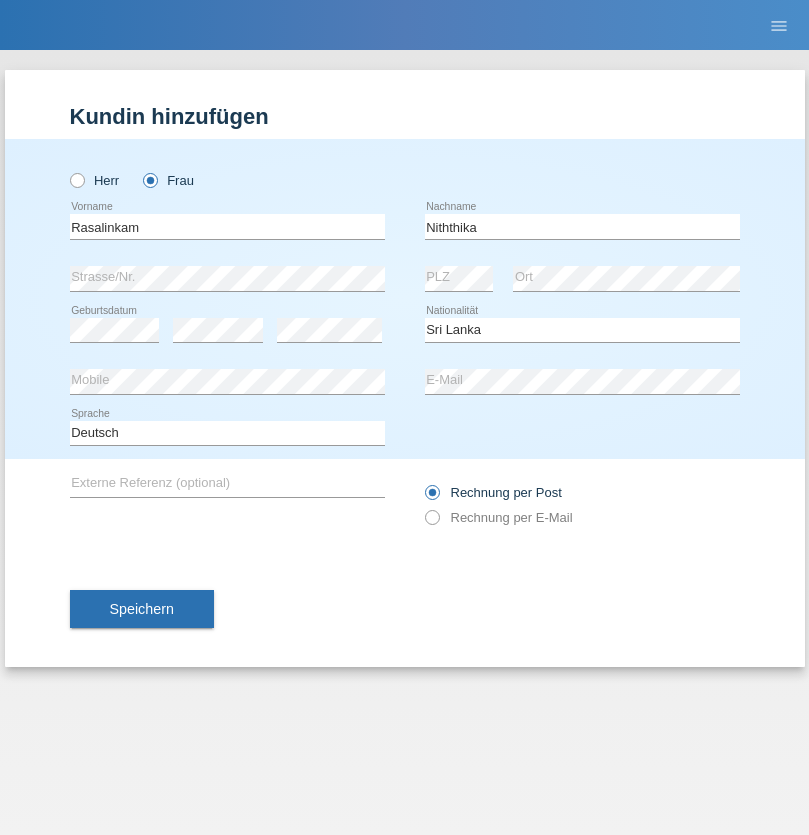 select on "C" 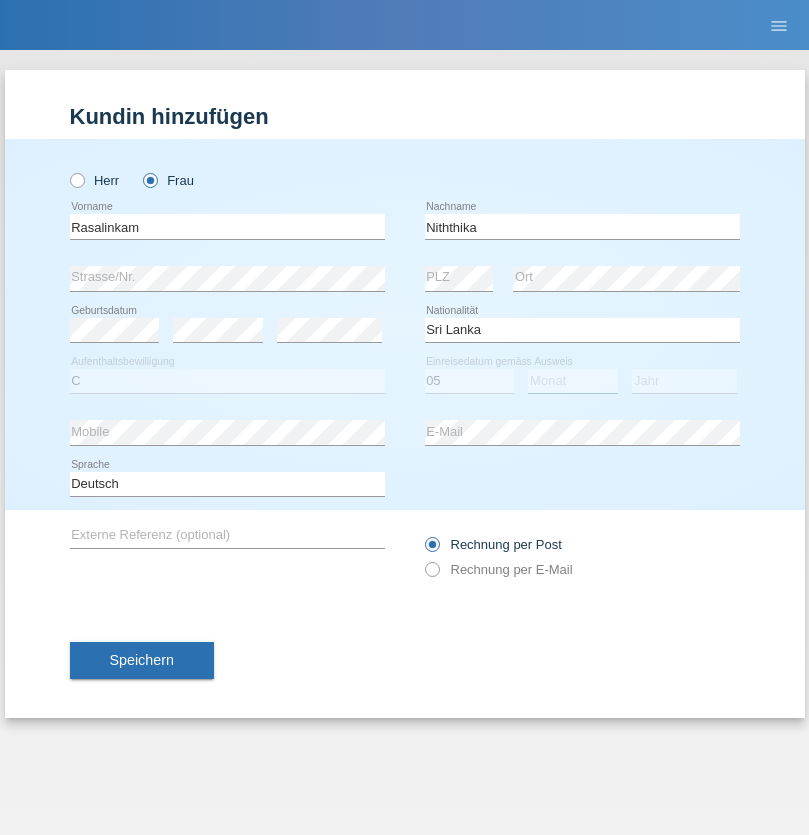 select on "08" 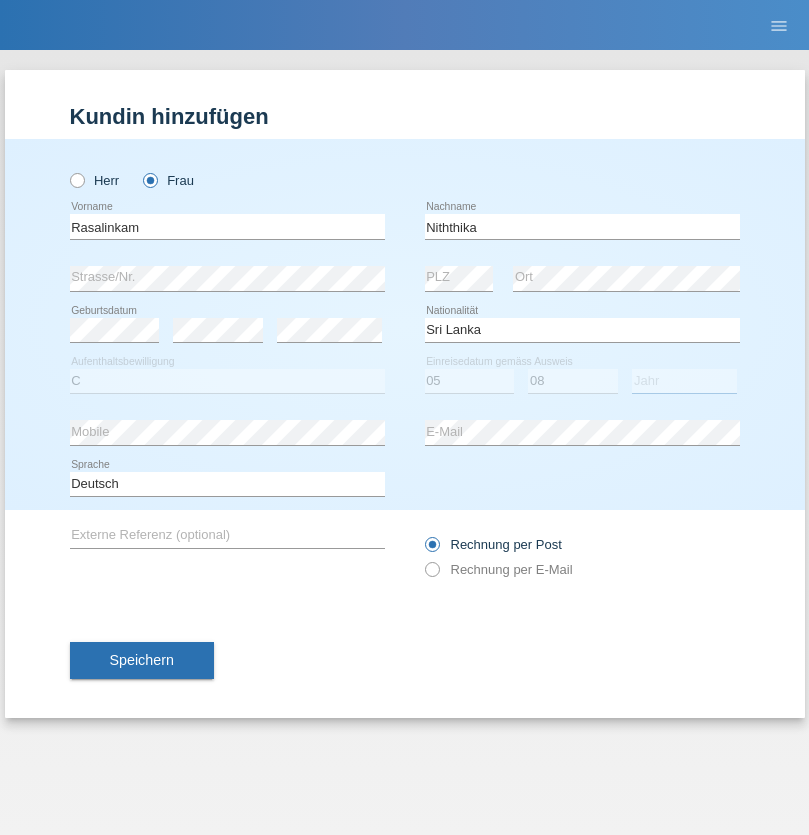 select on "2021" 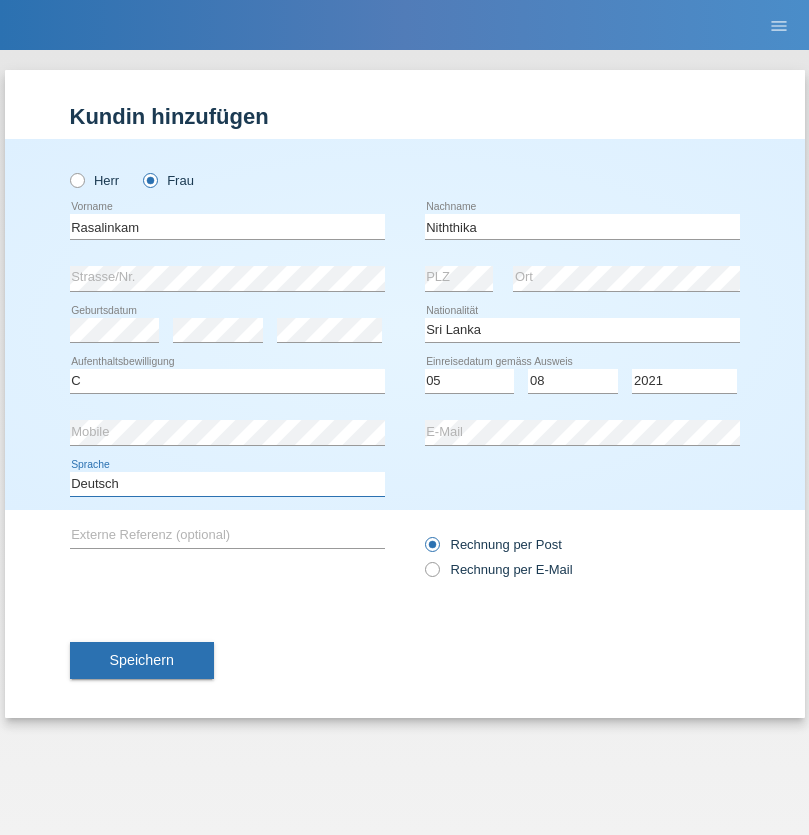 select on "en" 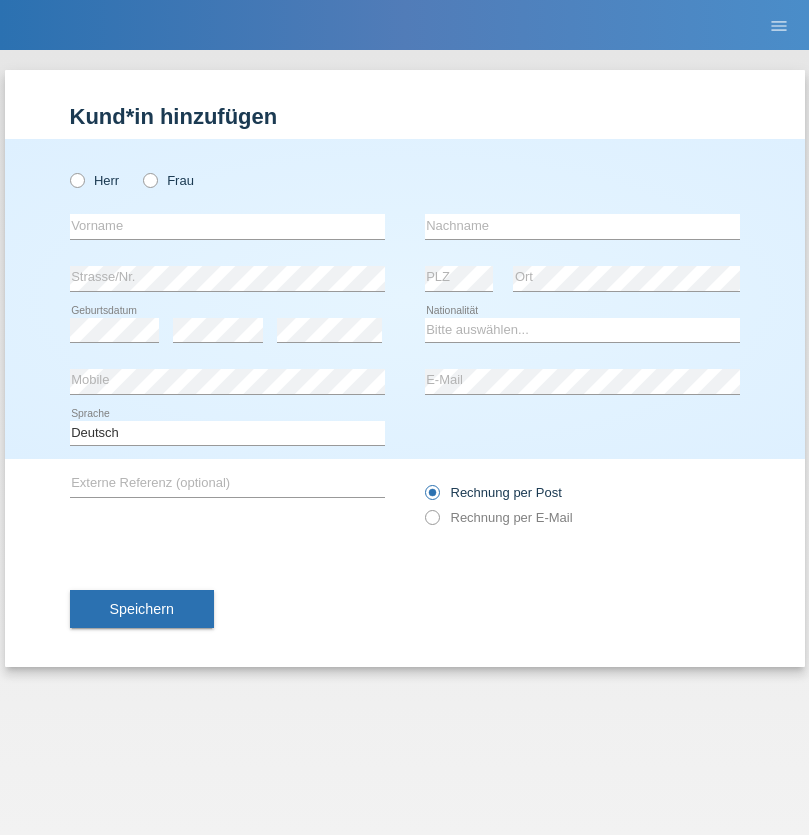 scroll, scrollTop: 0, scrollLeft: 0, axis: both 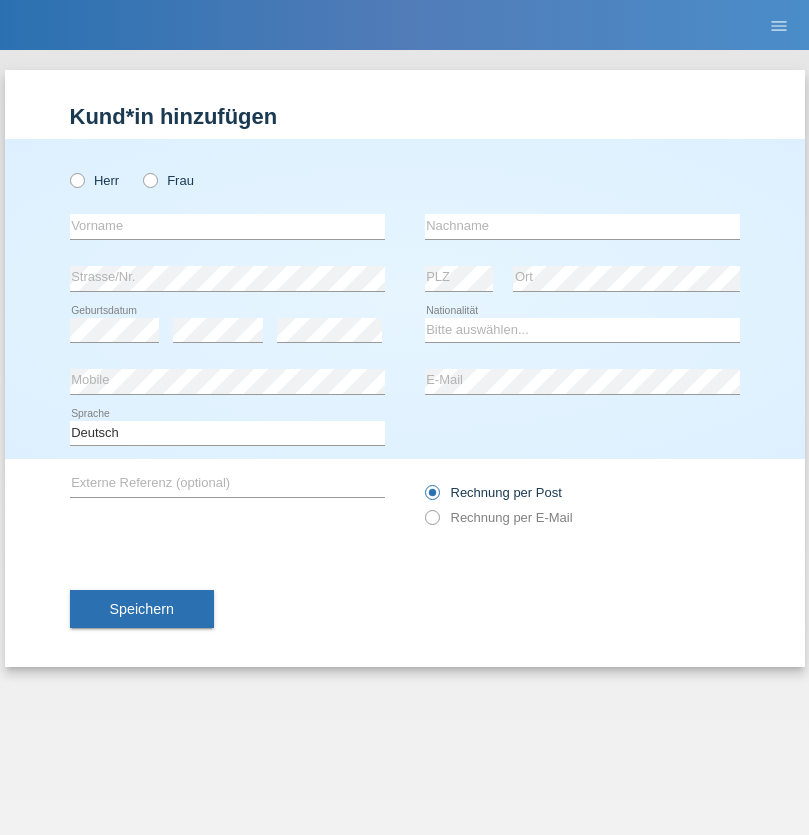 radio on "true" 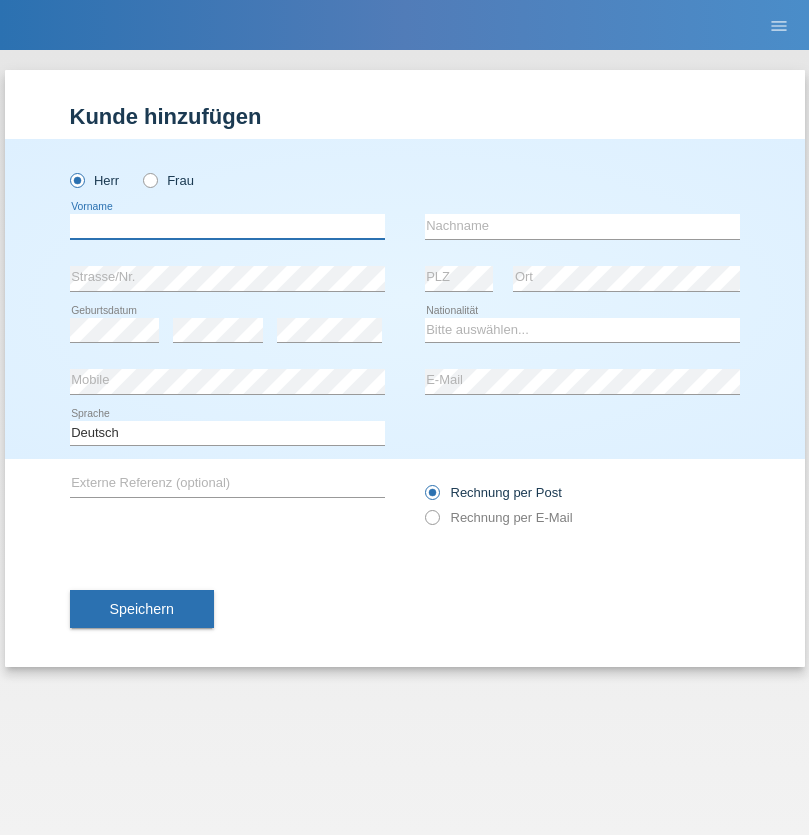 click at bounding box center (227, 226) 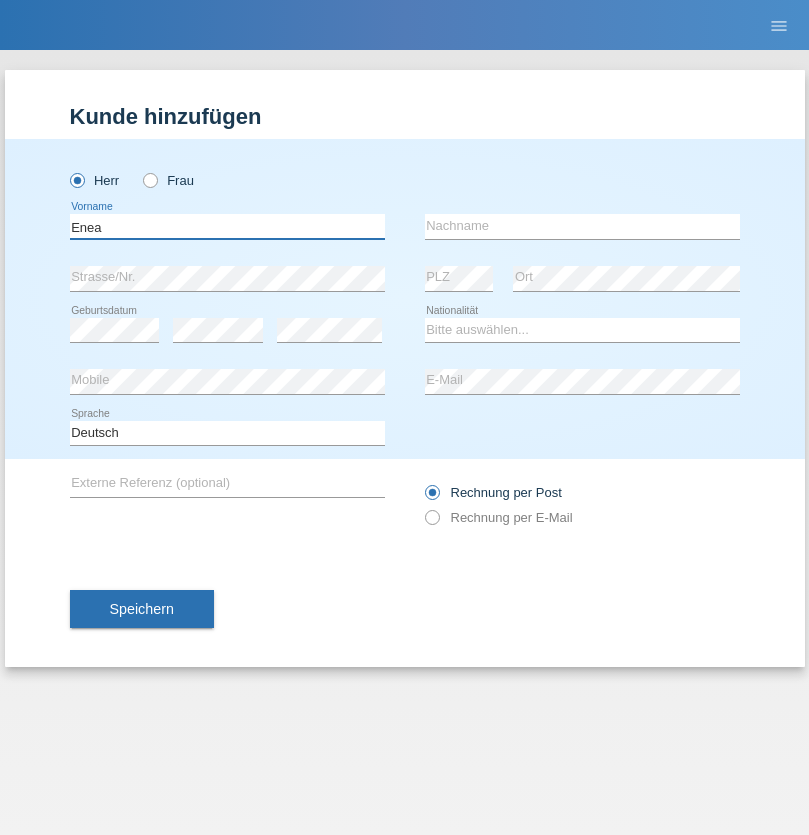 type on "Enea" 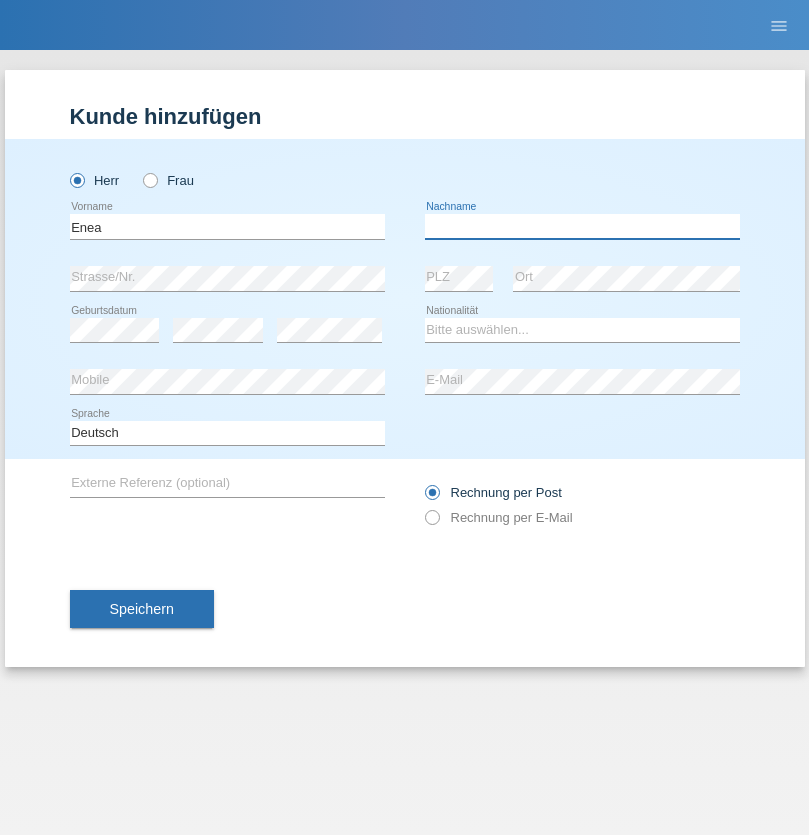 click at bounding box center [582, 226] 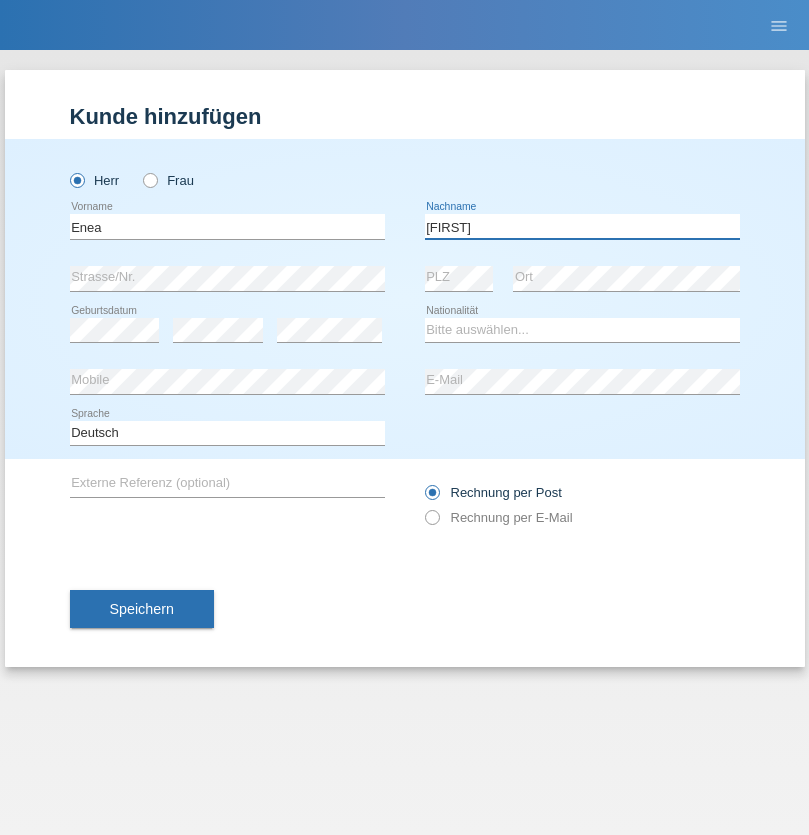 type on "[FIRST]" 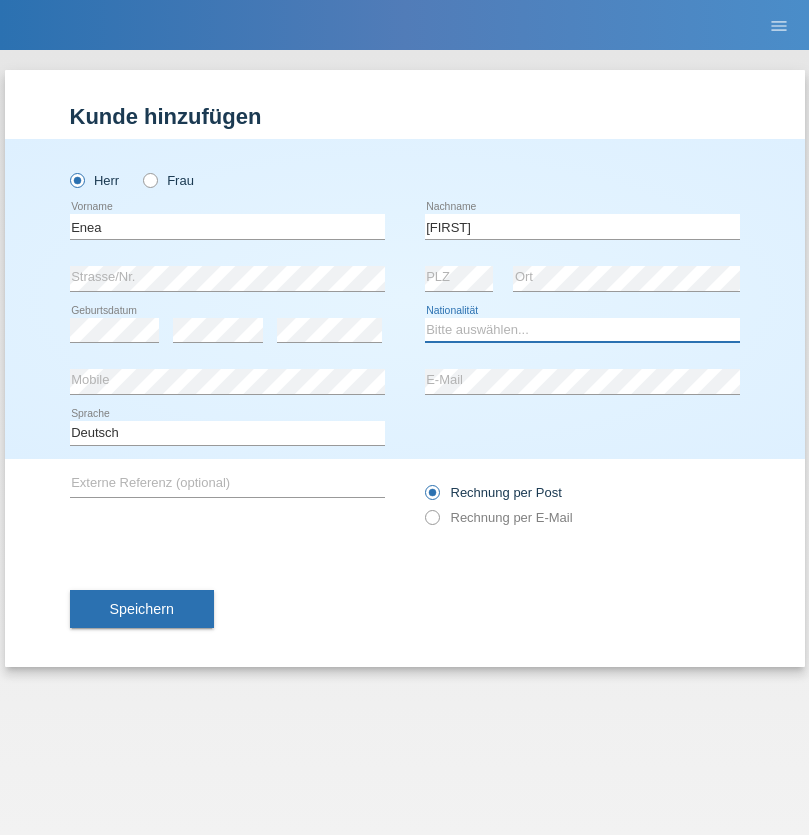 select on "OM" 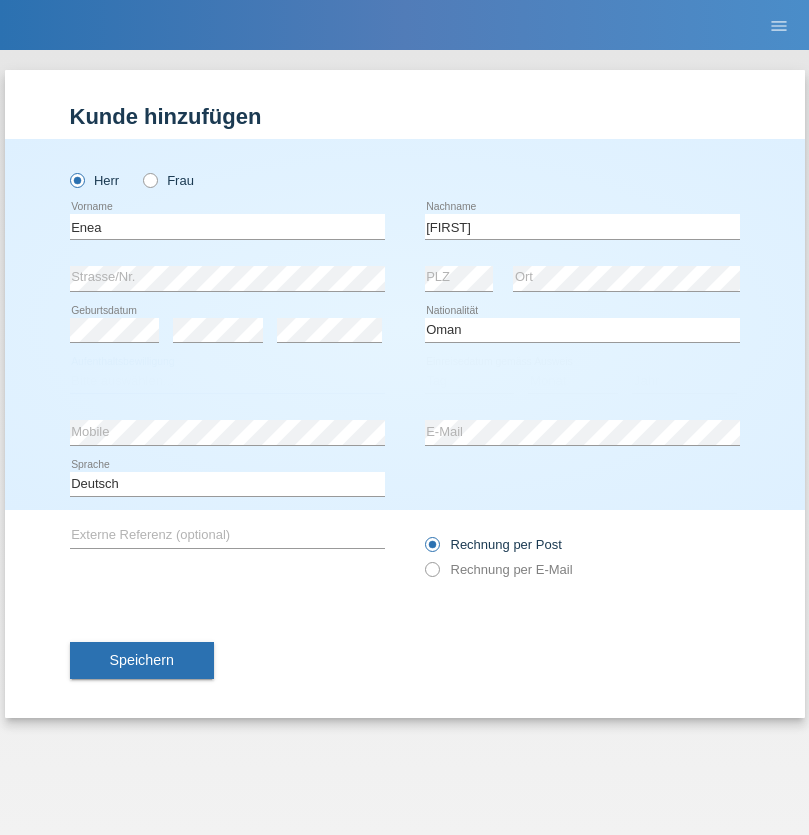 select on "C" 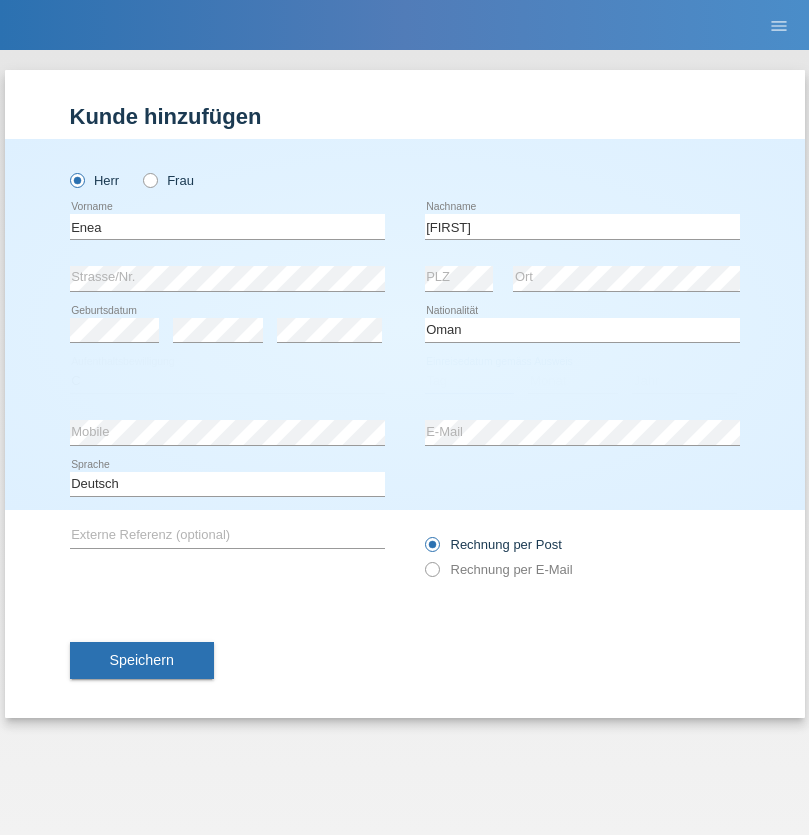 select on "17" 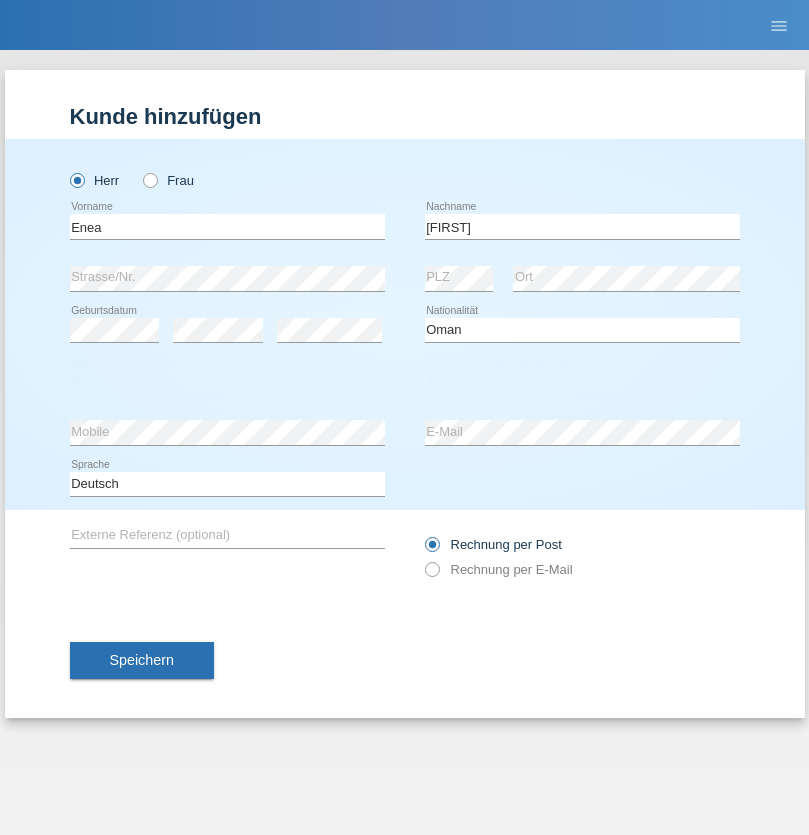 select on "06" 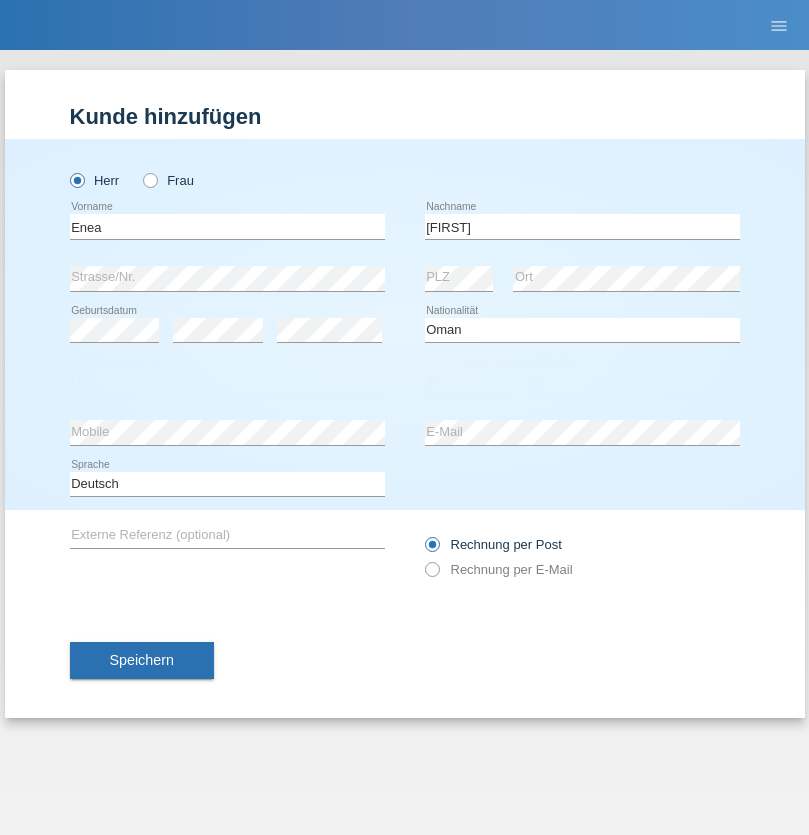 select on "2021" 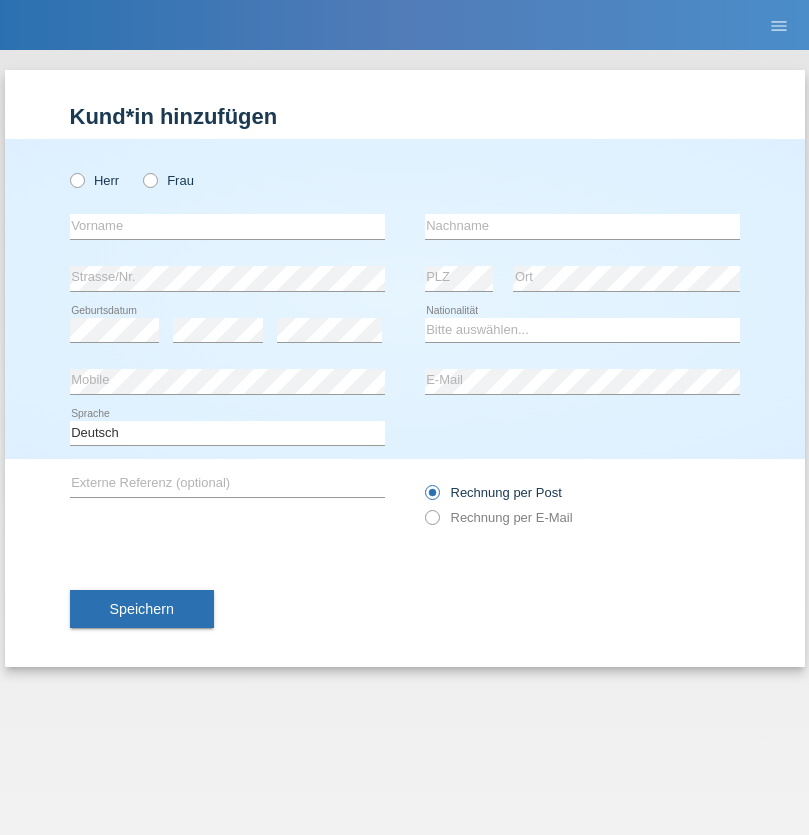 scroll, scrollTop: 0, scrollLeft: 0, axis: both 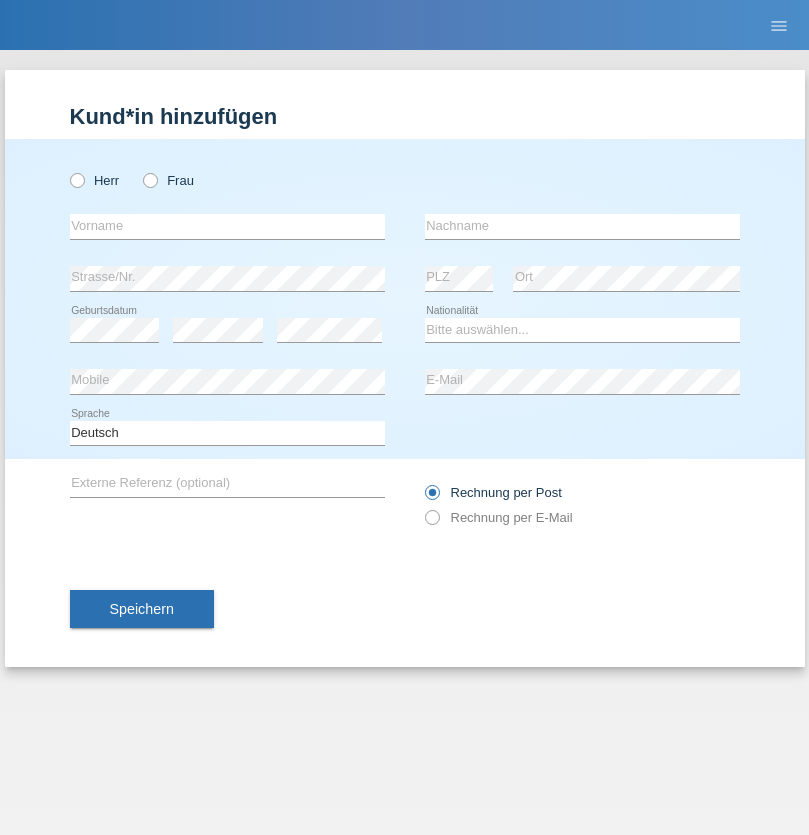 radio on "true" 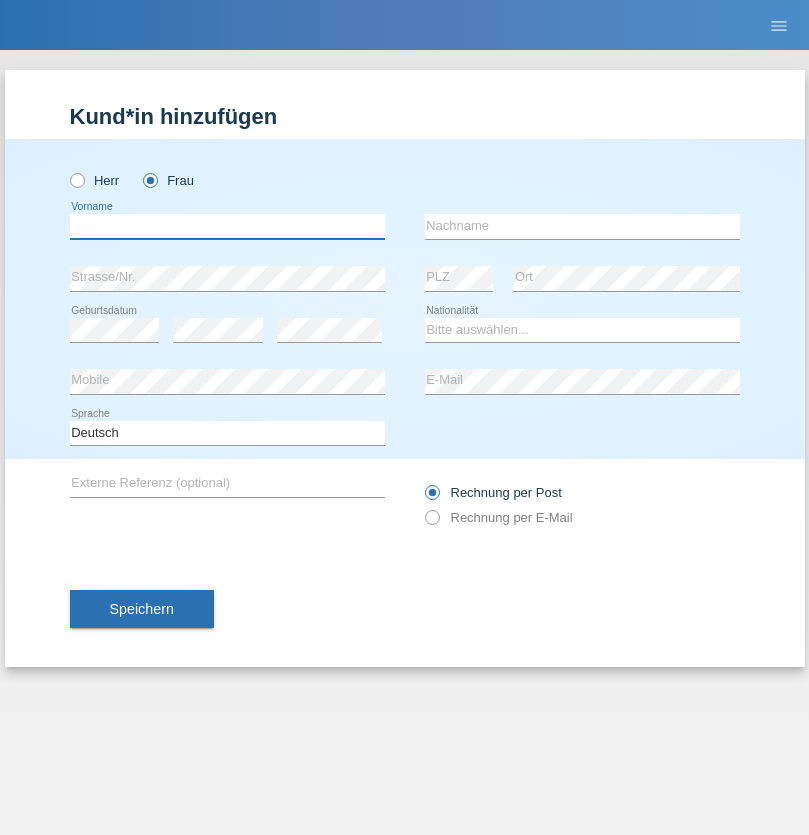 click at bounding box center [227, 226] 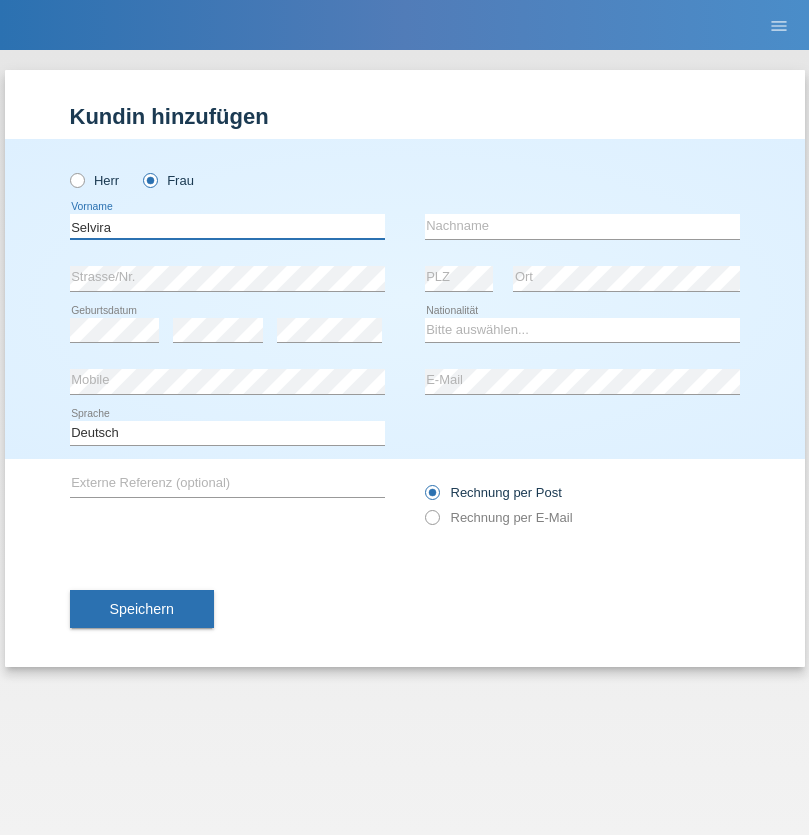 type on "Selvira" 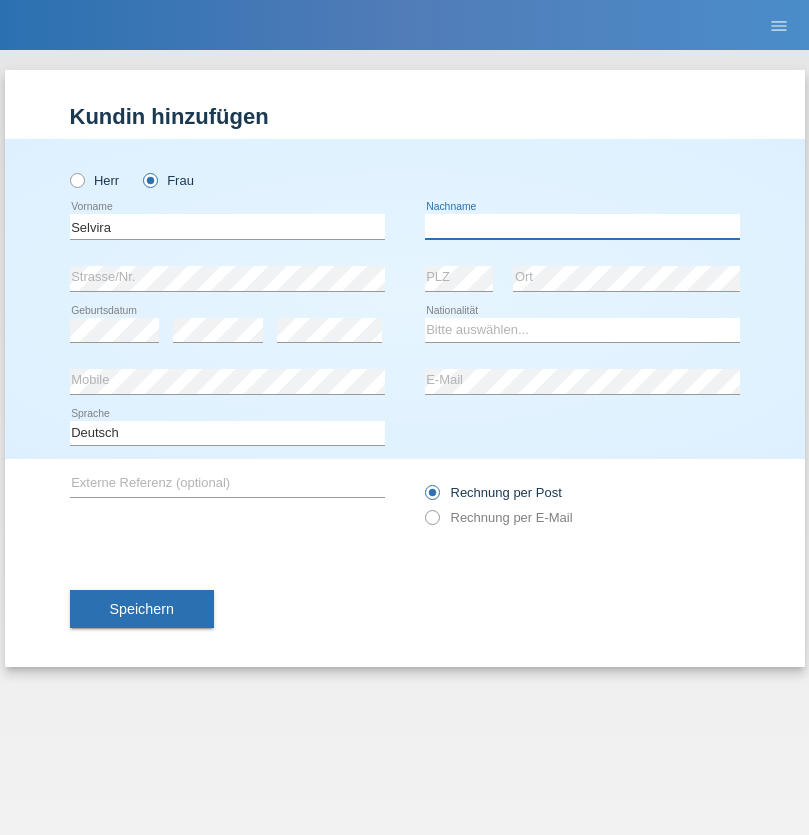 click at bounding box center [582, 226] 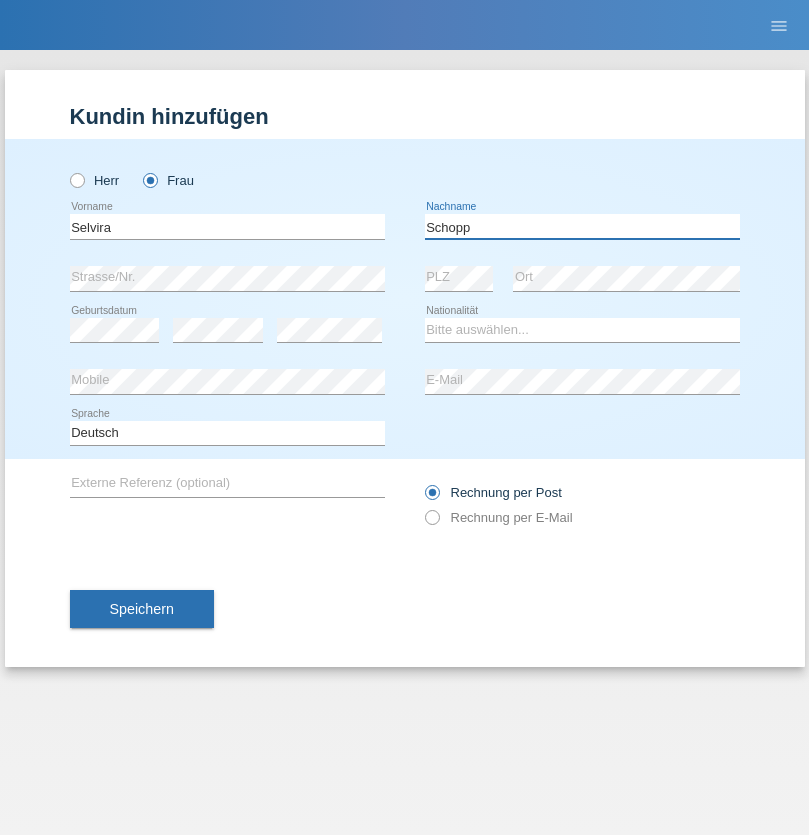 type on "Schopp" 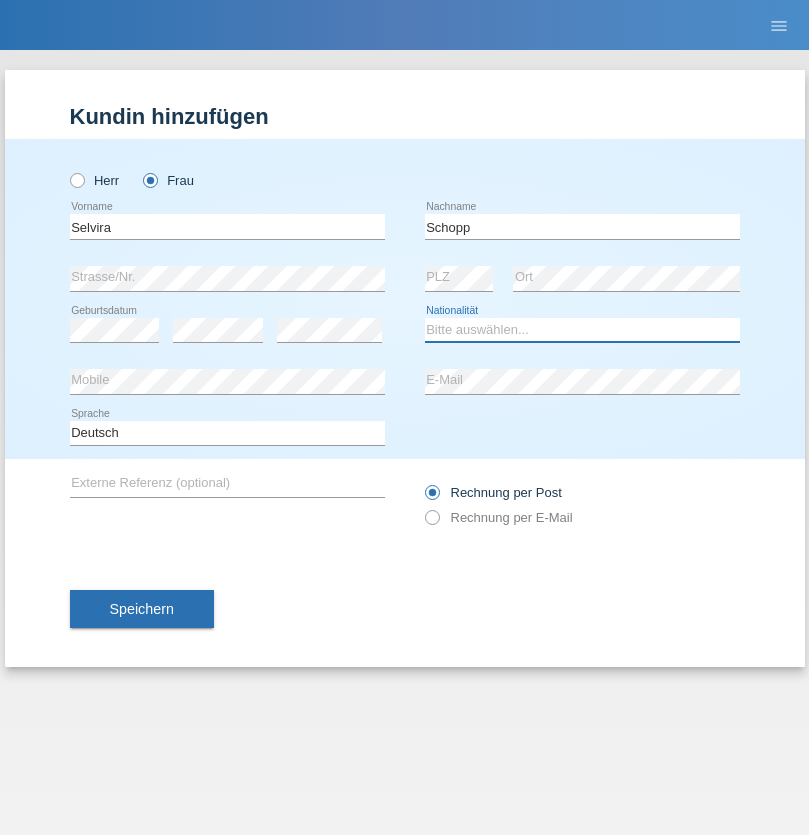 select on "CH" 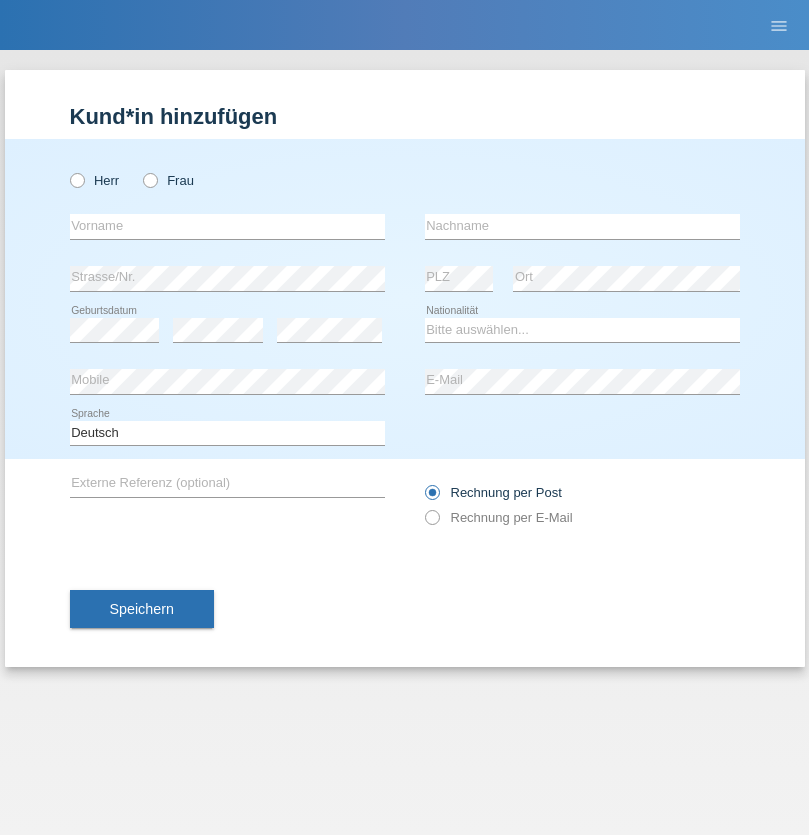 scroll, scrollTop: 0, scrollLeft: 0, axis: both 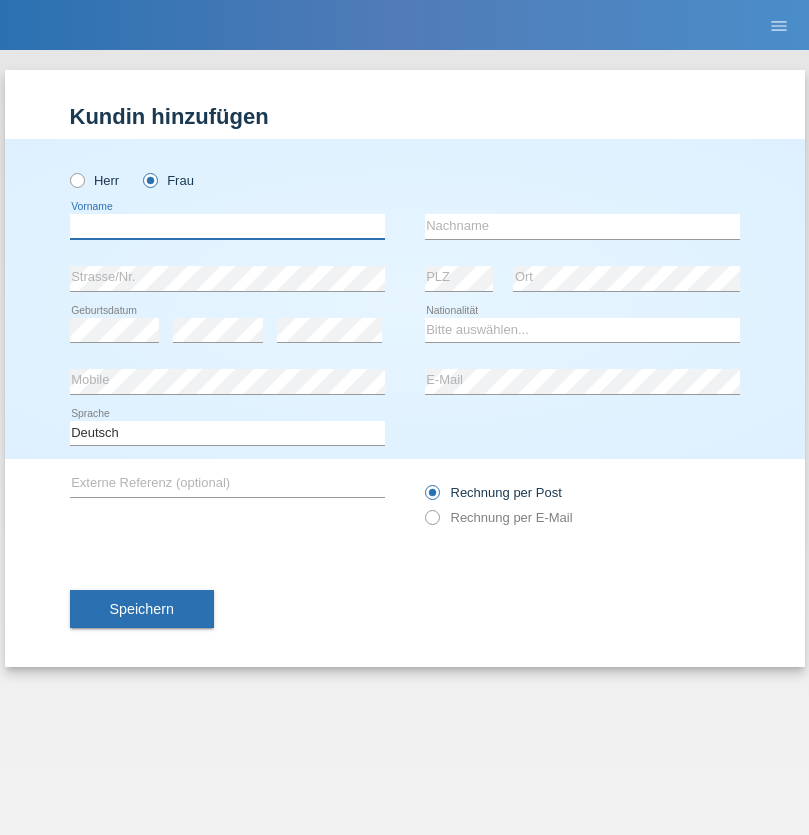 click at bounding box center [227, 226] 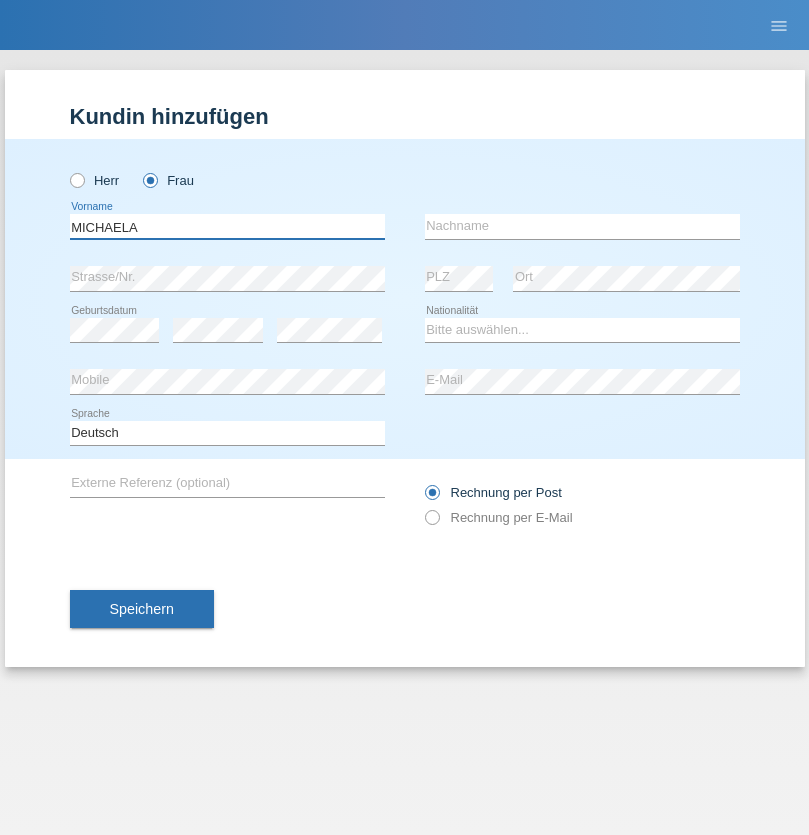 type on "MICHAELA" 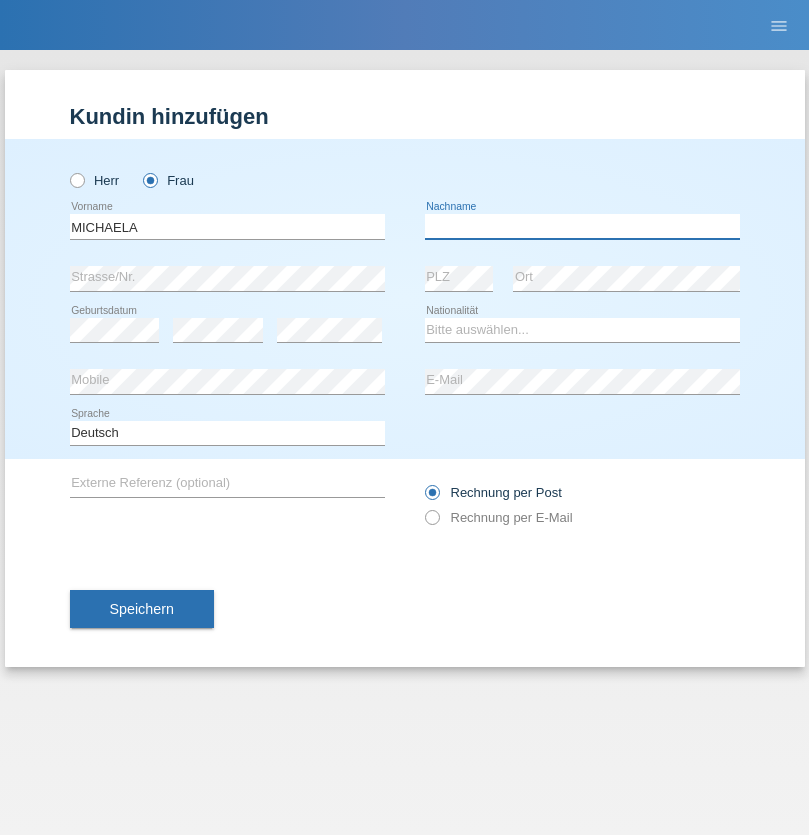 click at bounding box center [582, 226] 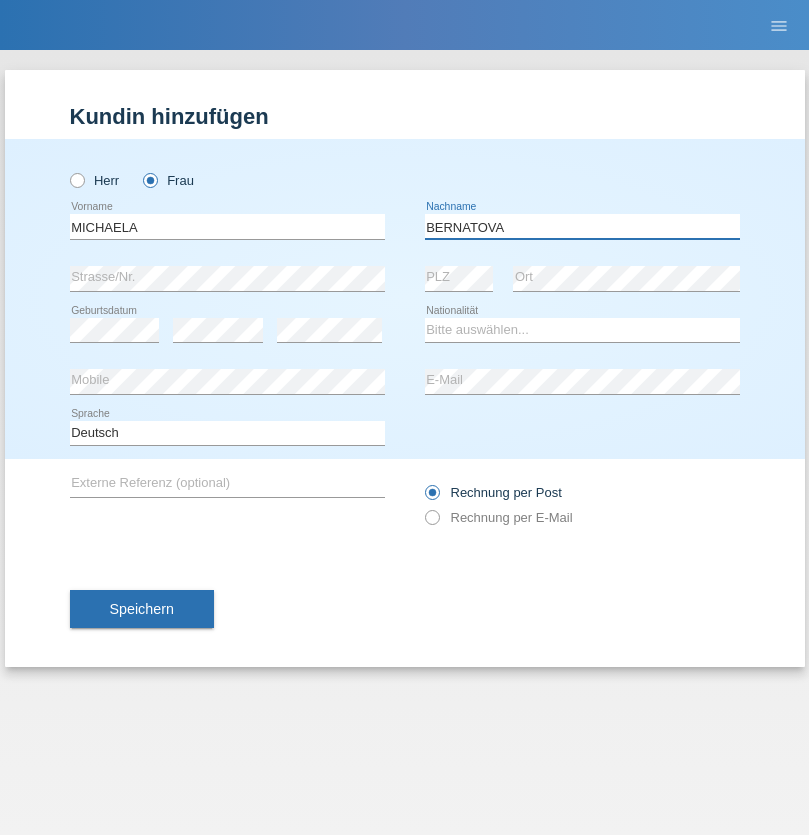 type on "BERNATOVA" 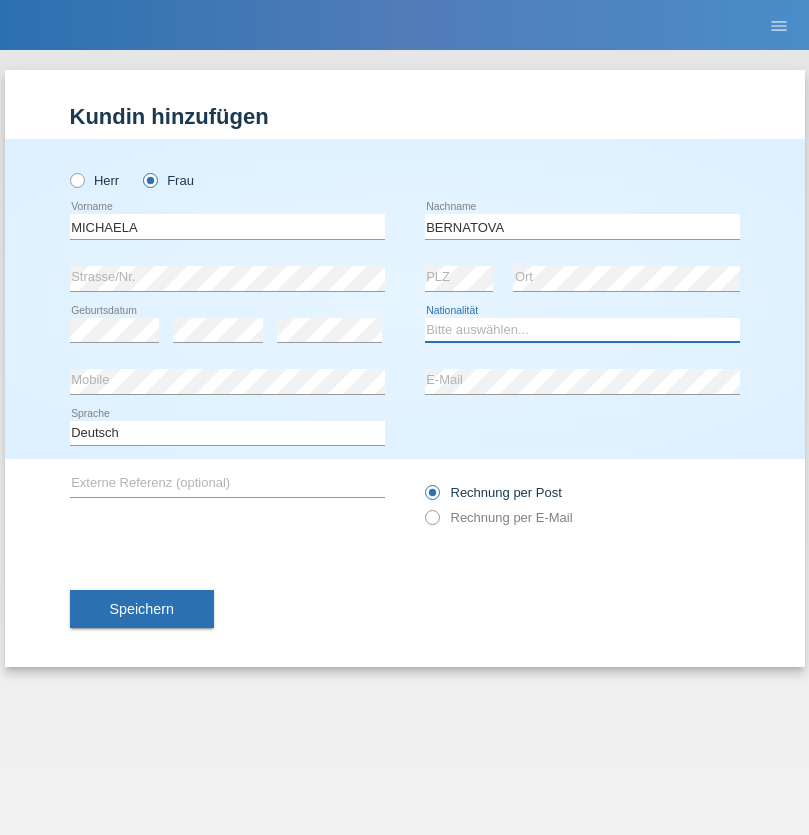 select on "SK" 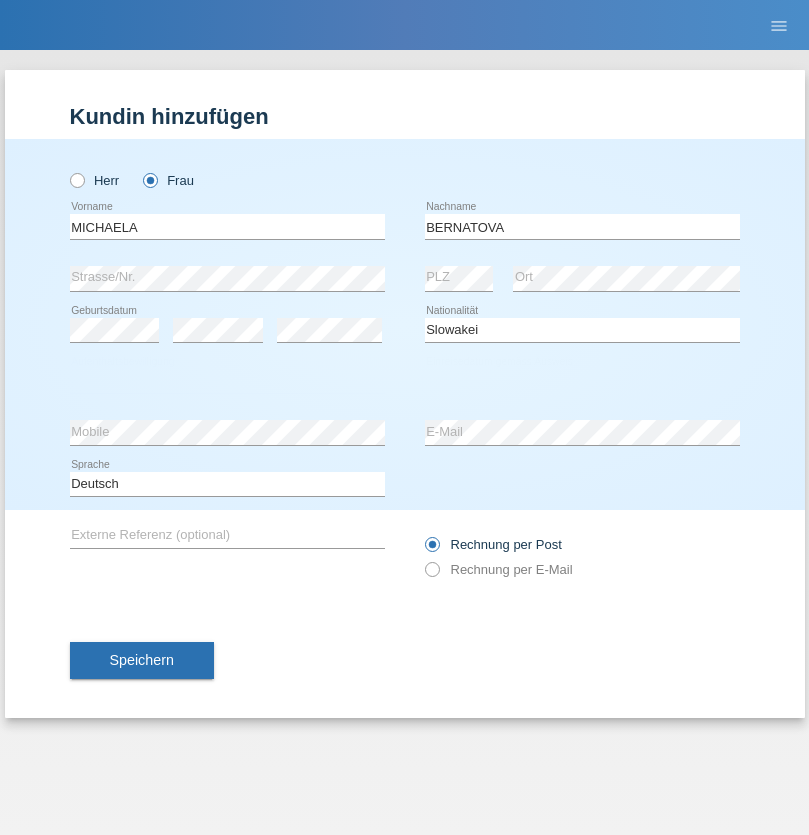 select on "C" 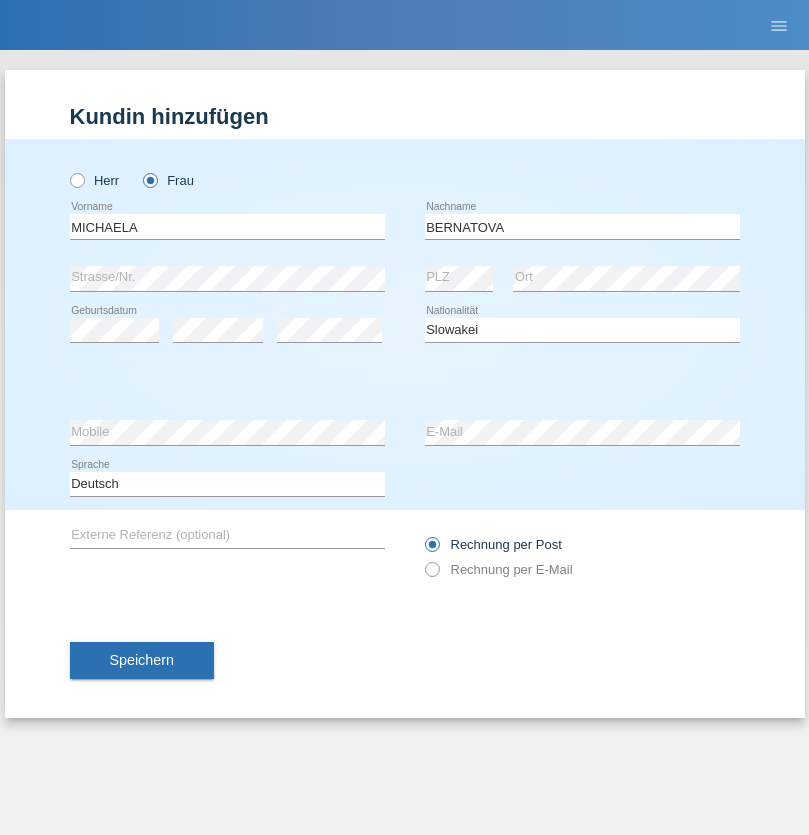 select on "05" 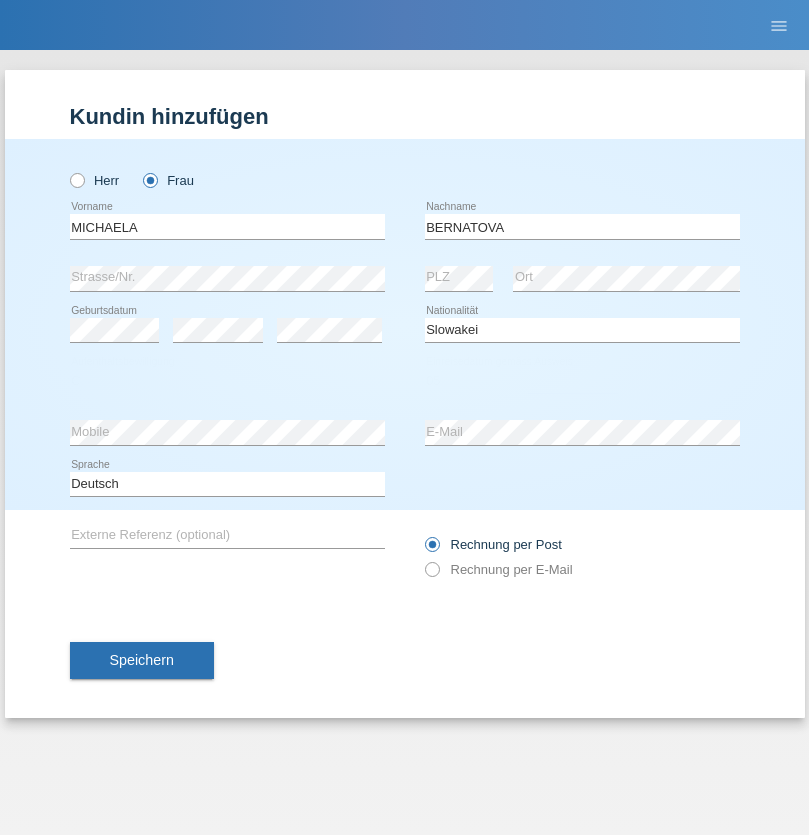 select on "04" 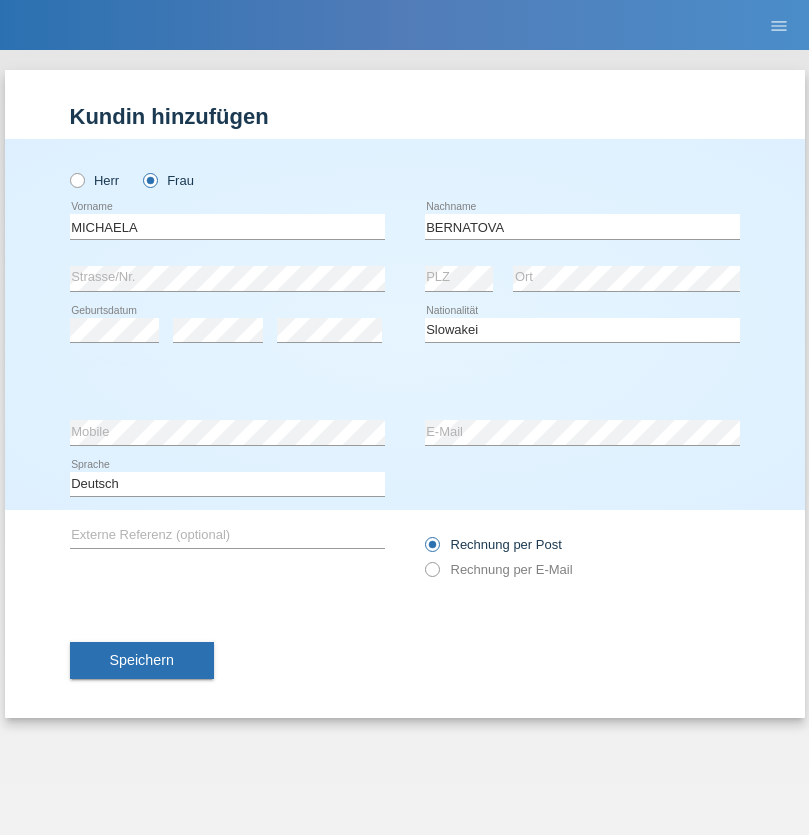 select on "2014" 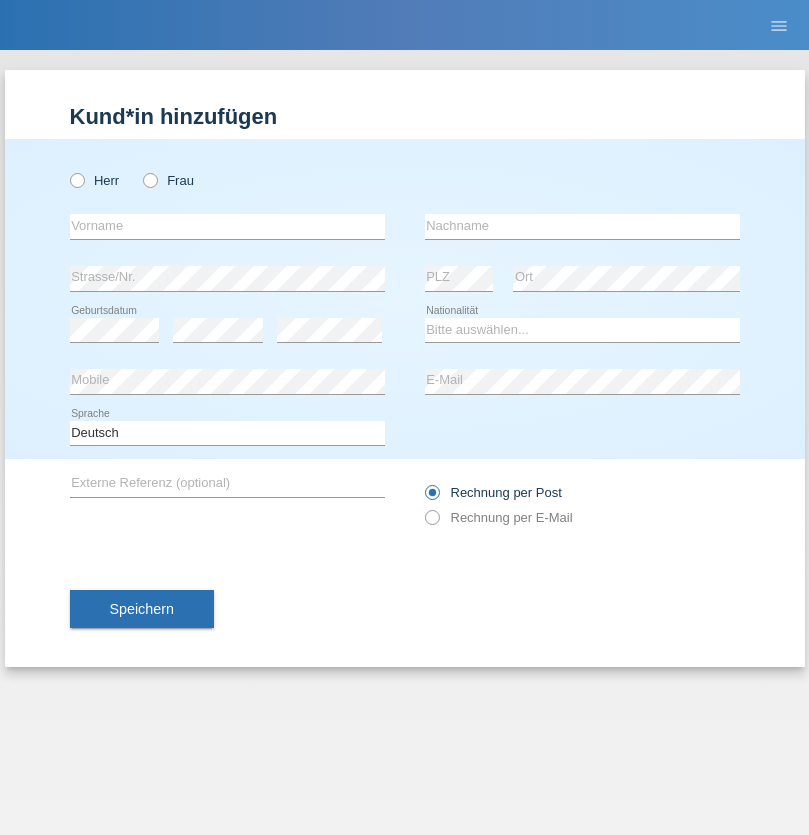 scroll, scrollTop: 0, scrollLeft: 0, axis: both 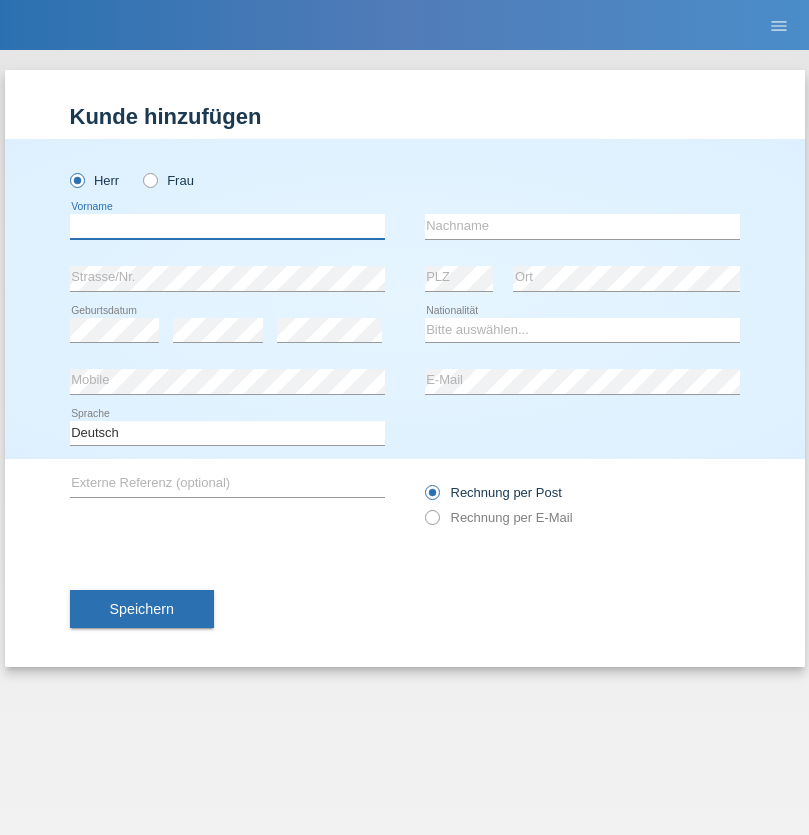 click at bounding box center (227, 226) 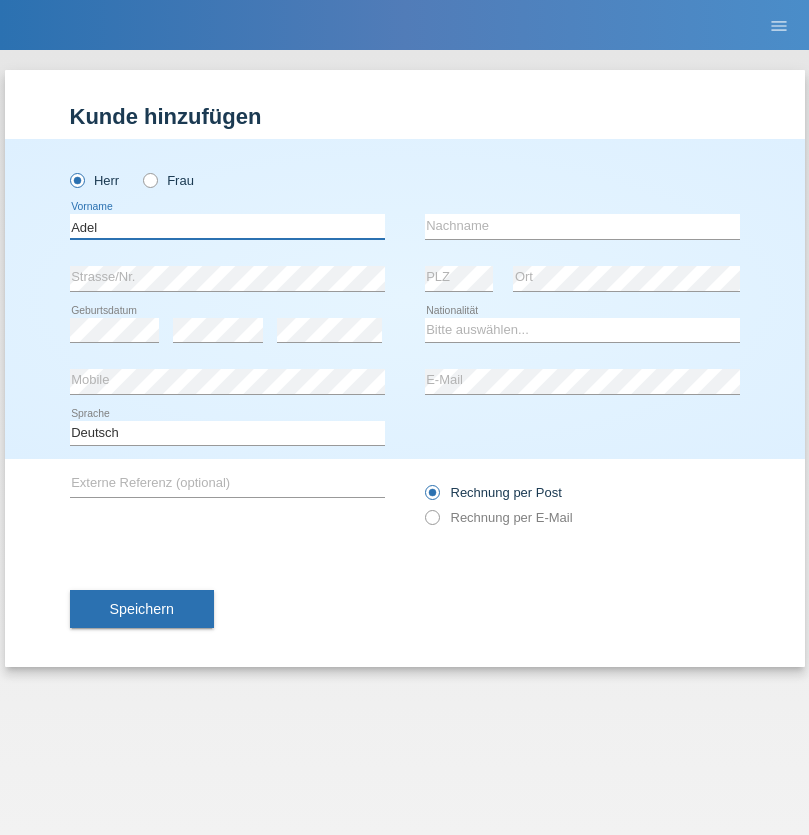type on "Adel" 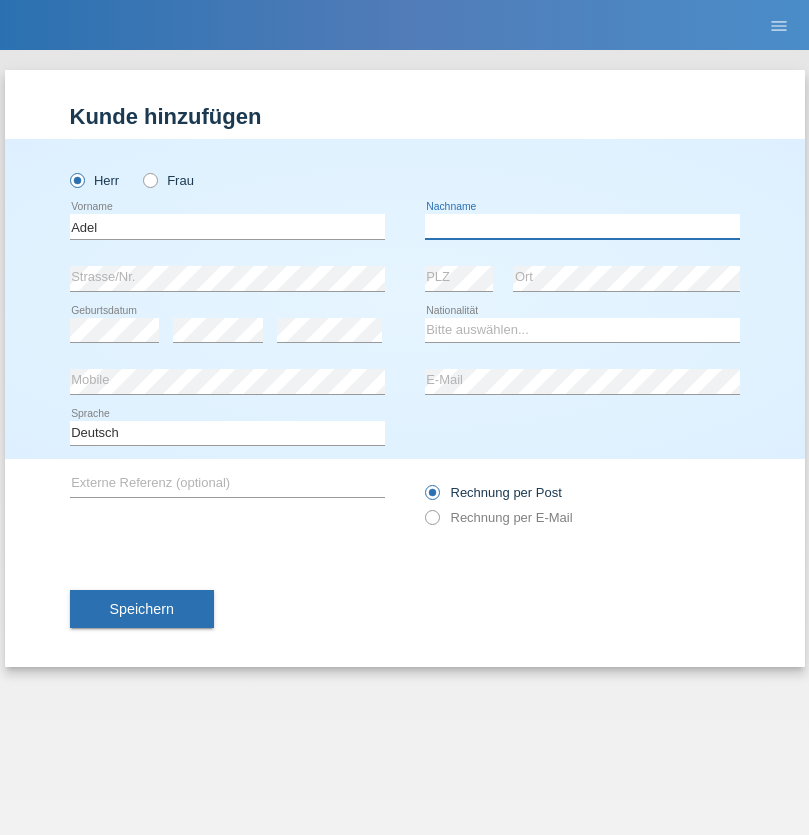 click at bounding box center [582, 226] 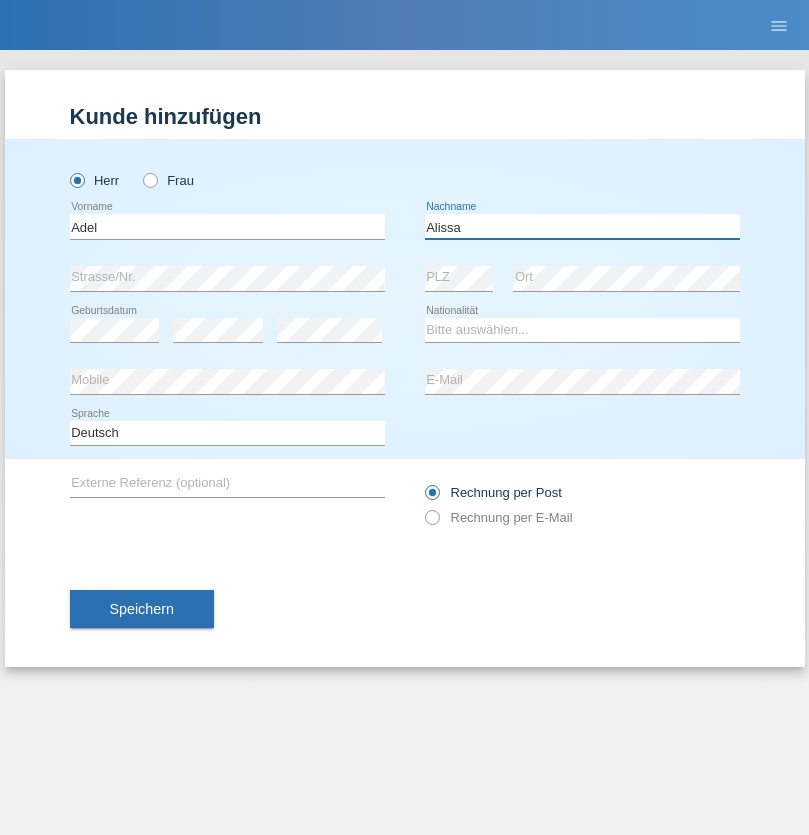 type on "Alissa" 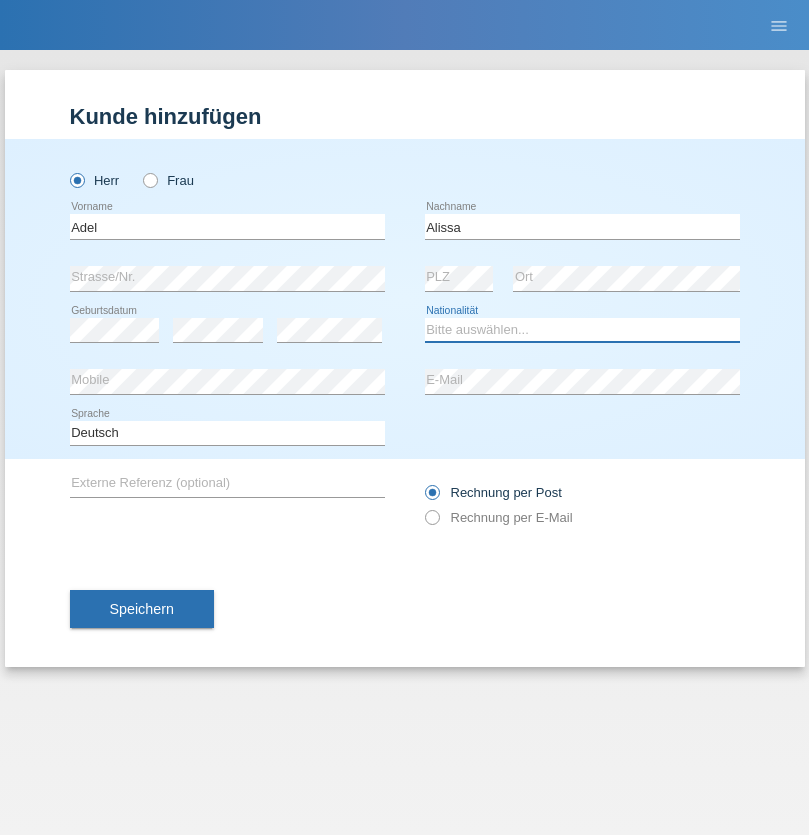 select on "SY" 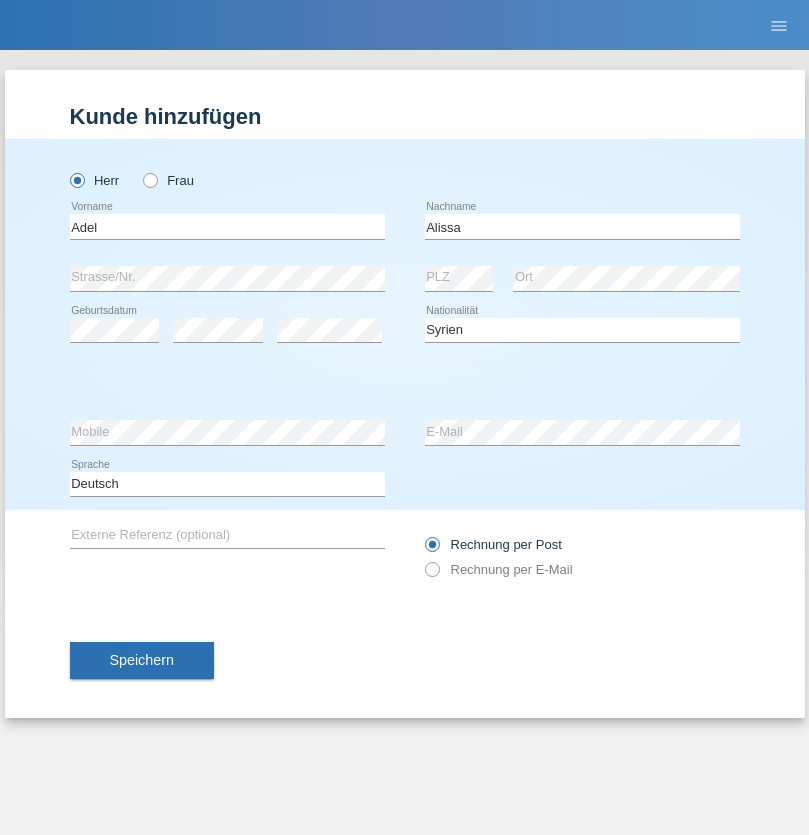 select on "C" 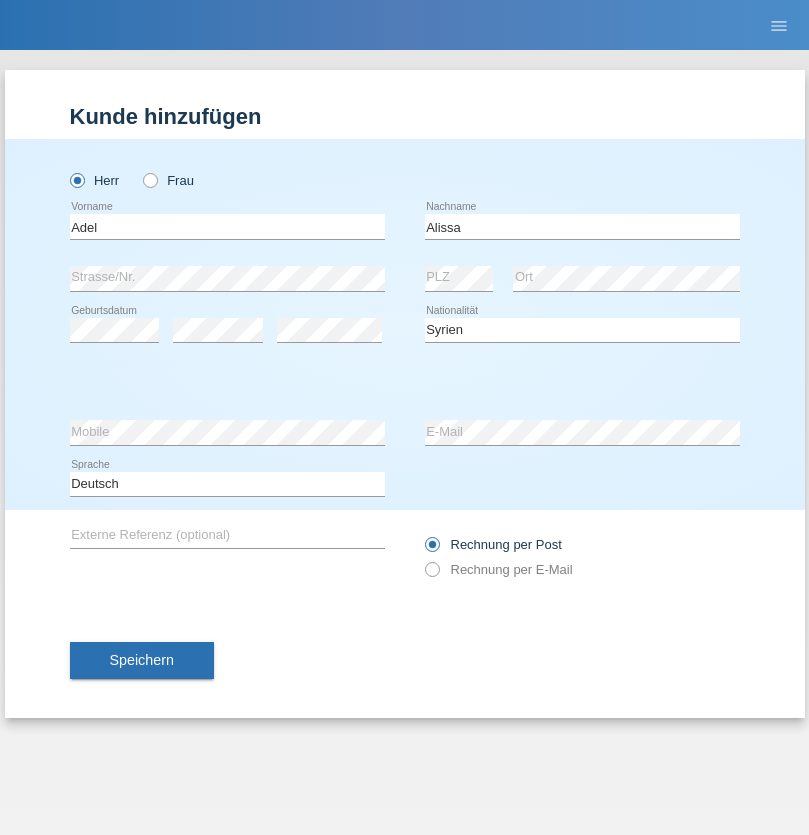 select on "20" 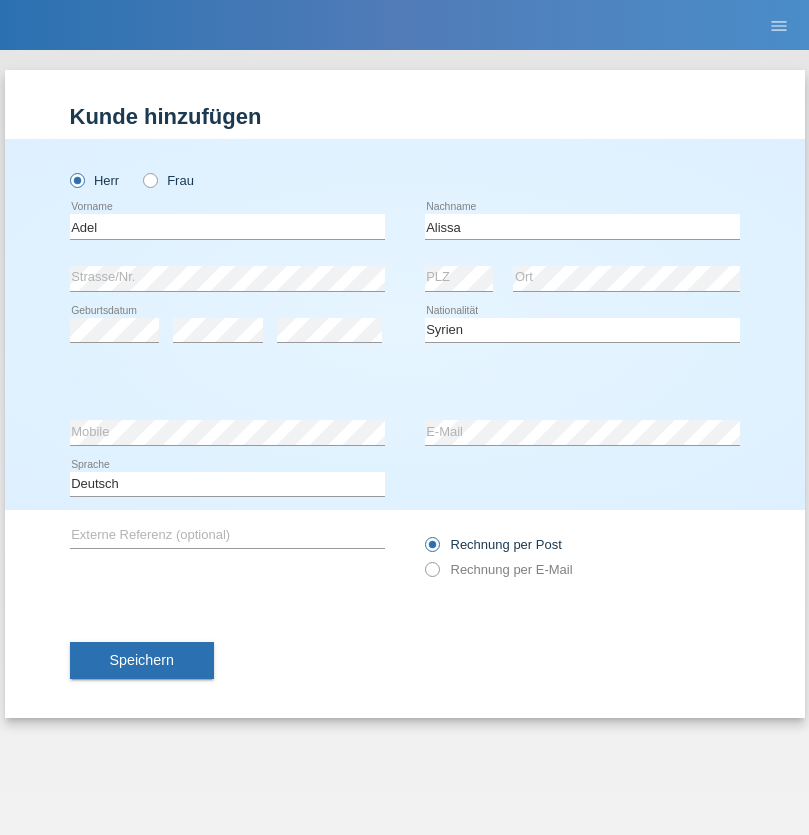 select on "09" 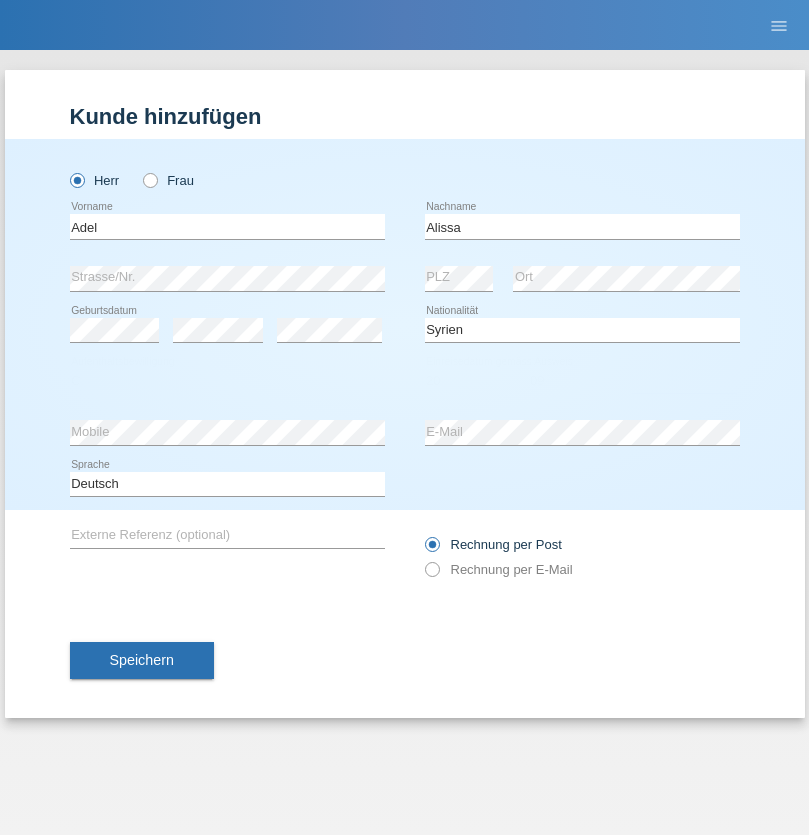 select on "2018" 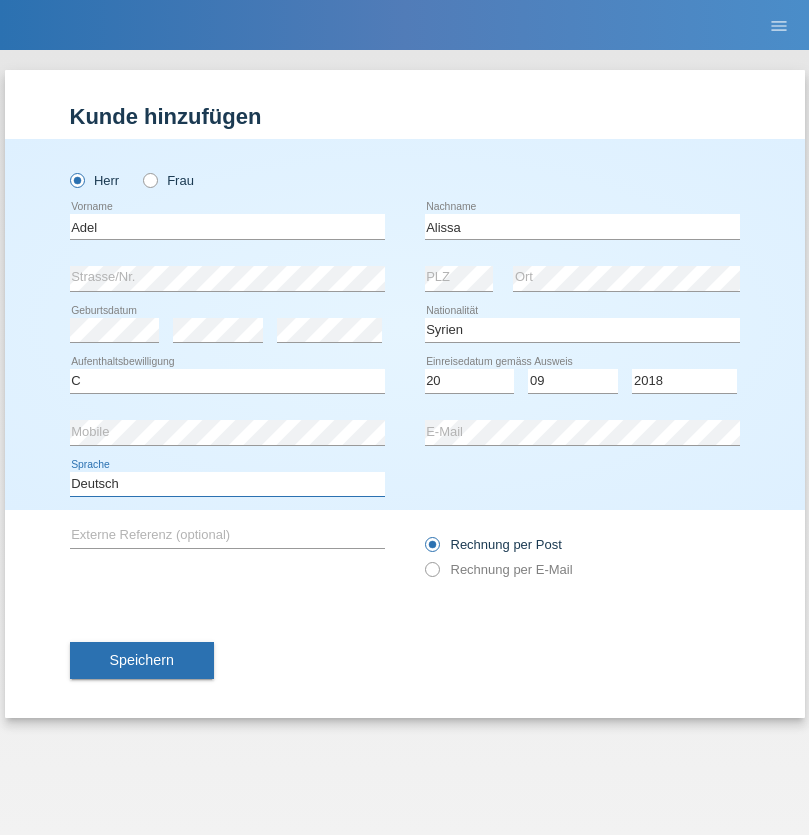 select on "en" 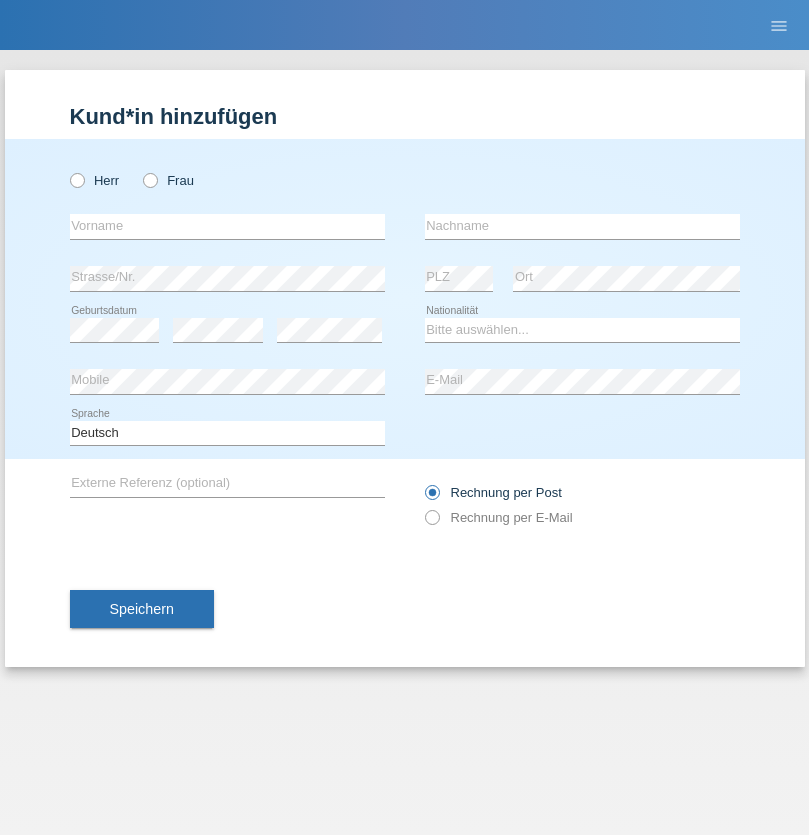 scroll, scrollTop: 0, scrollLeft: 0, axis: both 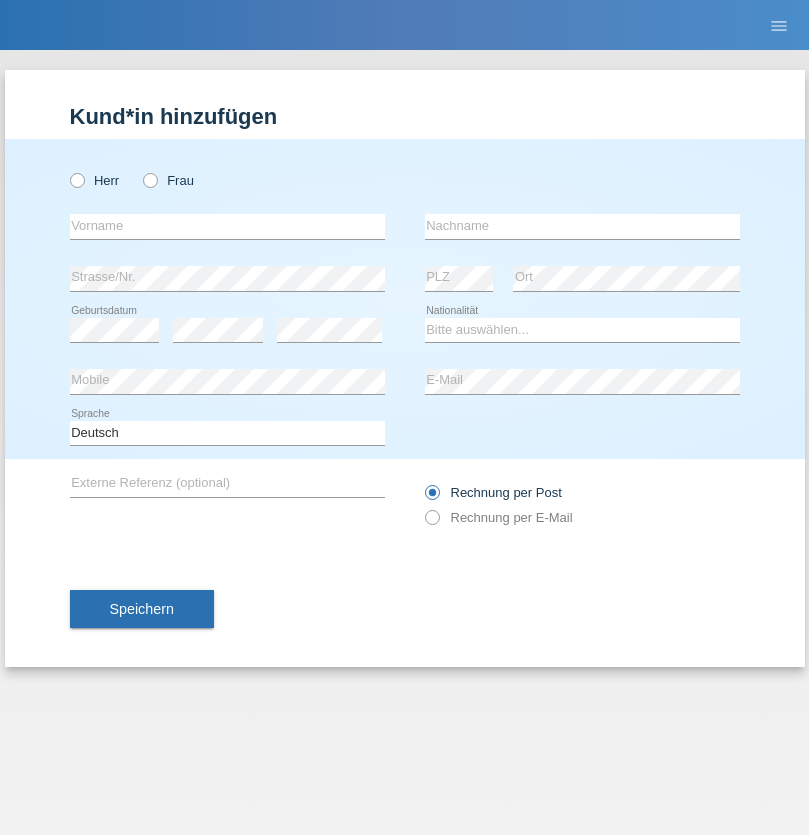 radio on "true" 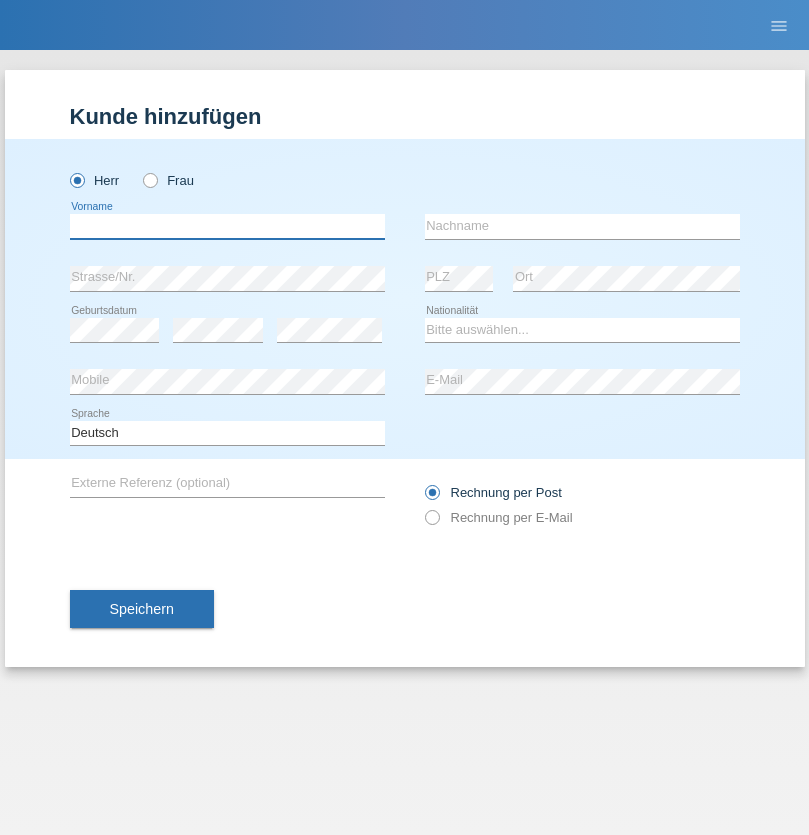 click at bounding box center [227, 226] 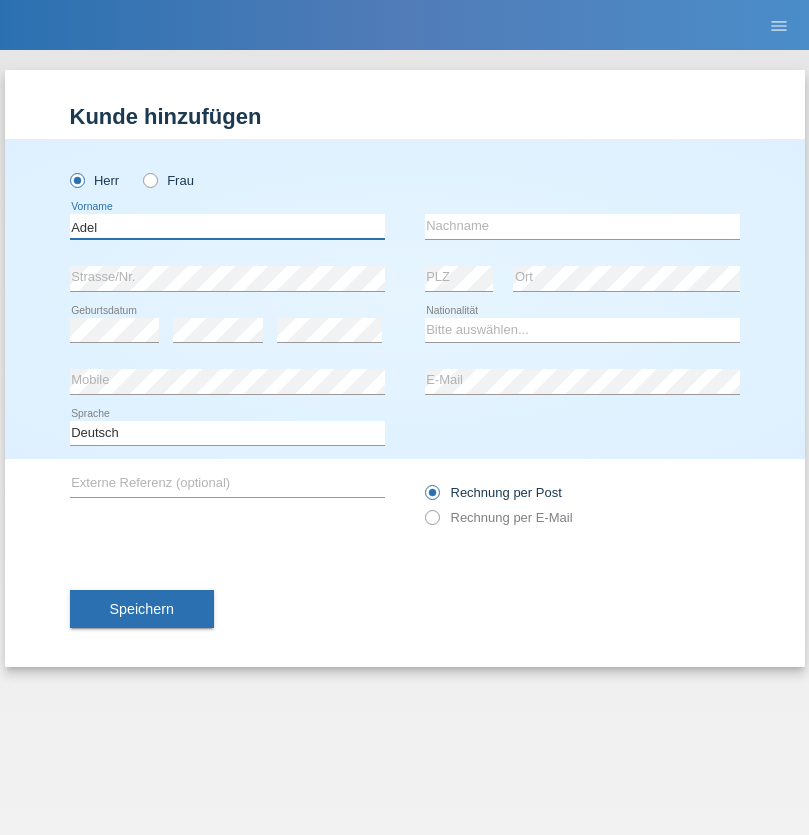 type on "Adel" 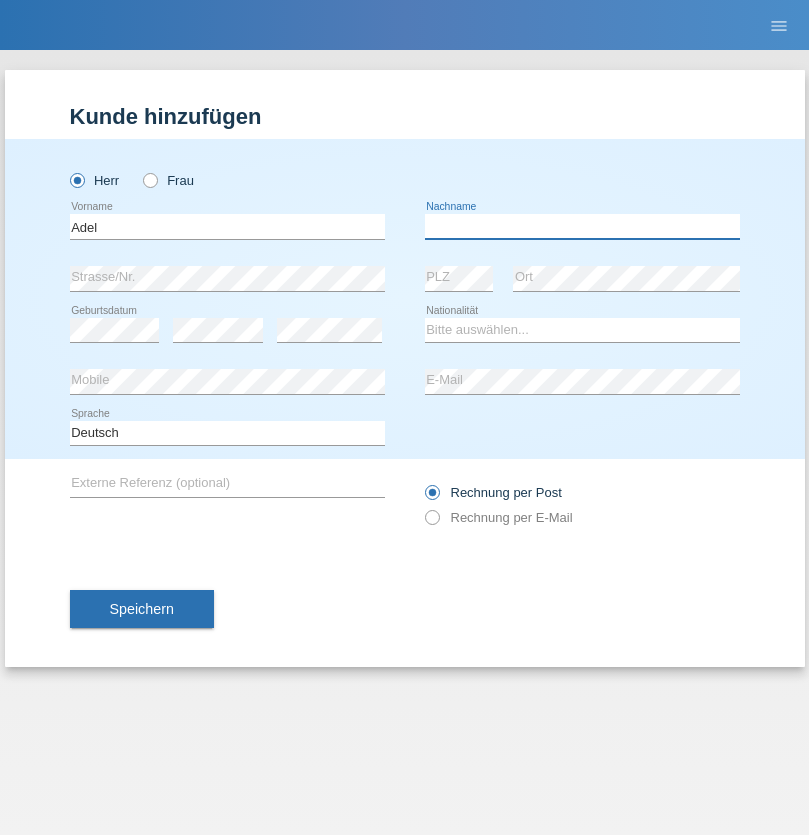 click at bounding box center [582, 226] 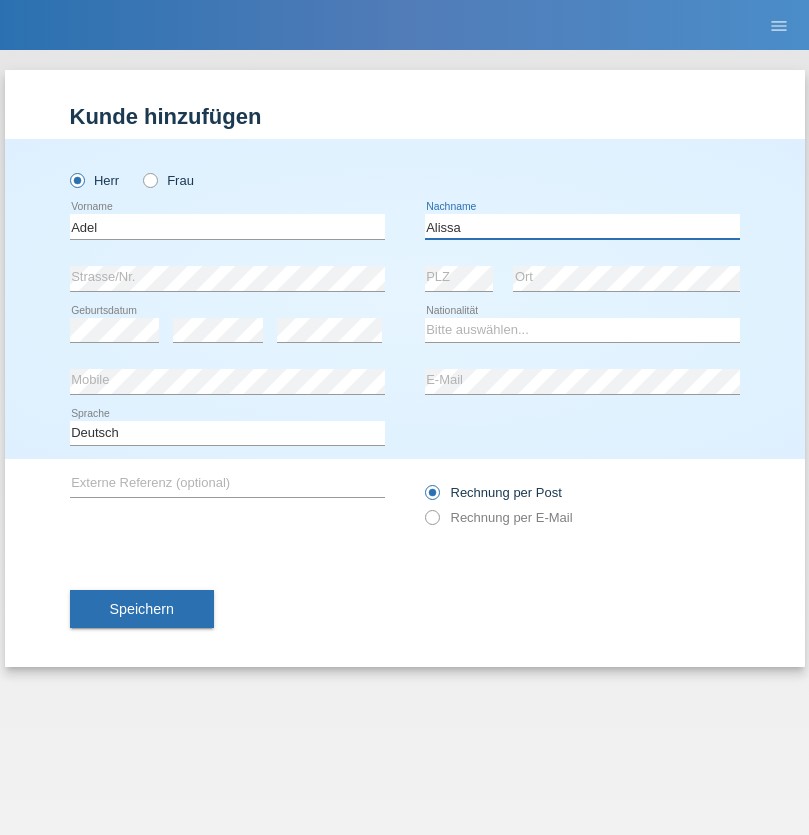 type on "Alissa" 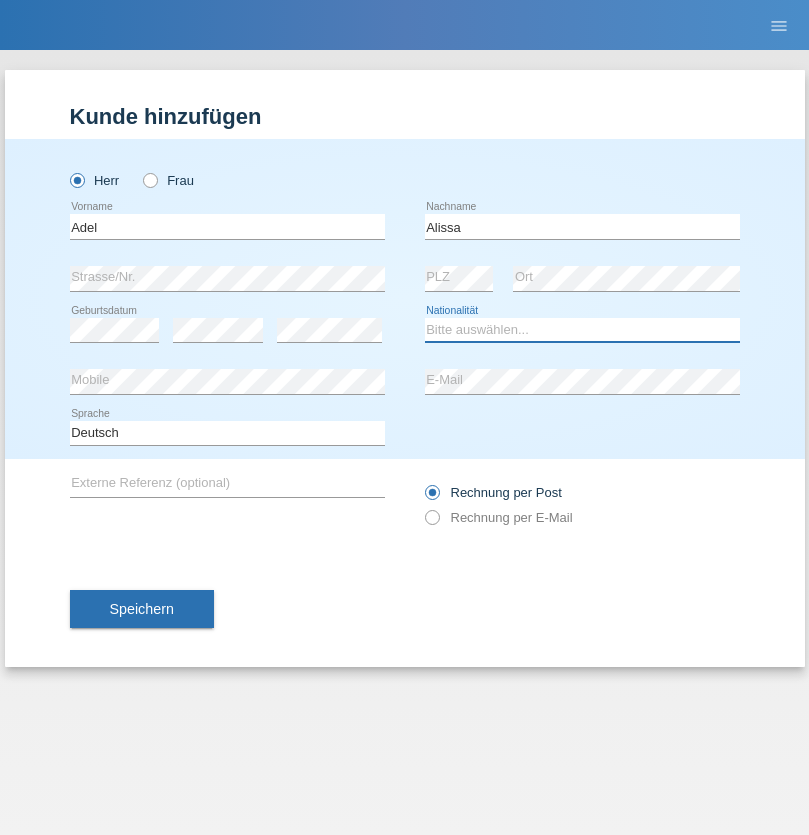 select on "SY" 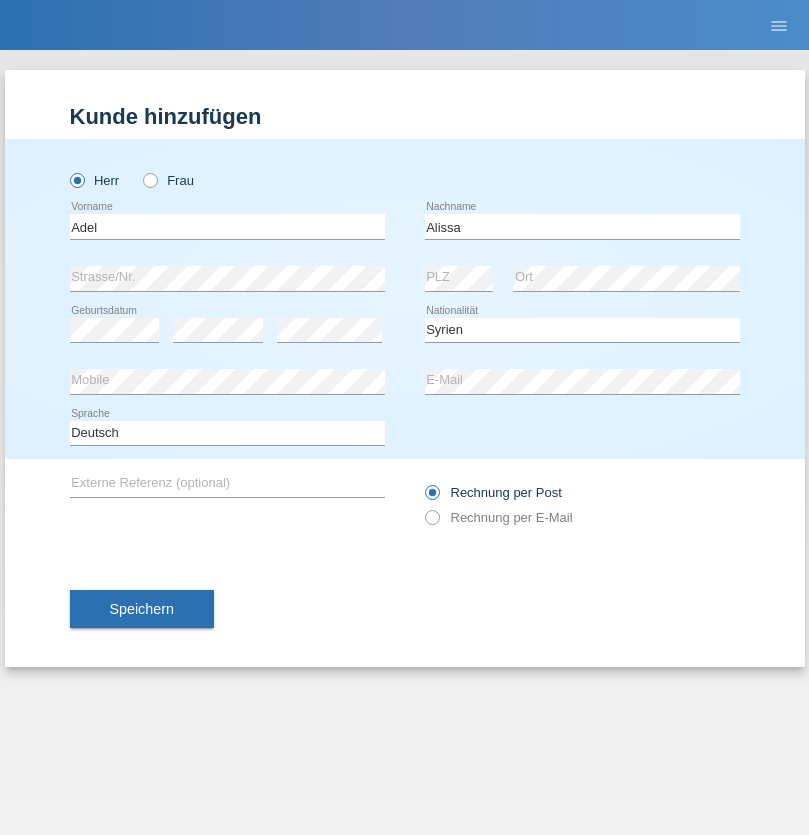 select on "C" 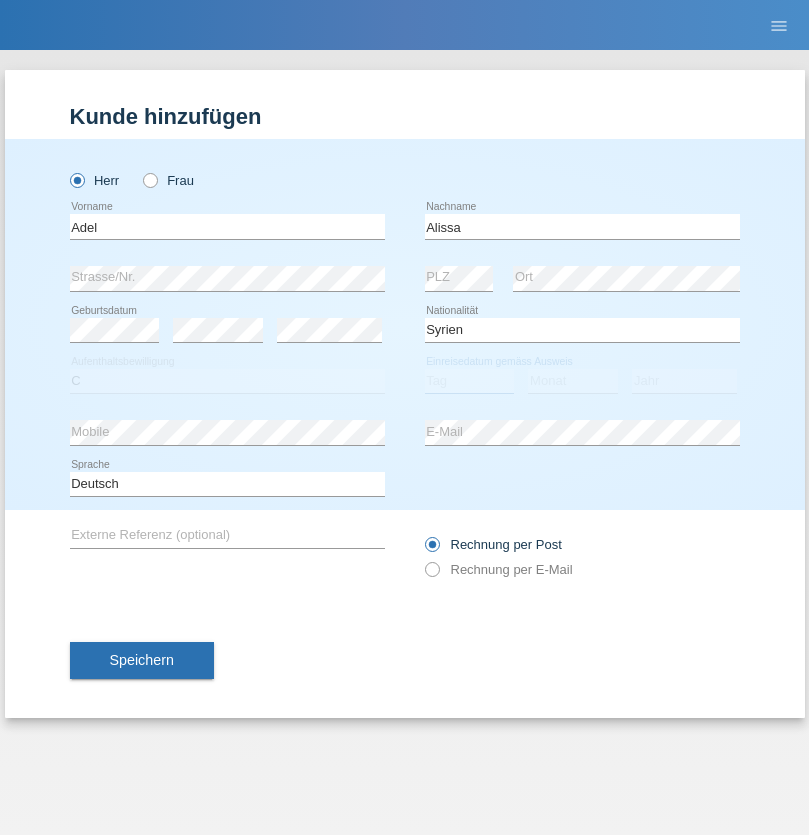 select on "20" 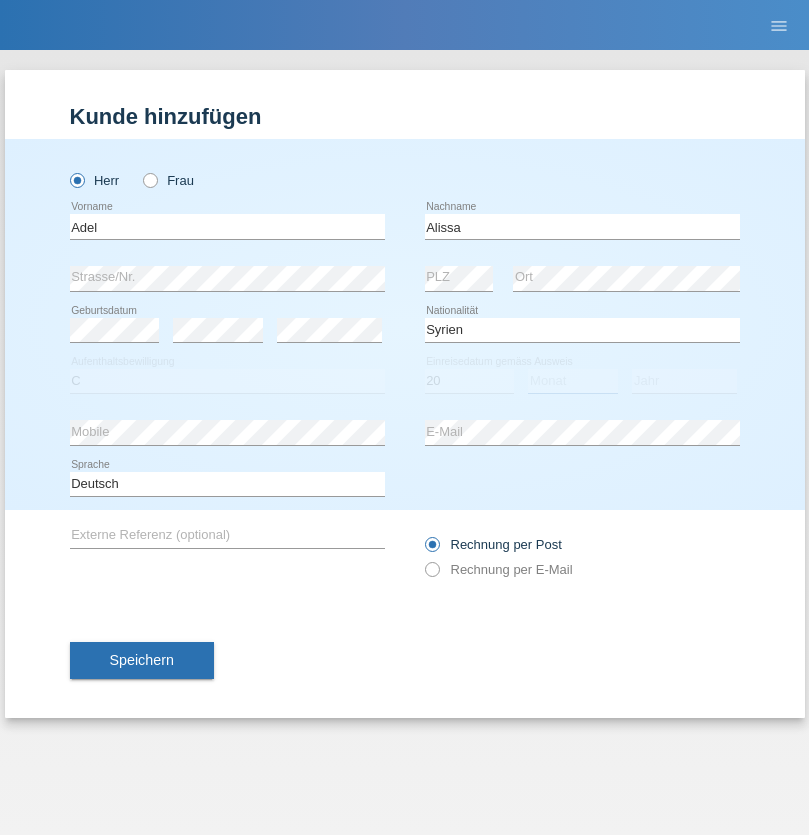 select on "09" 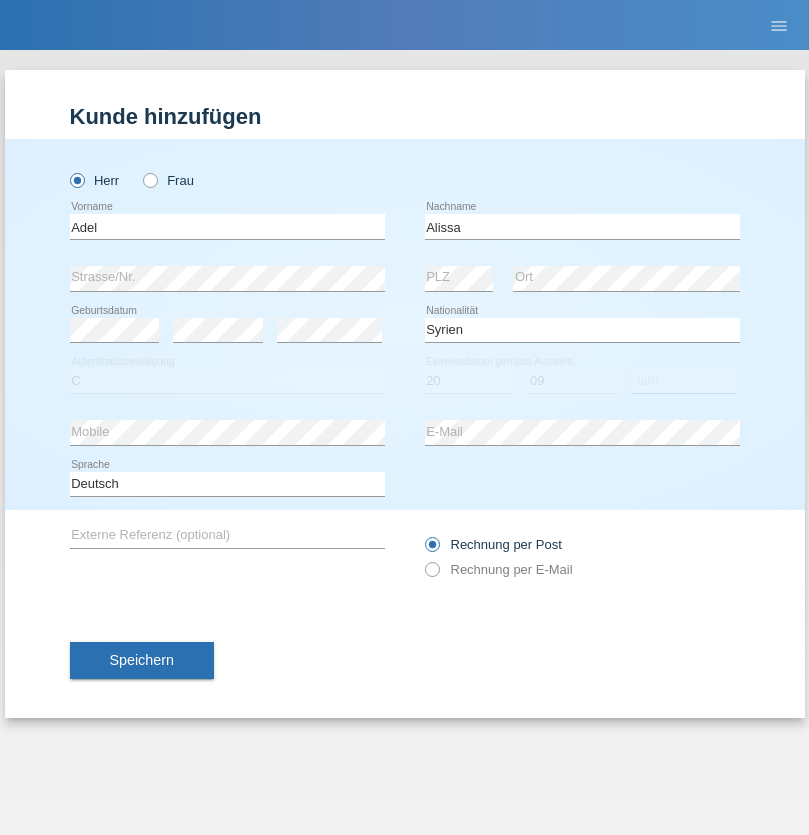select on "2018" 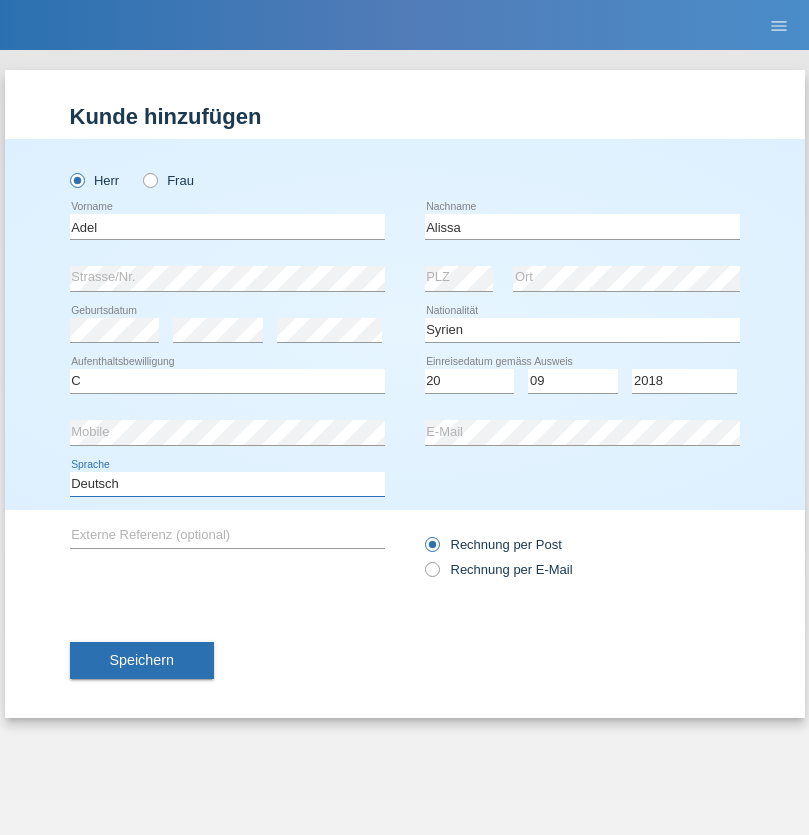 select on "en" 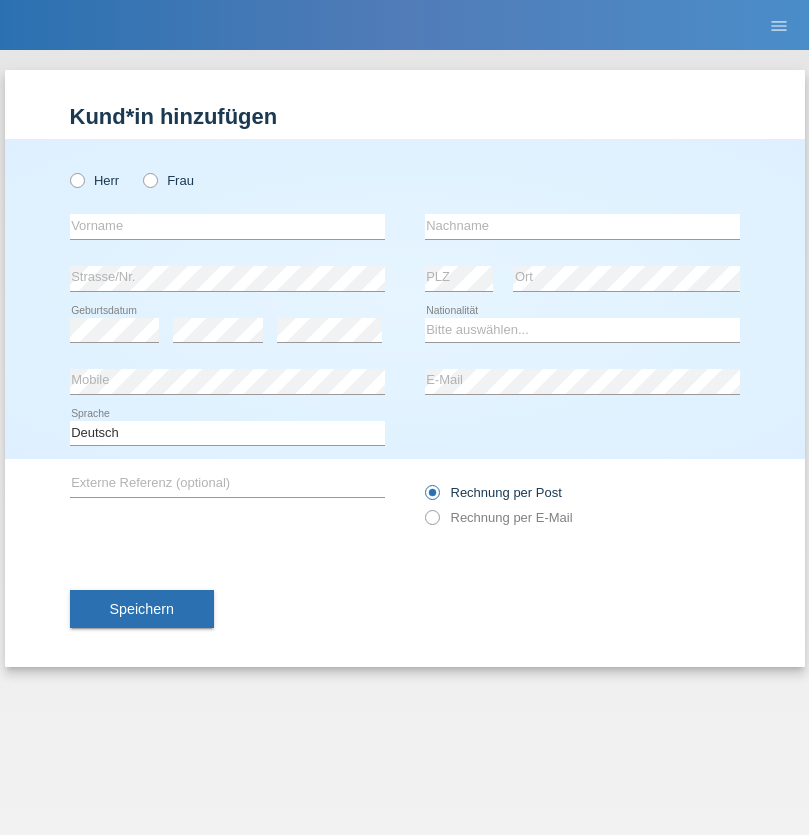 scroll, scrollTop: 0, scrollLeft: 0, axis: both 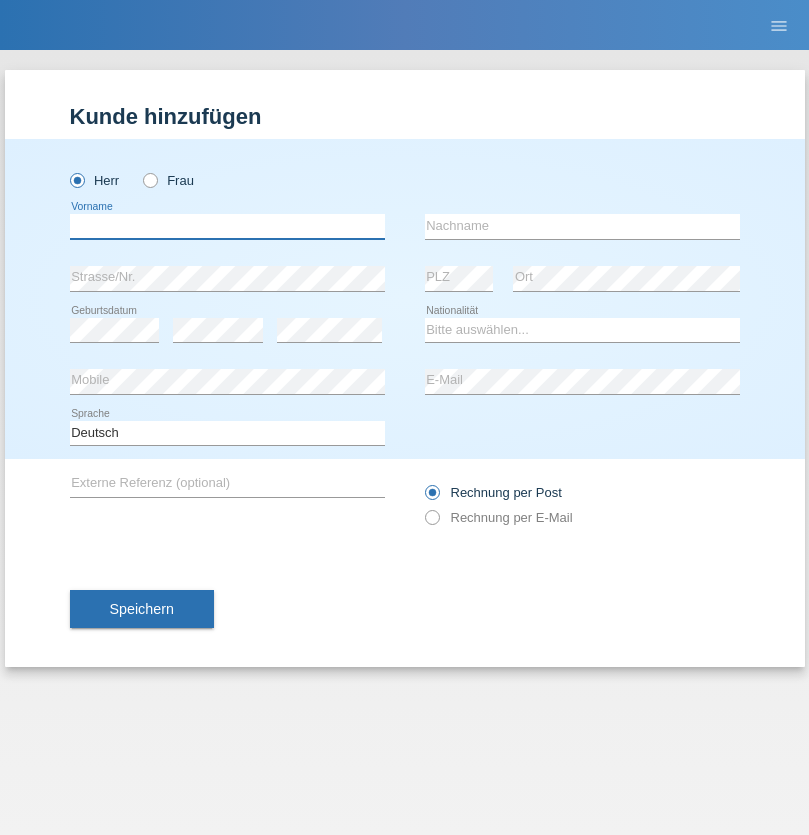click at bounding box center (227, 226) 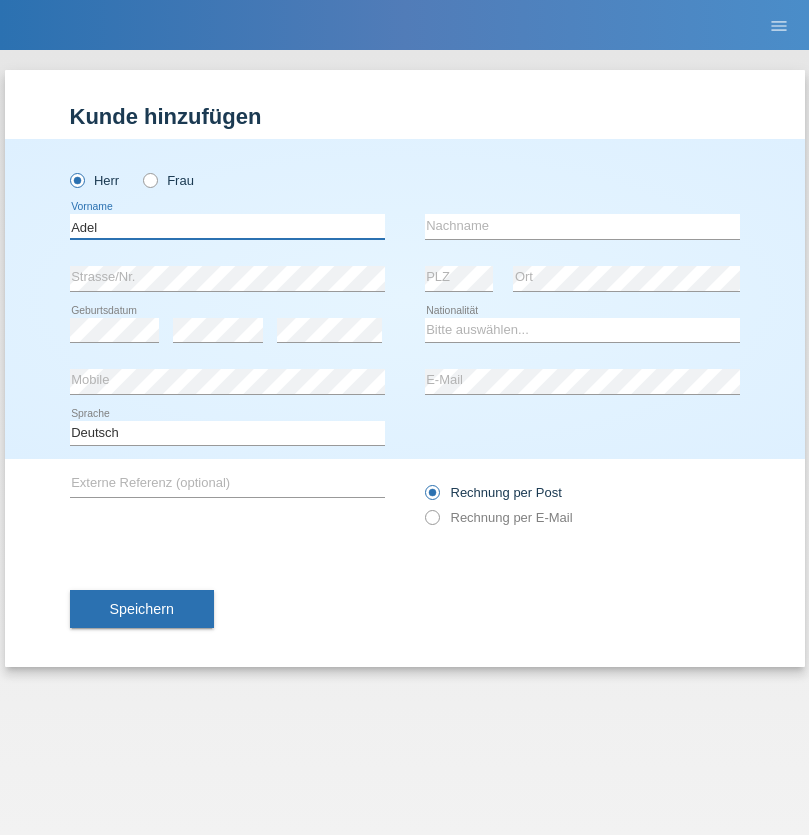 type on "Adel" 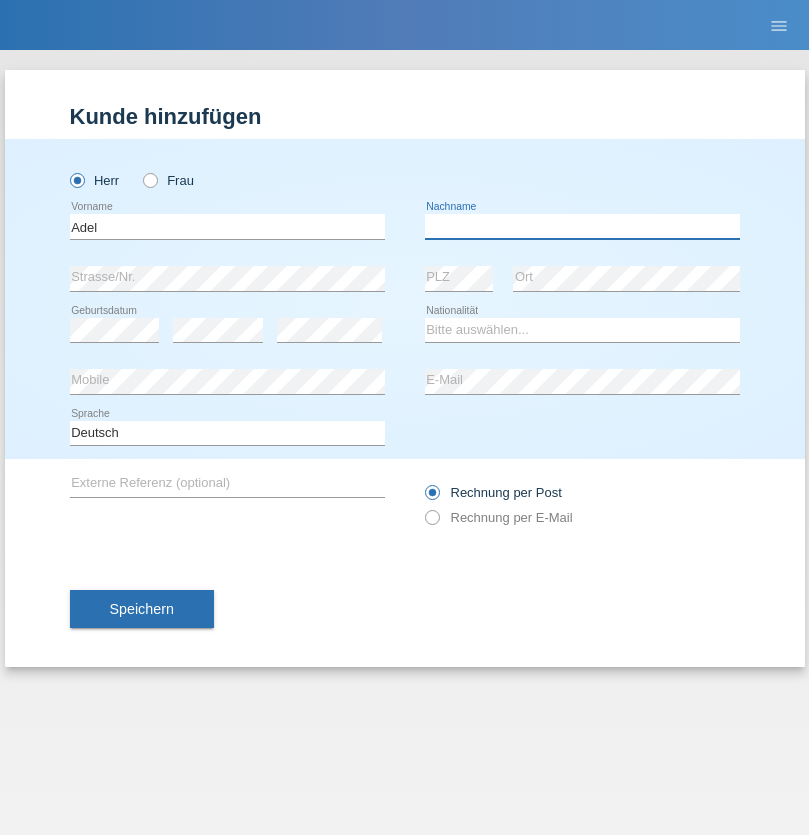 click at bounding box center [582, 226] 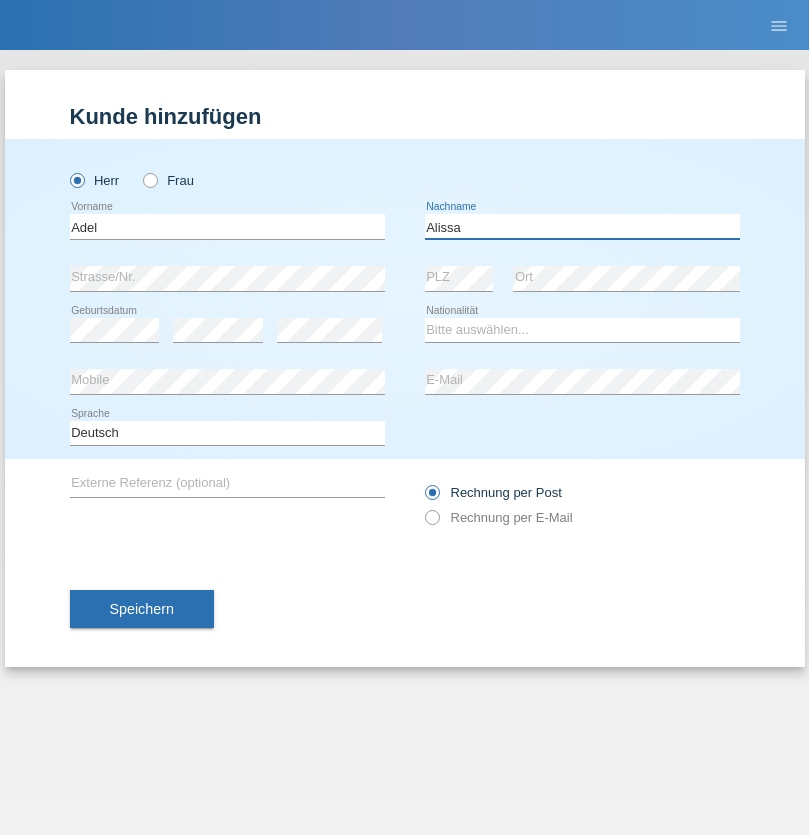 type on "Alissa" 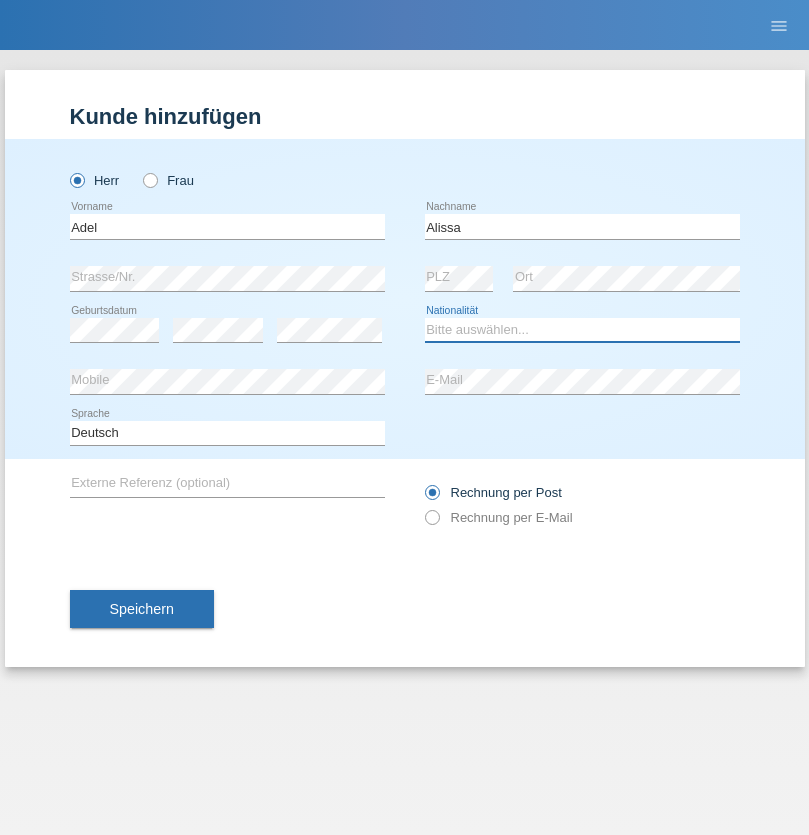 select on "SY" 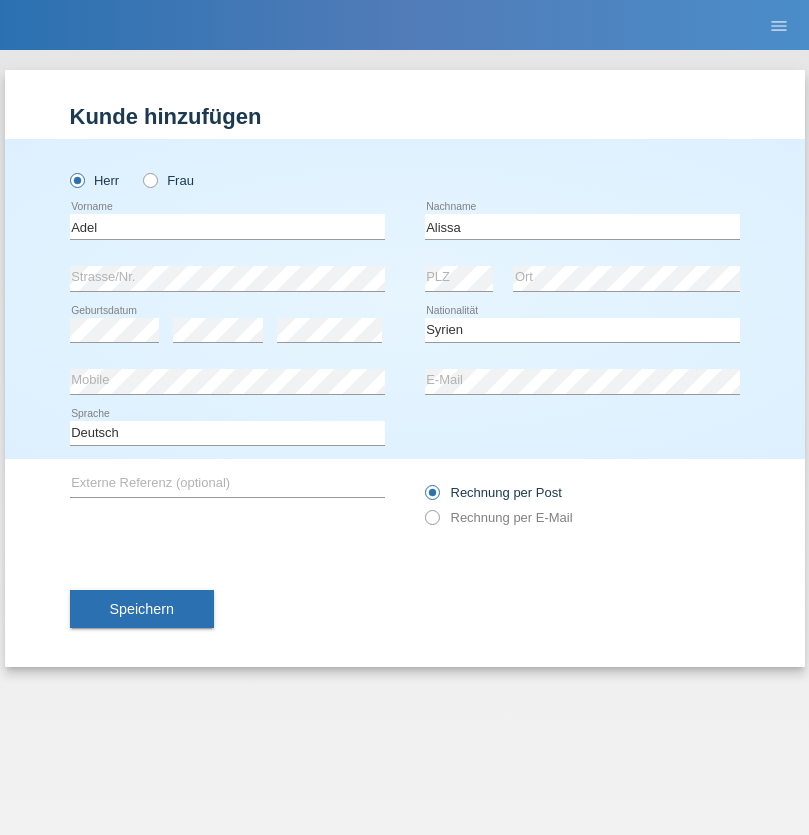 select on "C" 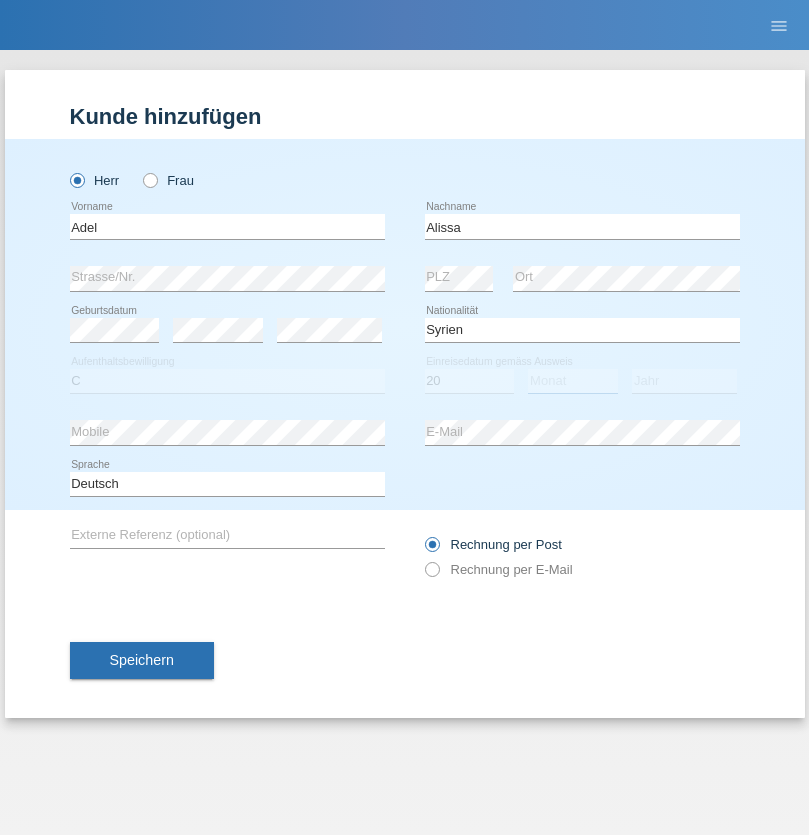 select on "09" 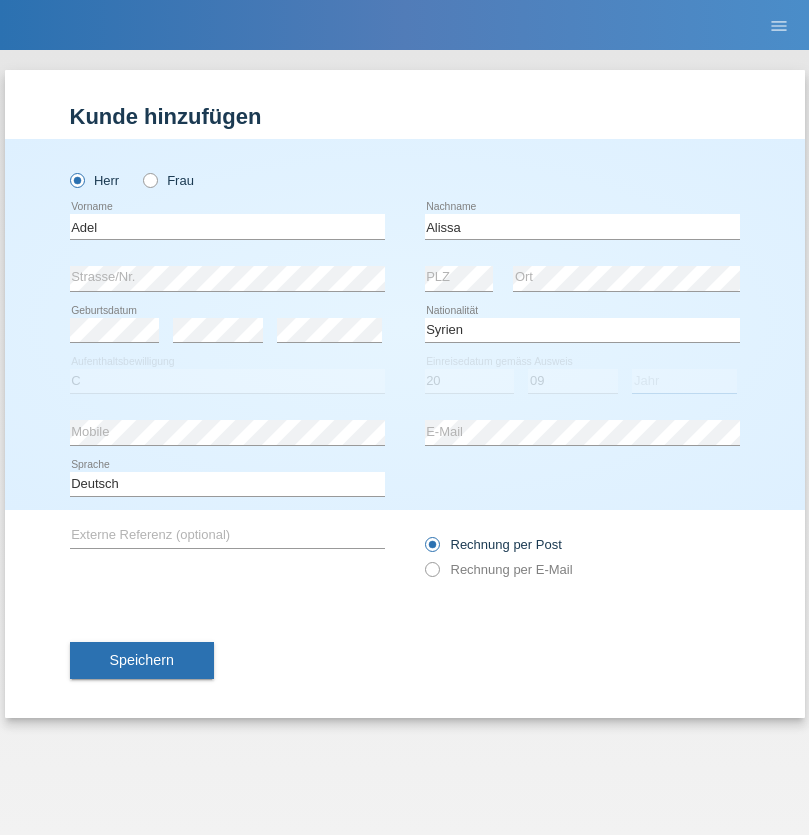 select on "2018" 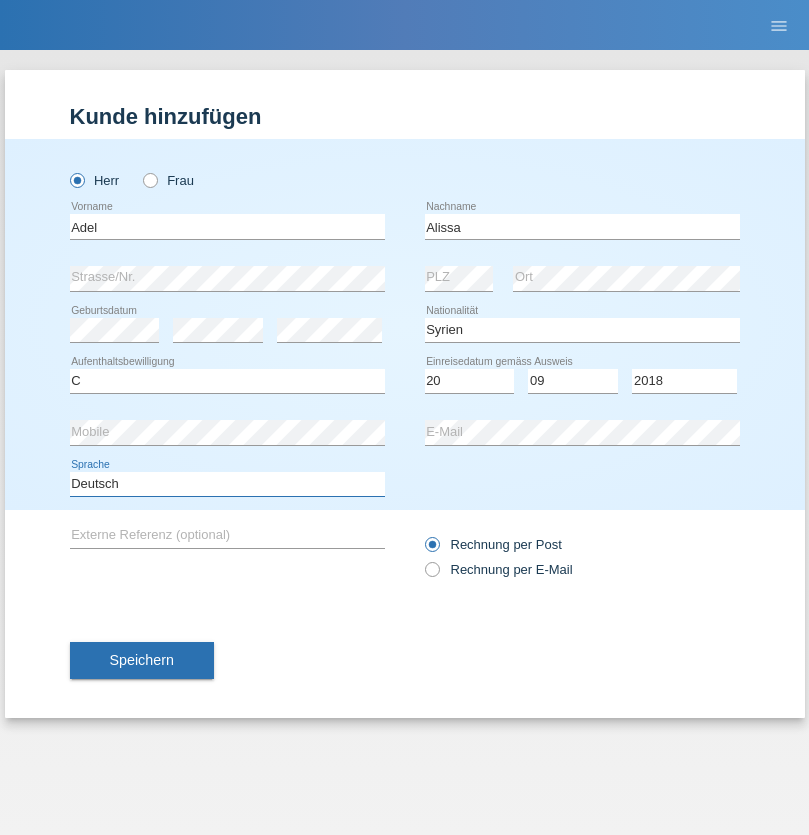 select on "en" 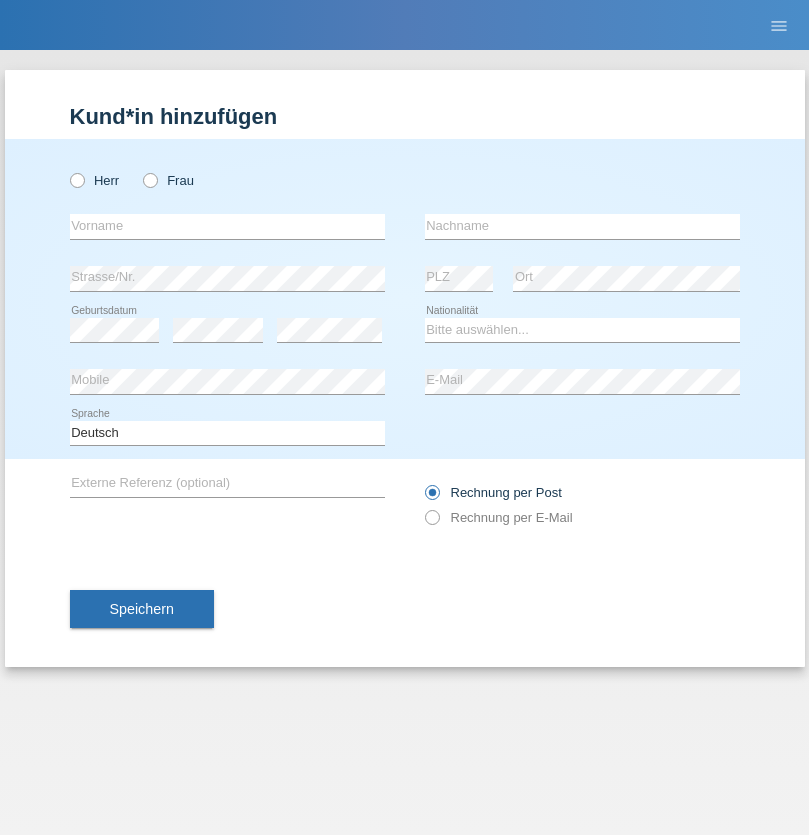 scroll, scrollTop: 0, scrollLeft: 0, axis: both 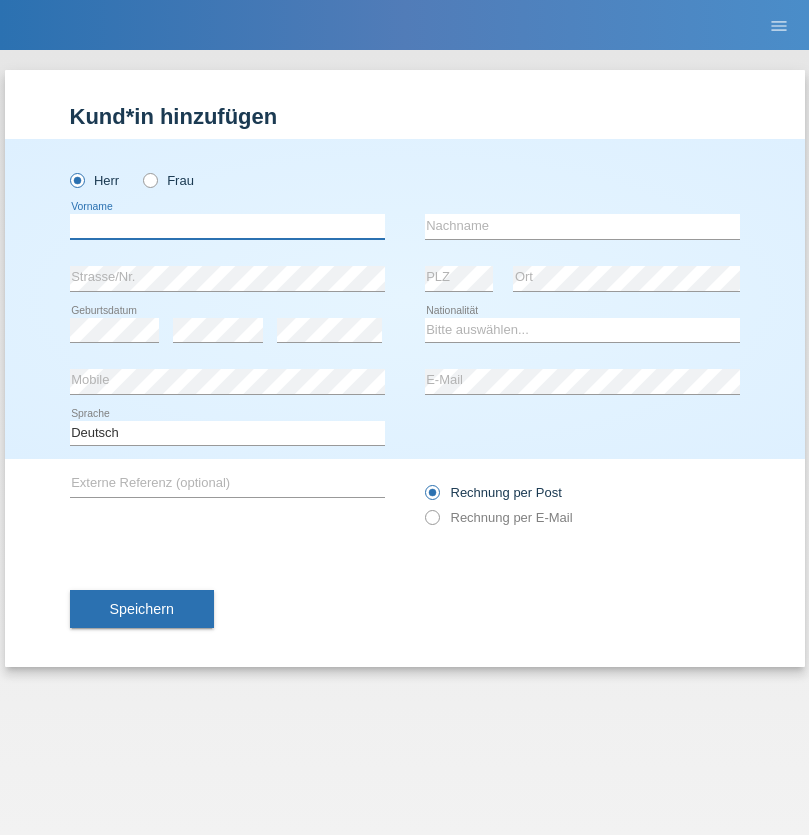 click at bounding box center (227, 226) 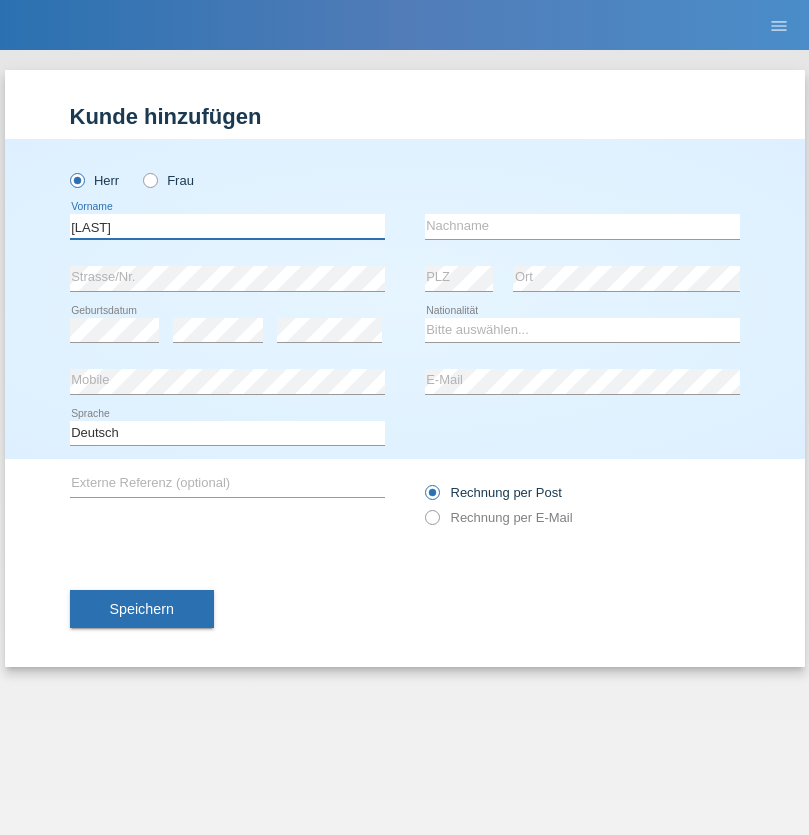type on "[LAST]" 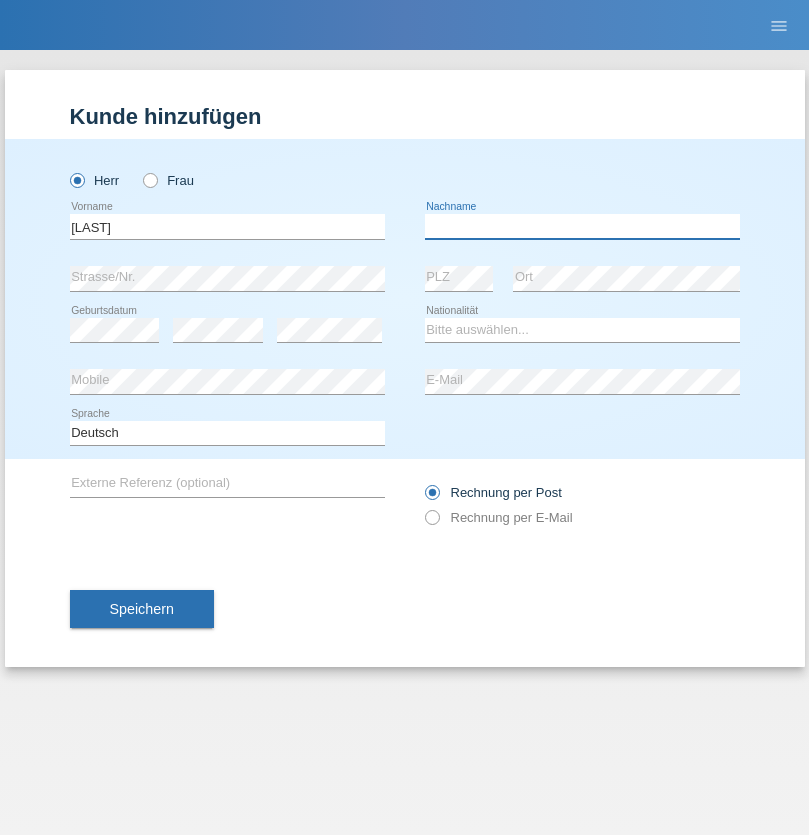 click at bounding box center (582, 226) 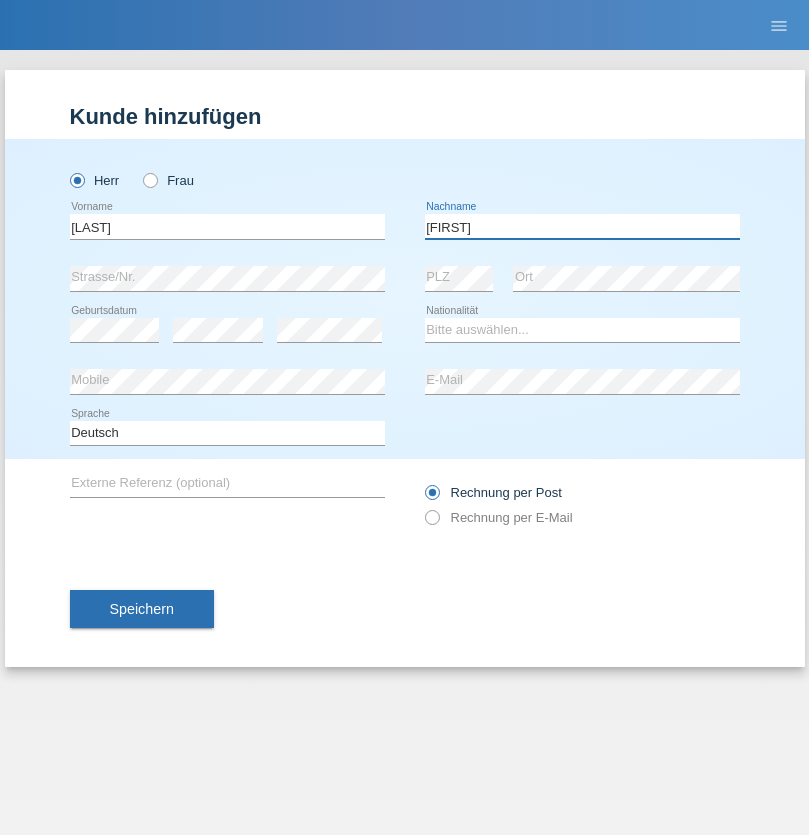 type on "[FIRST]" 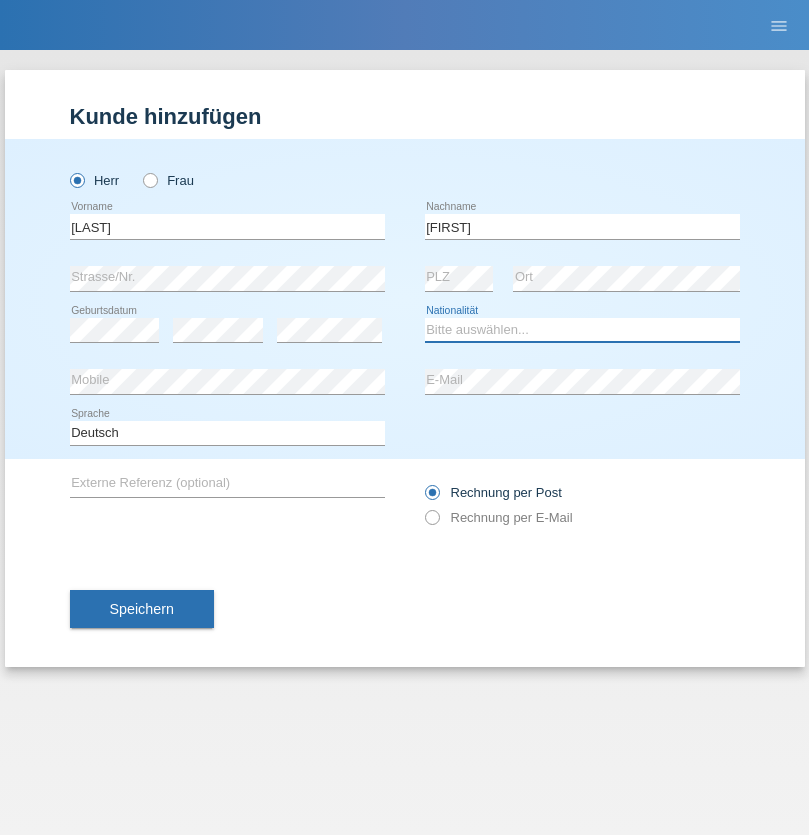 select on "ES" 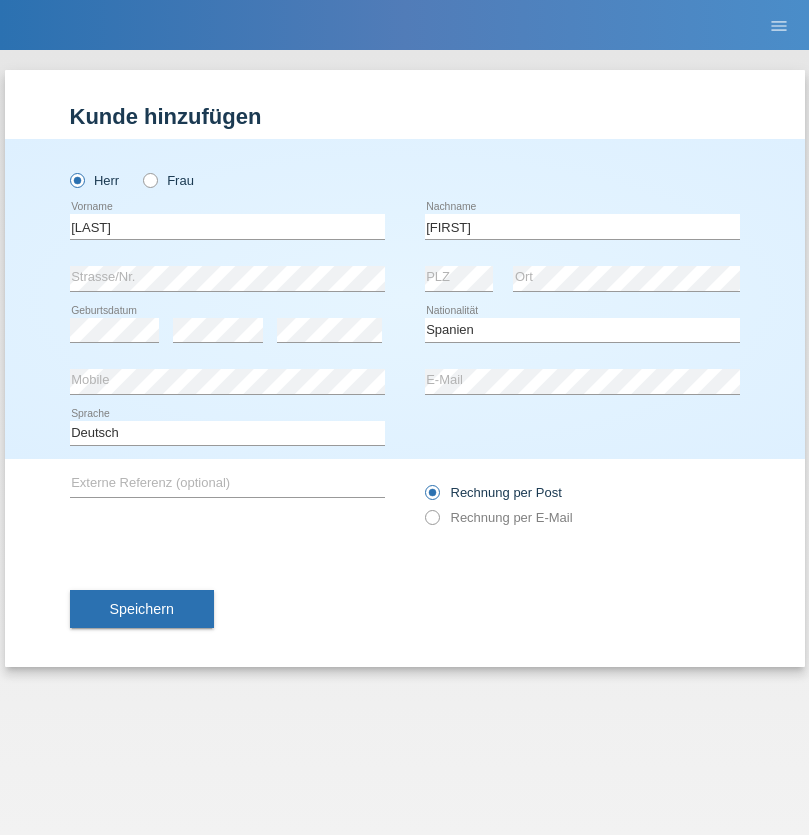 select on "C" 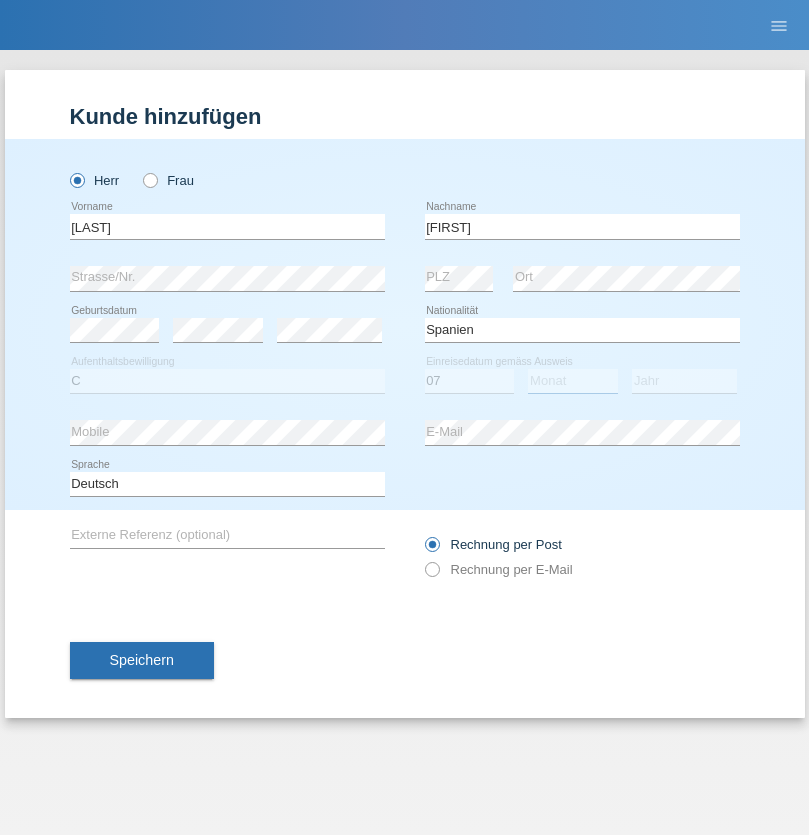 select on "05" 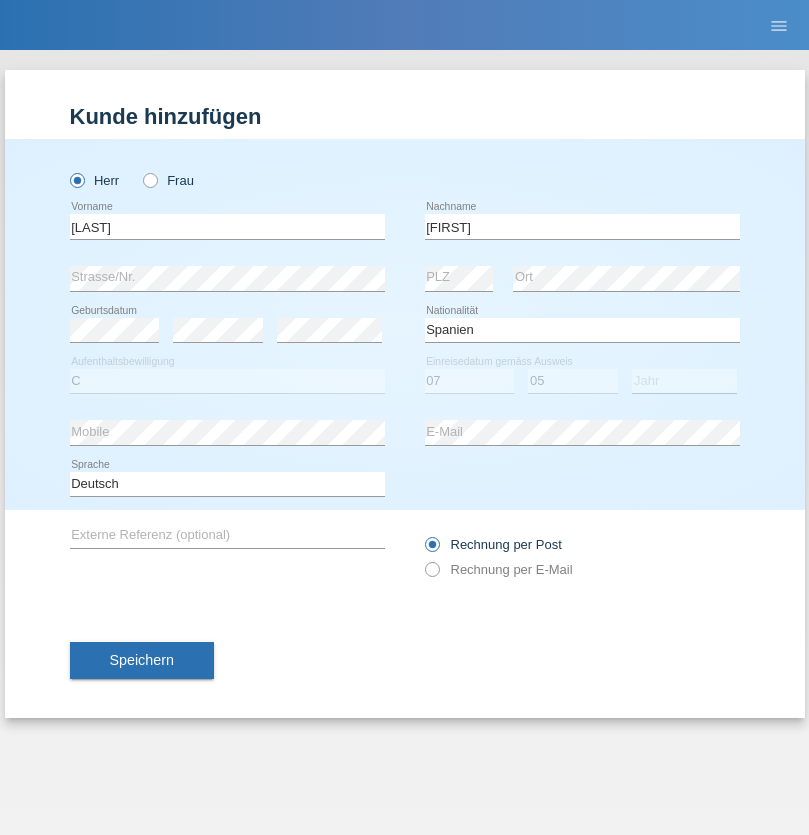 select on "1989" 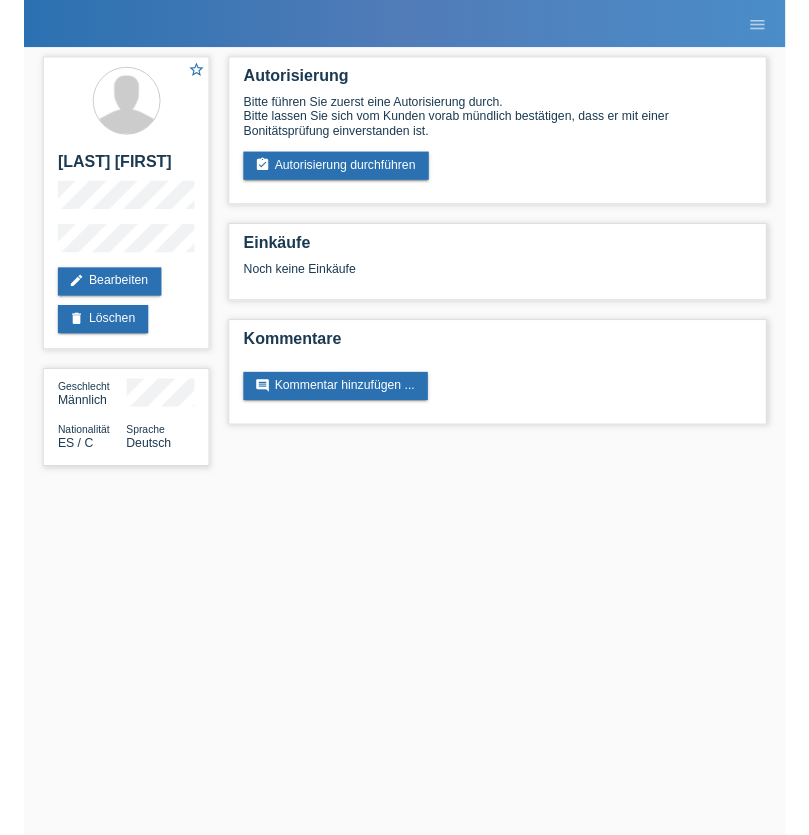 scroll, scrollTop: 0, scrollLeft: 0, axis: both 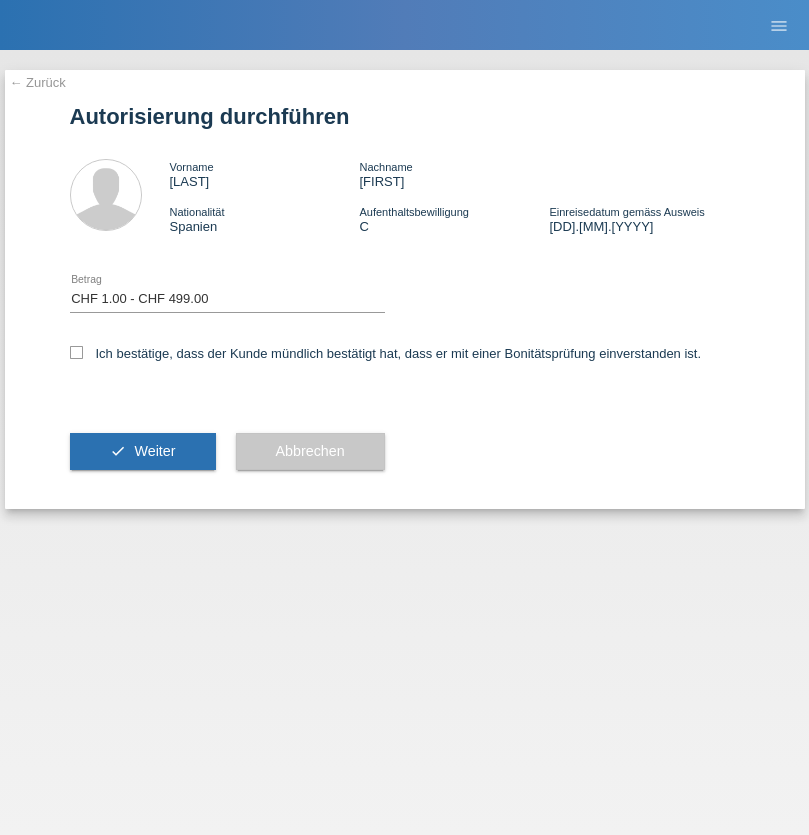 select on "1" 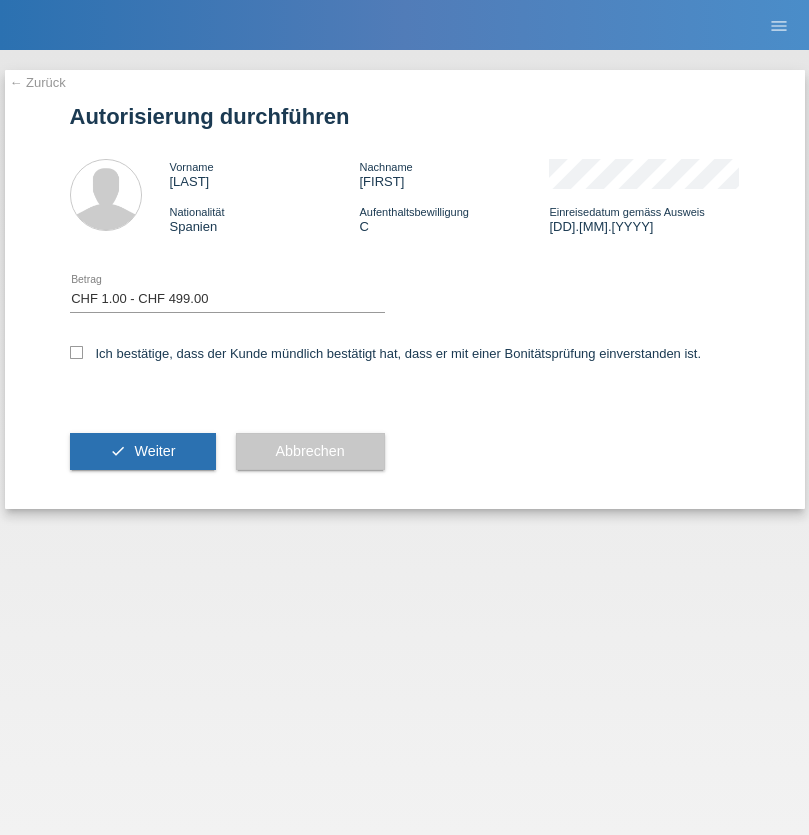 checkbox on "true" 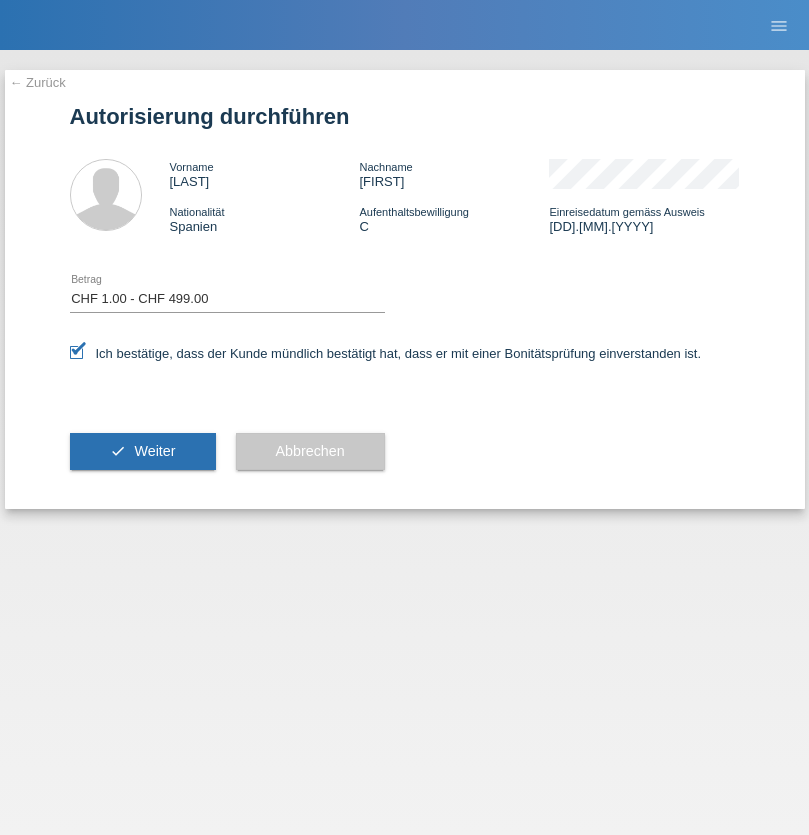 scroll, scrollTop: 0, scrollLeft: 0, axis: both 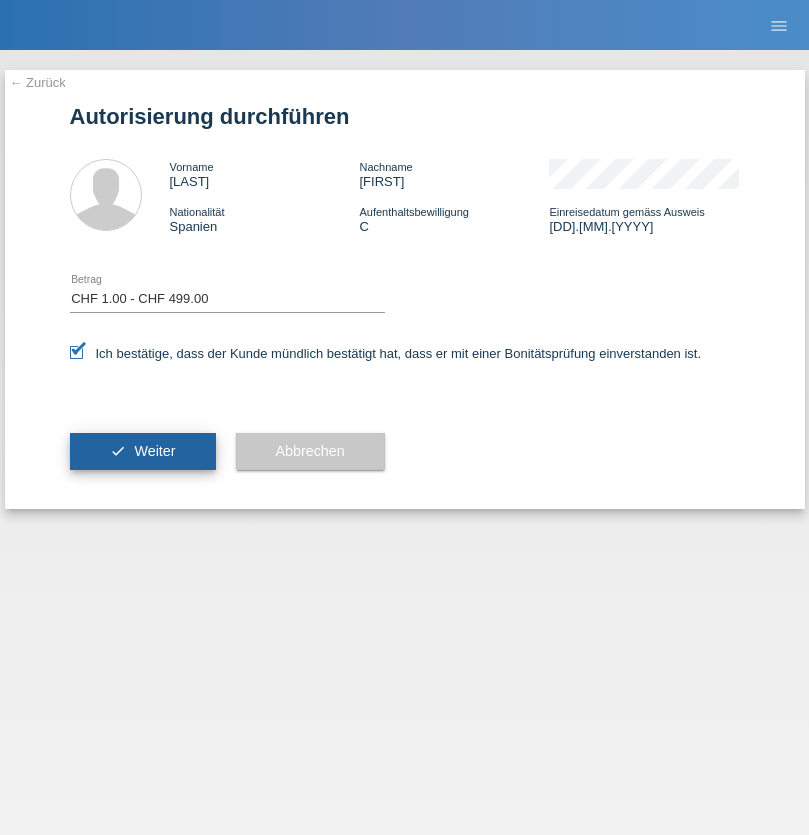 click on "Weiter" at bounding box center (154, 451) 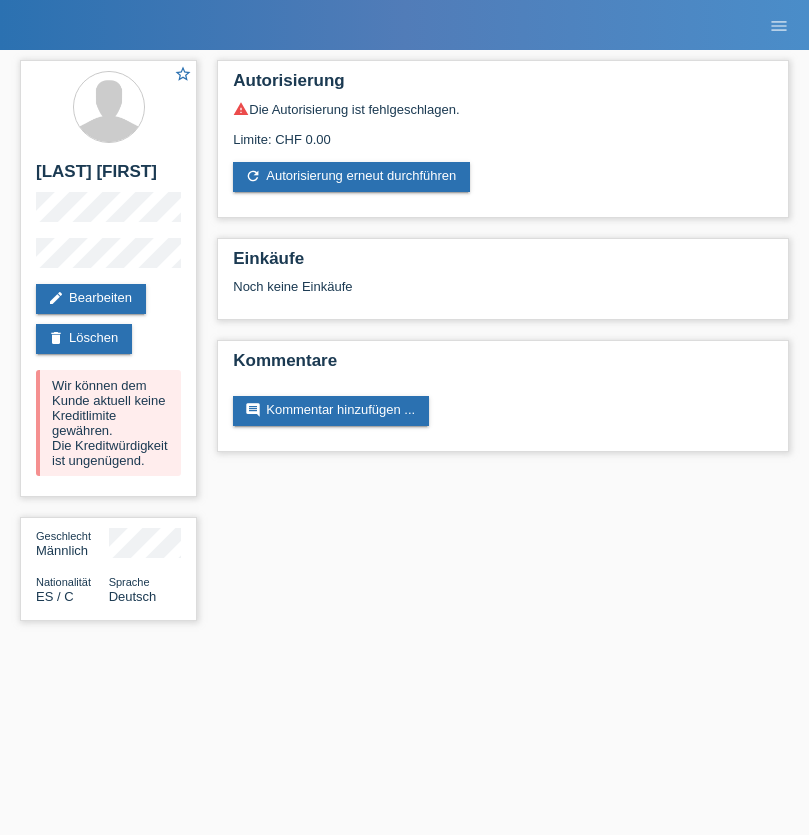 scroll, scrollTop: 0, scrollLeft: 0, axis: both 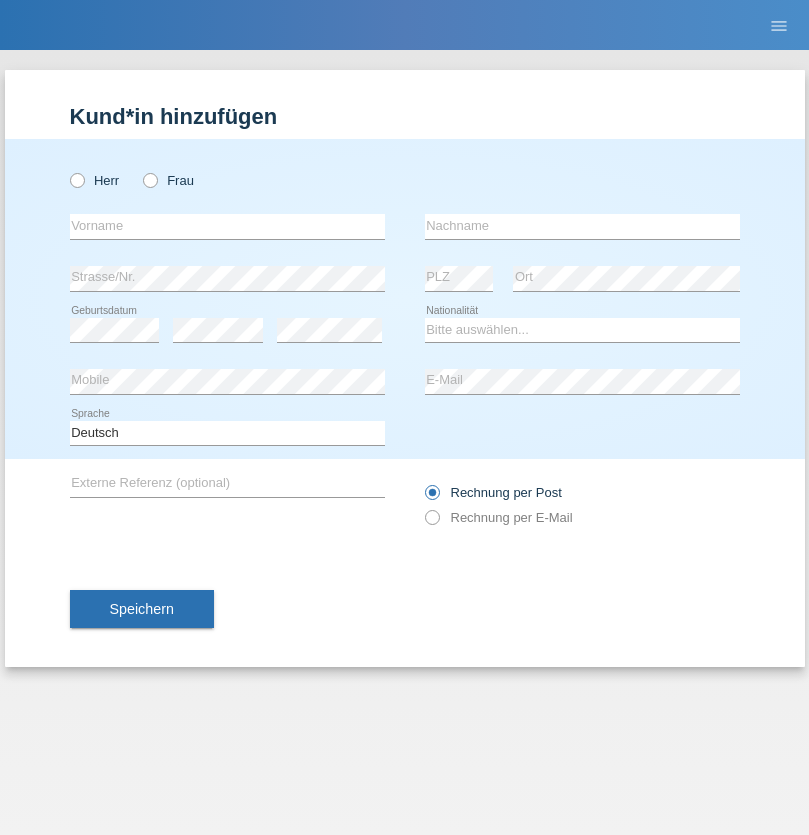 radio on "true" 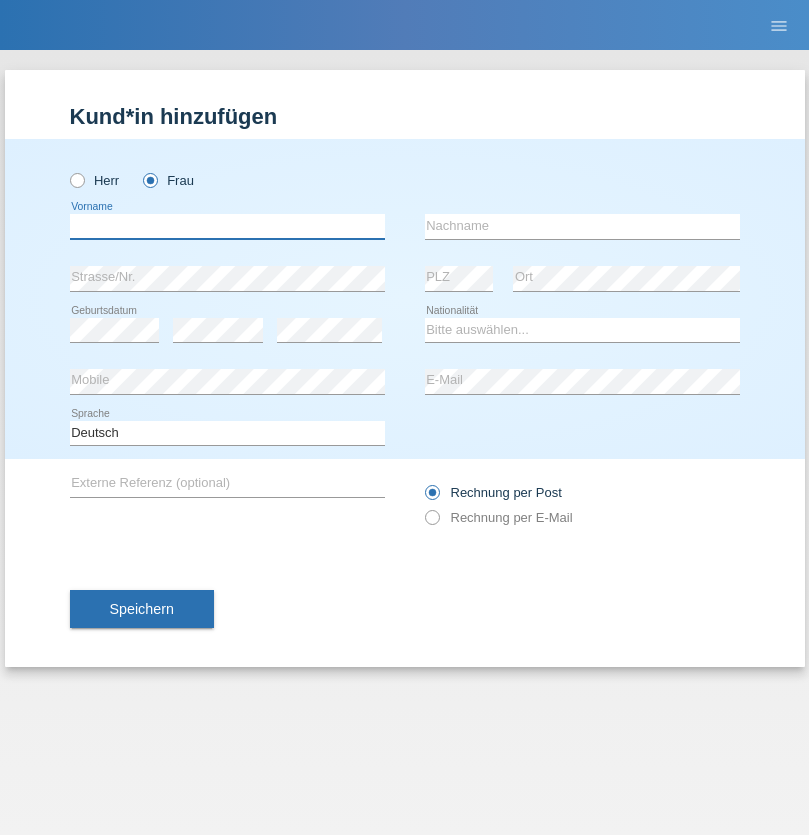 click at bounding box center (227, 226) 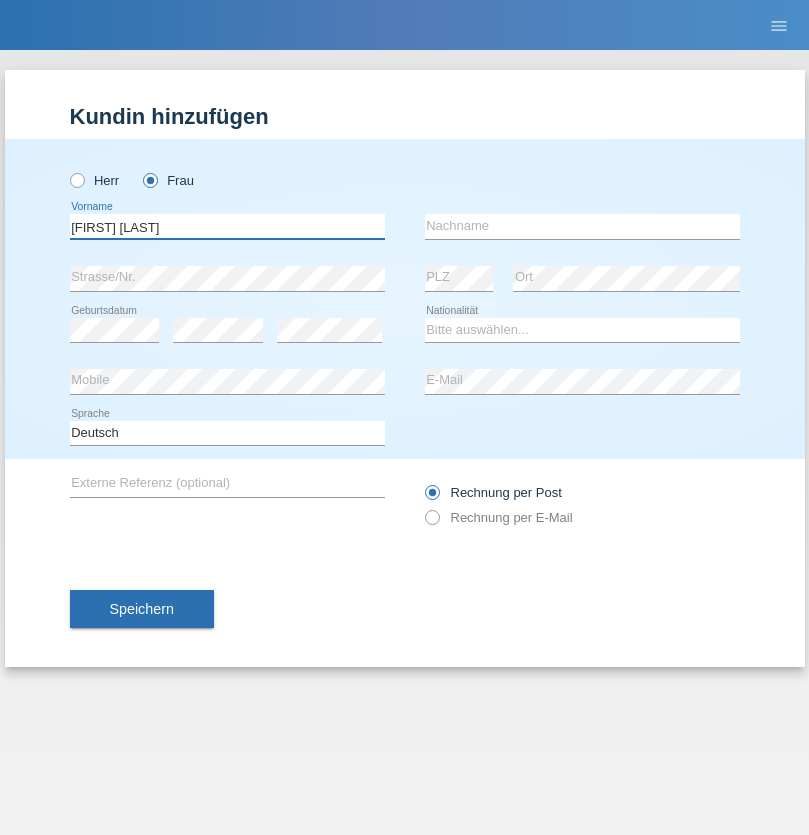 type on "Margare Asucena" 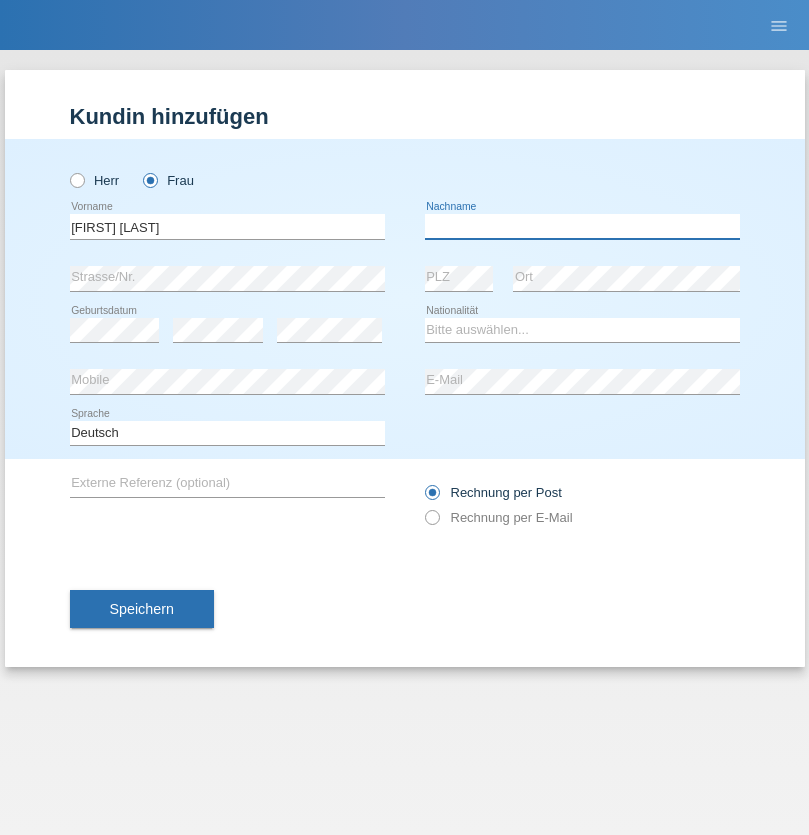 click at bounding box center (582, 226) 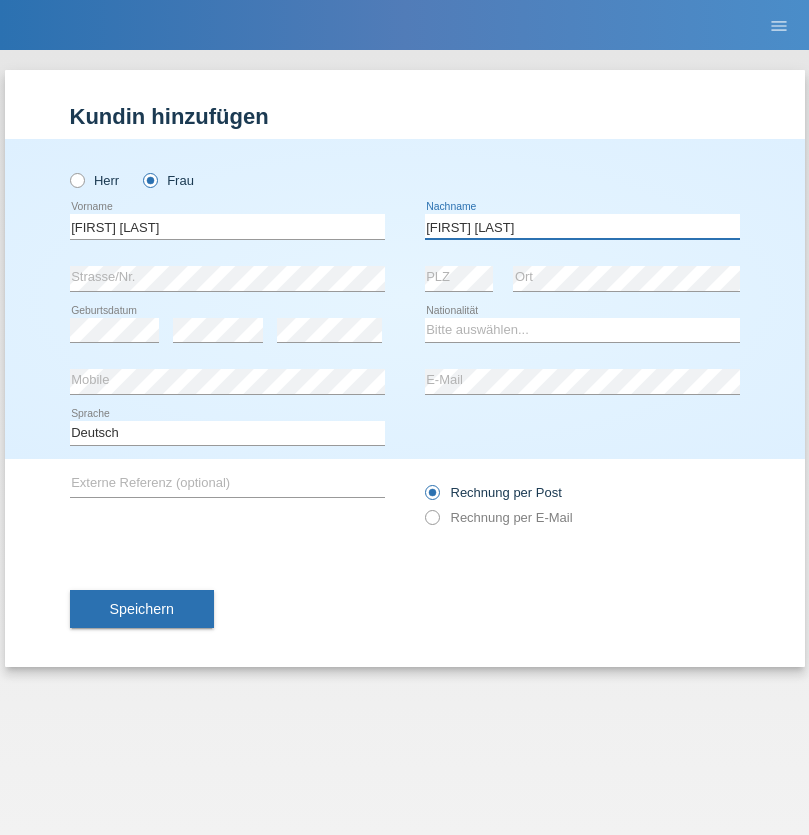 type on "Herebia de Beck" 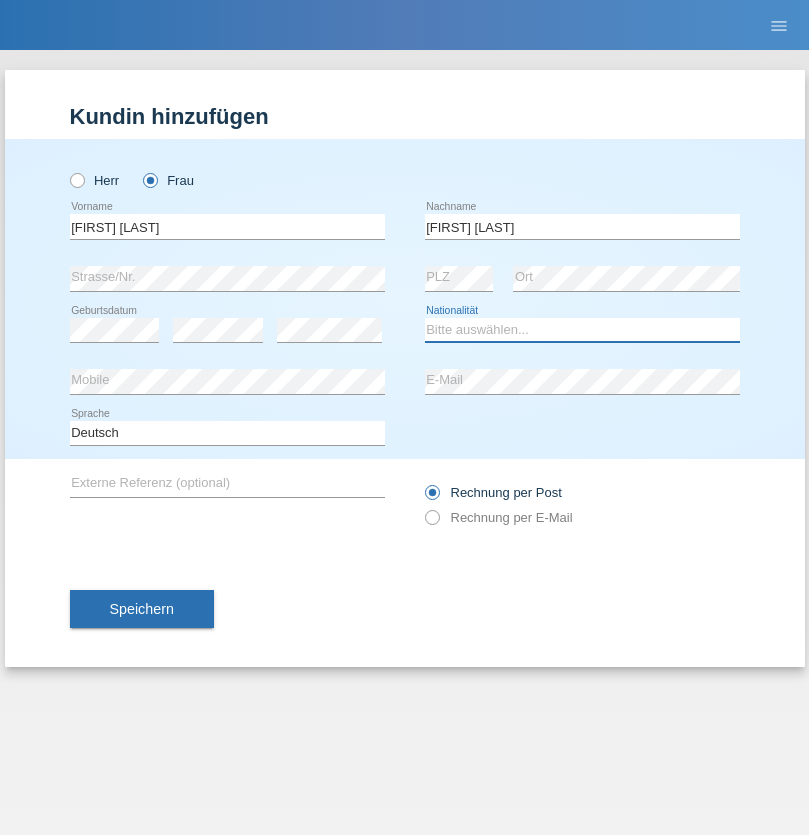 select on "CH" 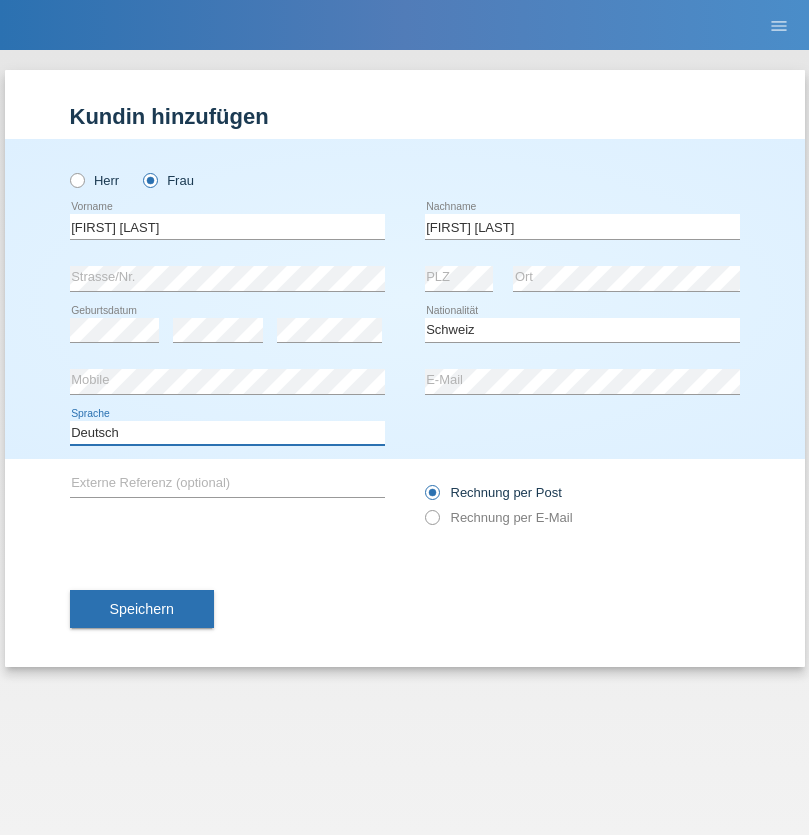 select on "en" 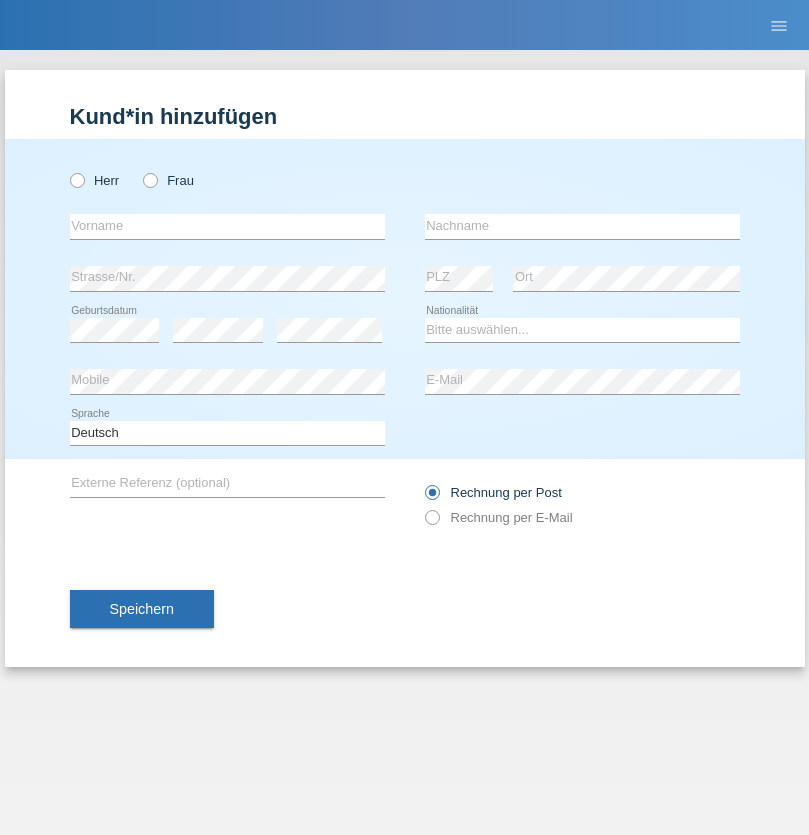 scroll, scrollTop: 0, scrollLeft: 0, axis: both 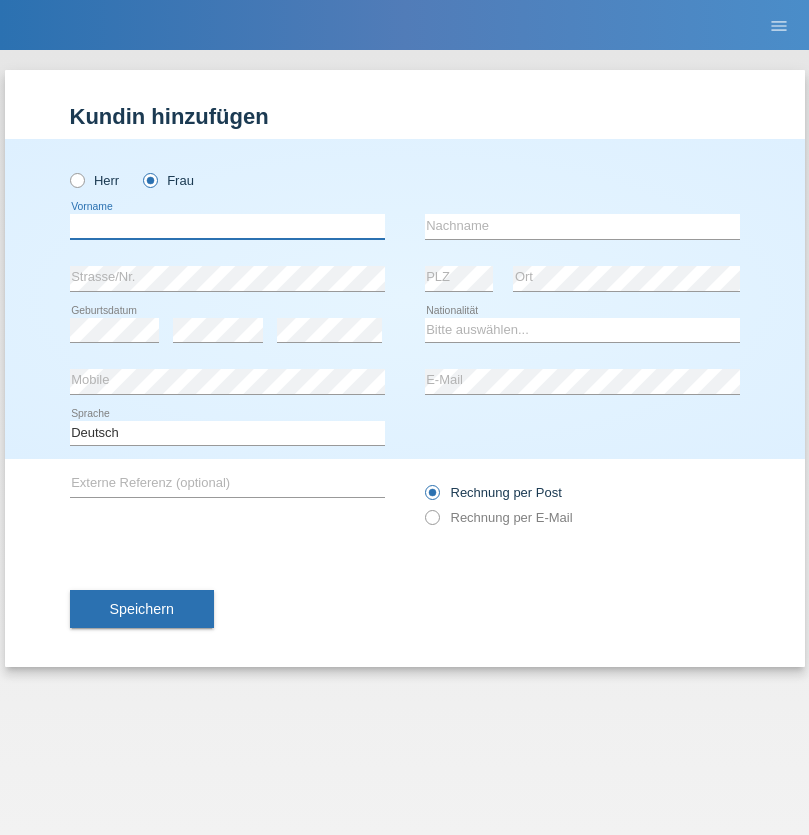 click at bounding box center [227, 226] 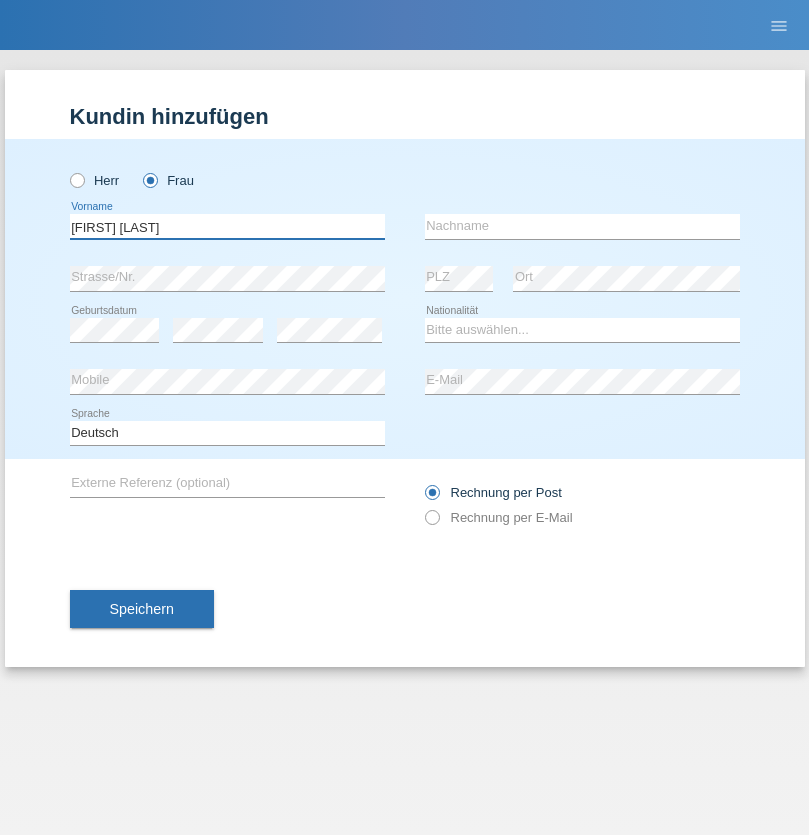 type on "Melissa Paz" 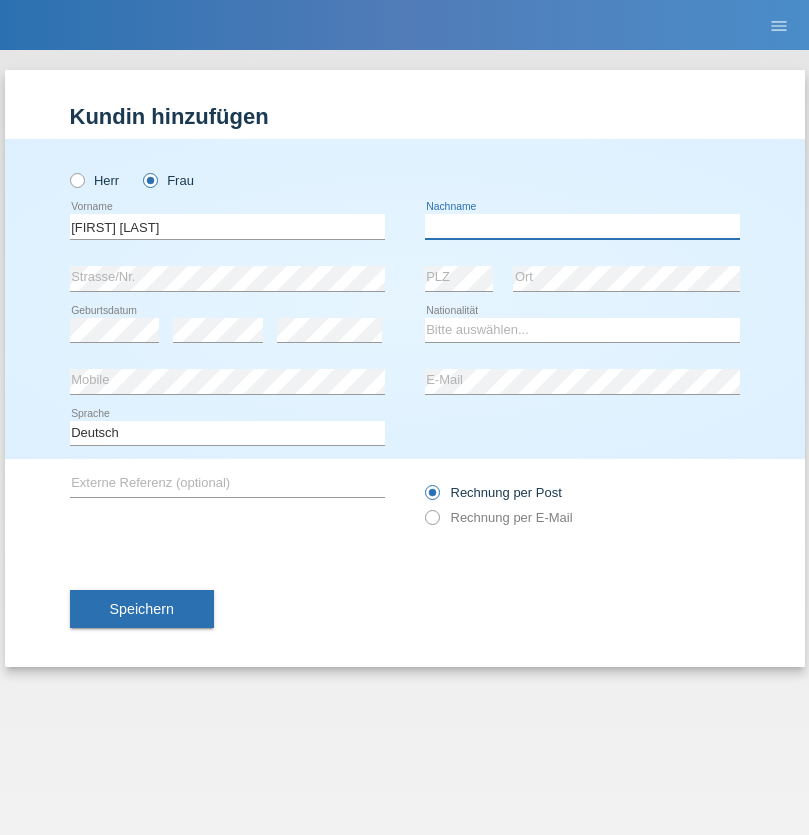click at bounding box center (582, 226) 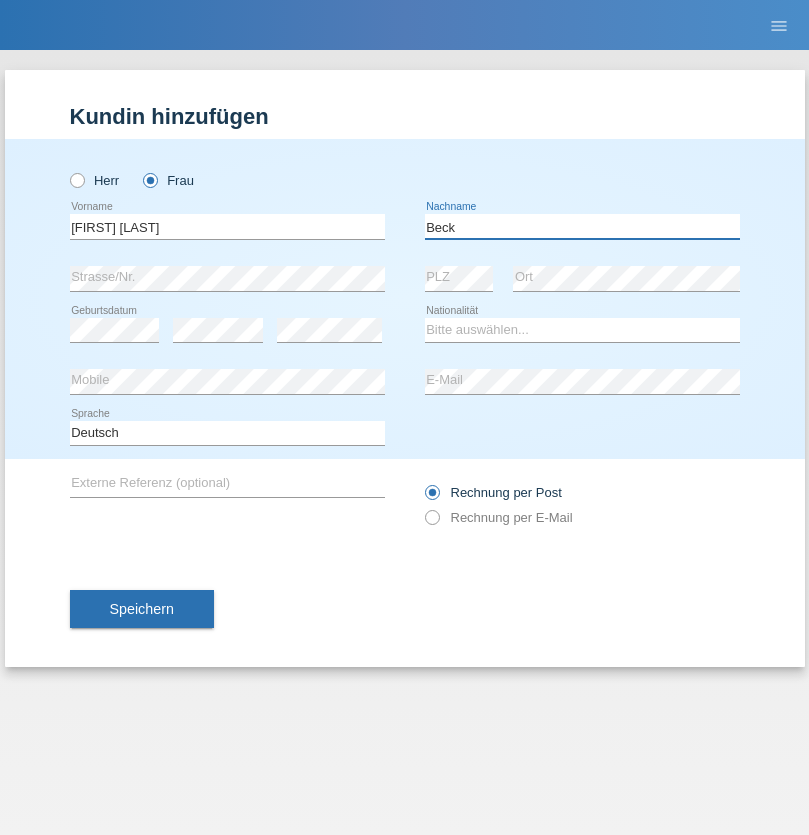 type on "Beck" 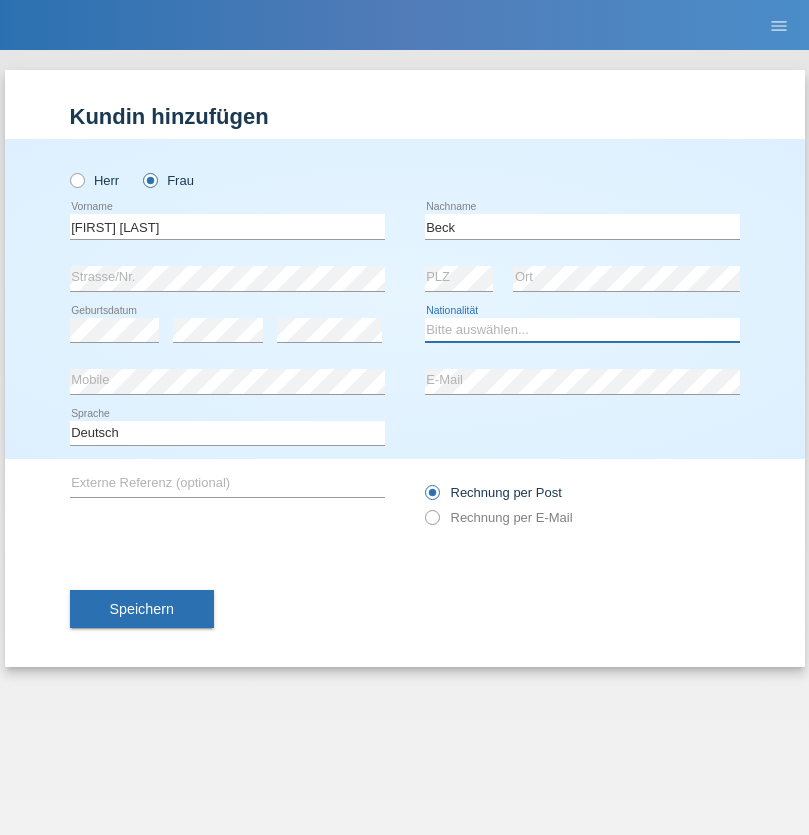 select on "CH" 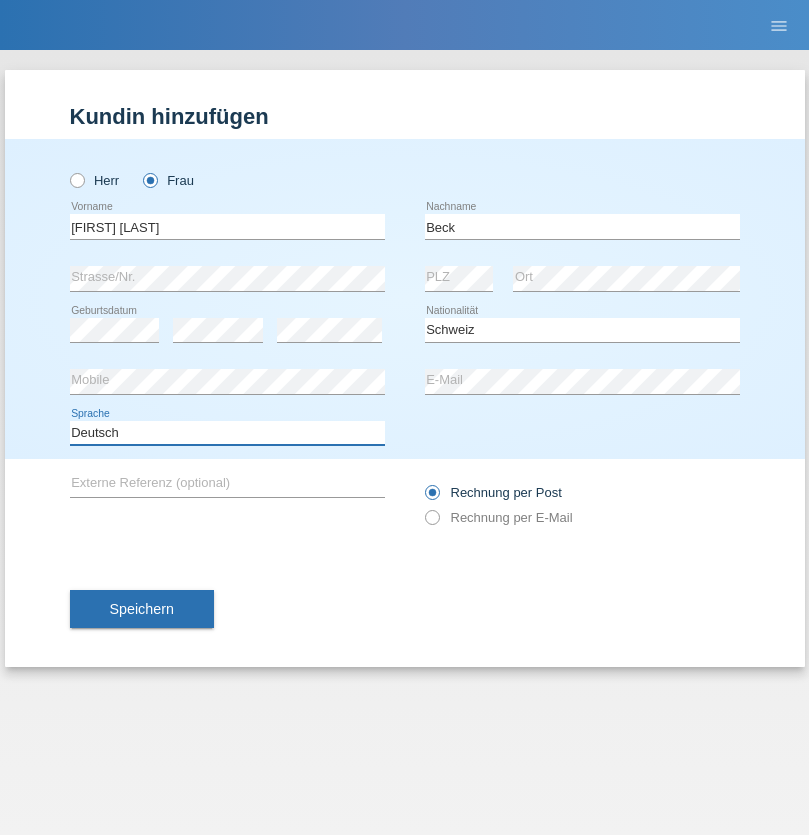 select on "en" 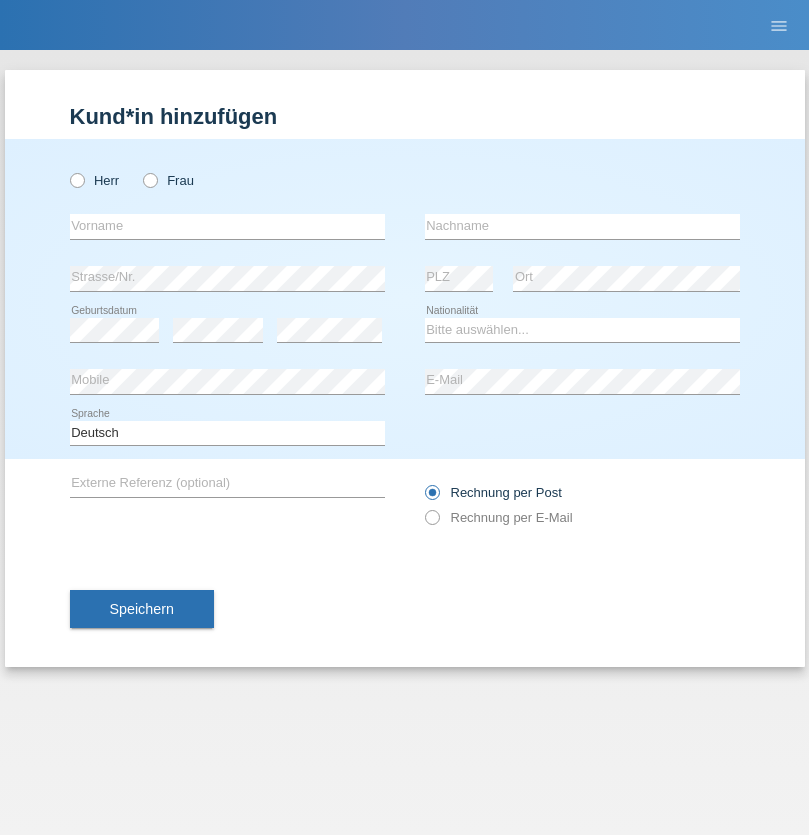 scroll, scrollTop: 0, scrollLeft: 0, axis: both 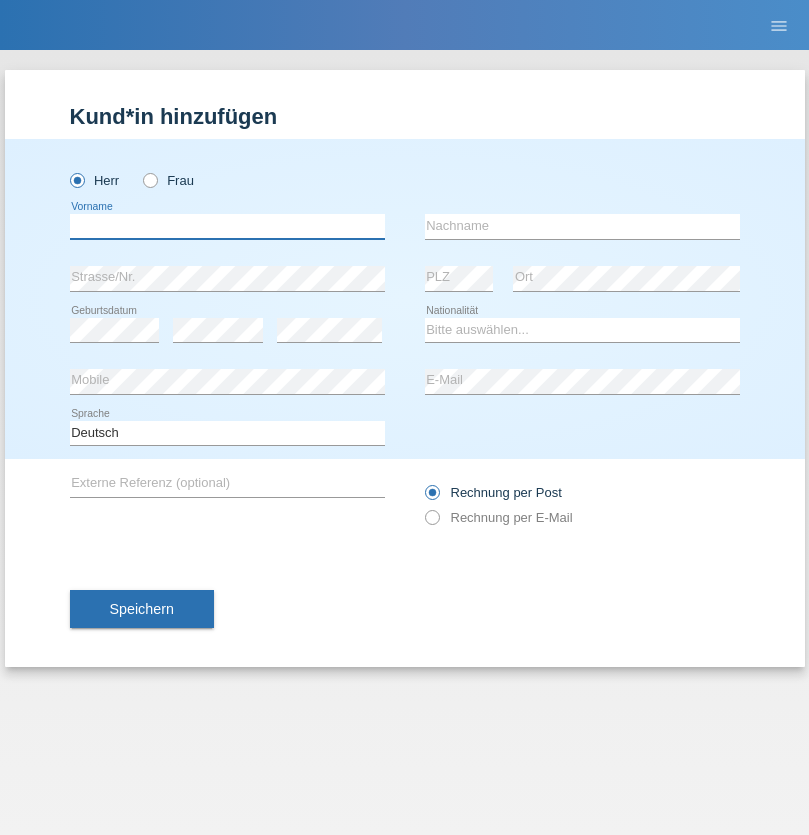 click at bounding box center [227, 226] 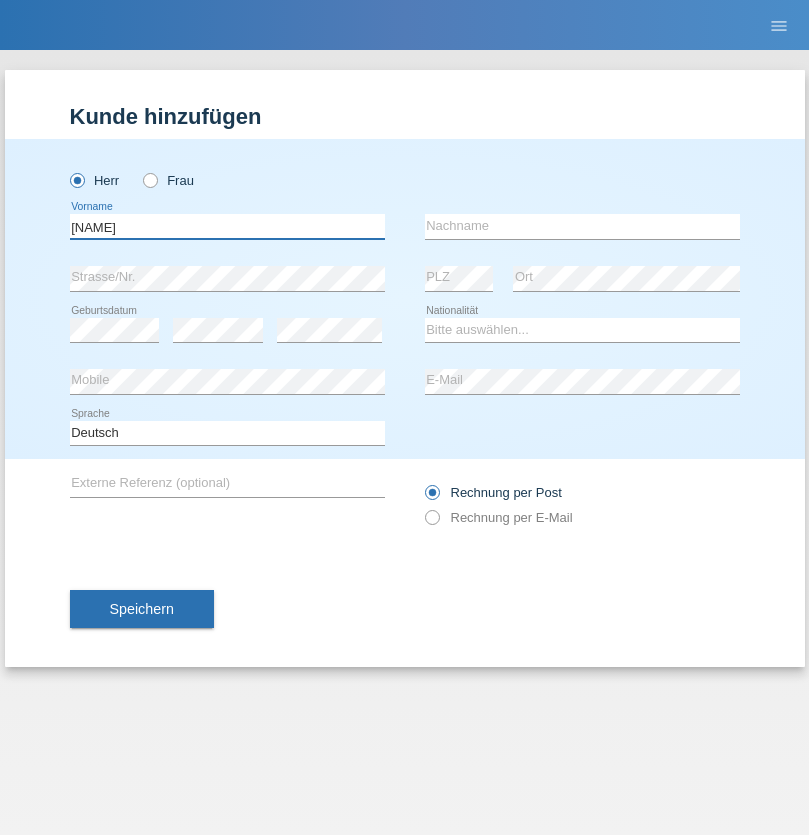 type on "Steve" 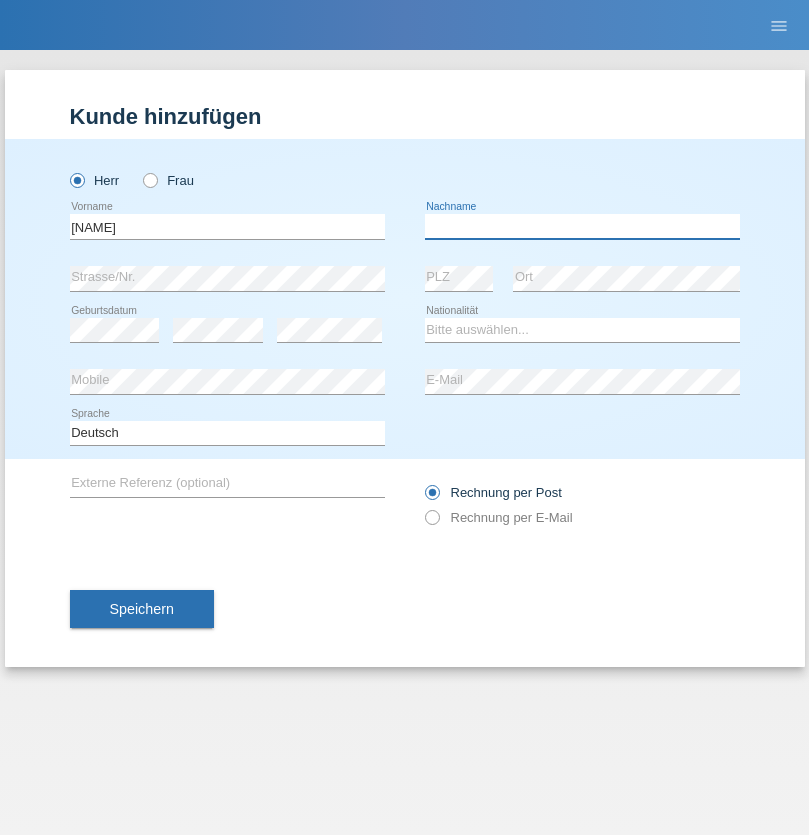 click at bounding box center (582, 226) 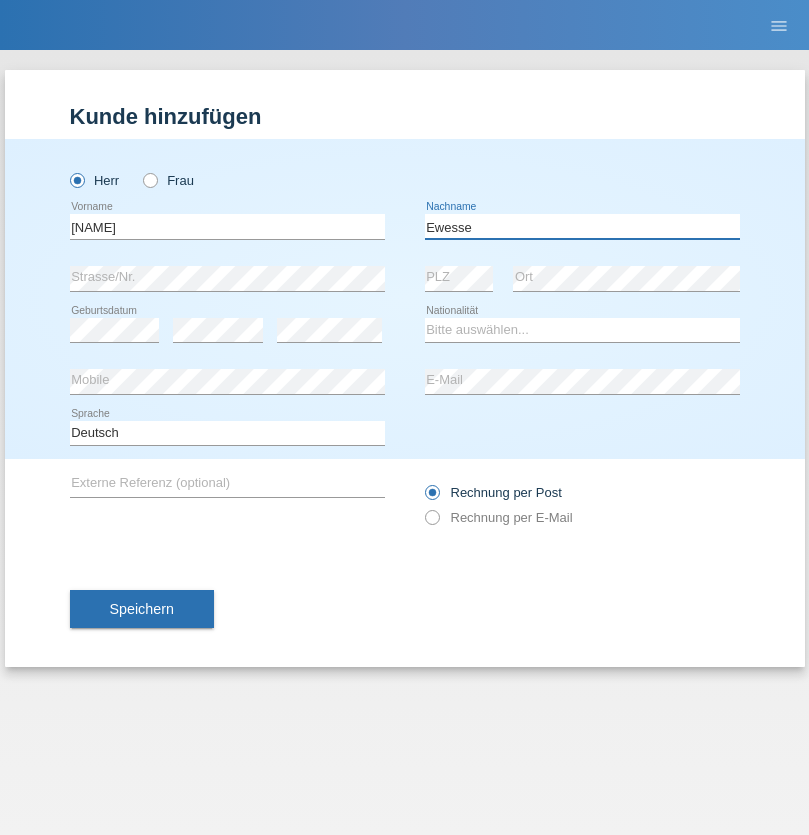 type on "Ewesse" 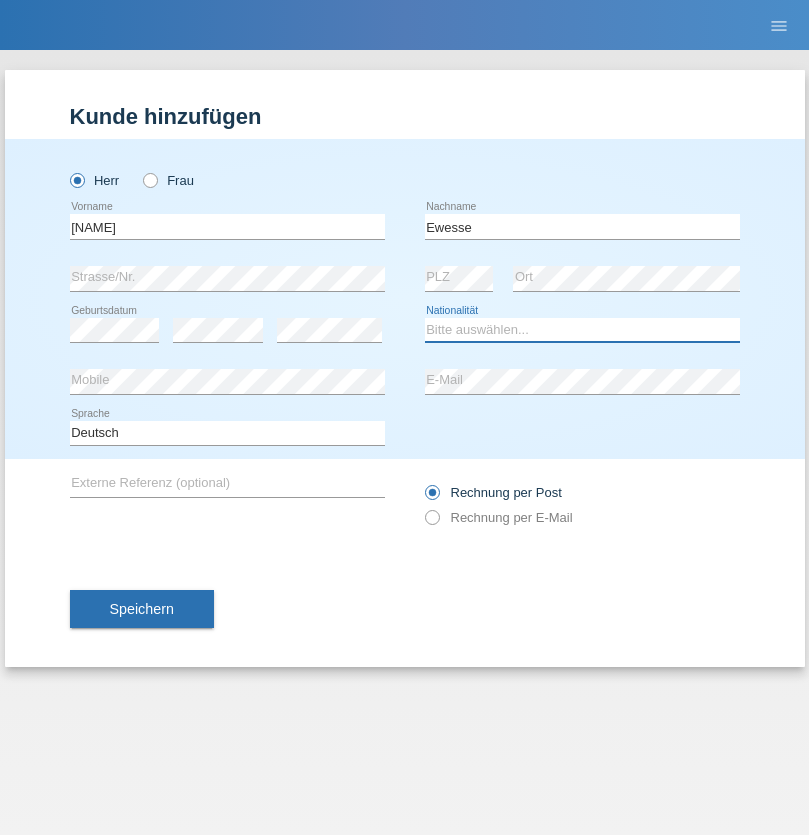 select on "FR" 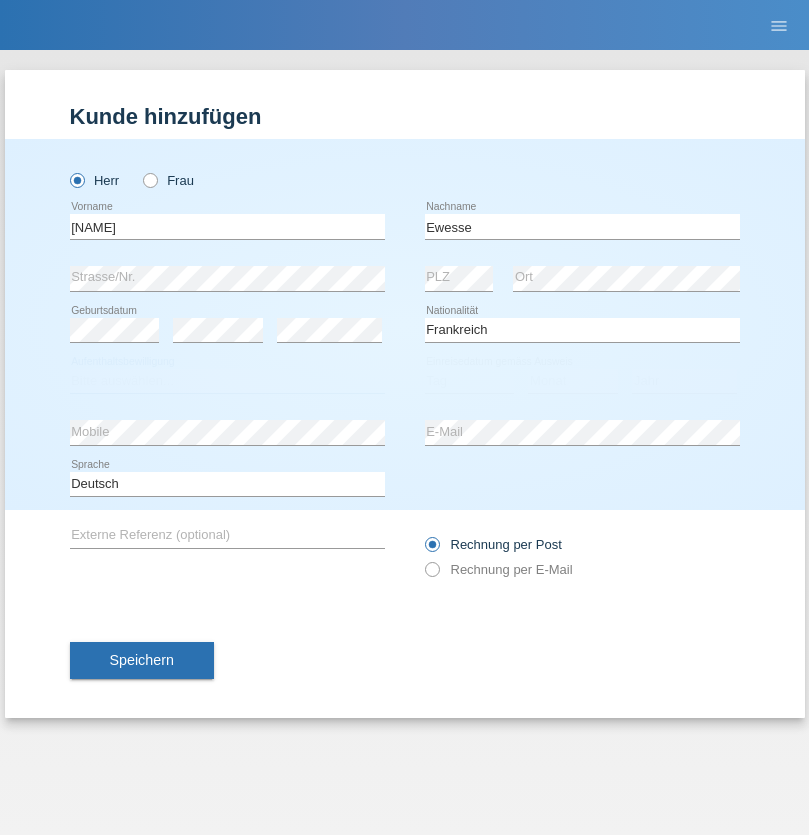 select on "C" 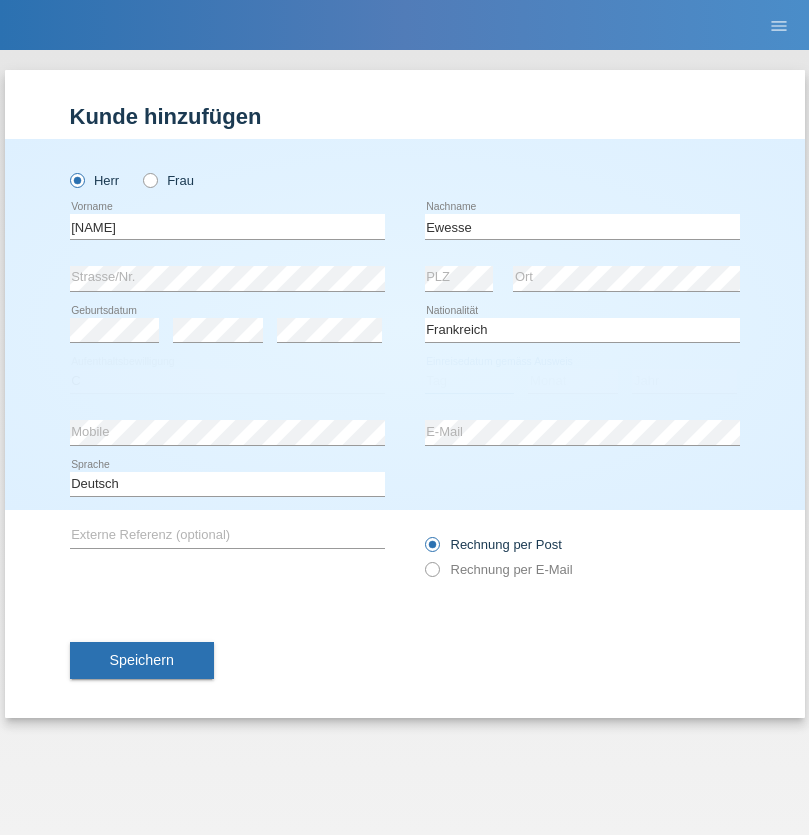 select on "24" 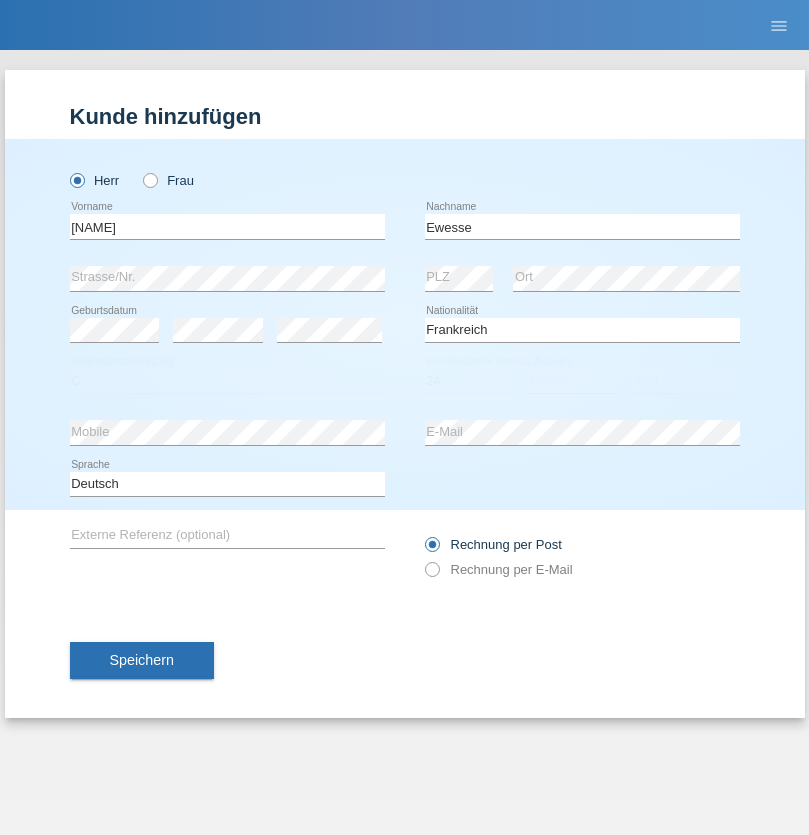 select on "12" 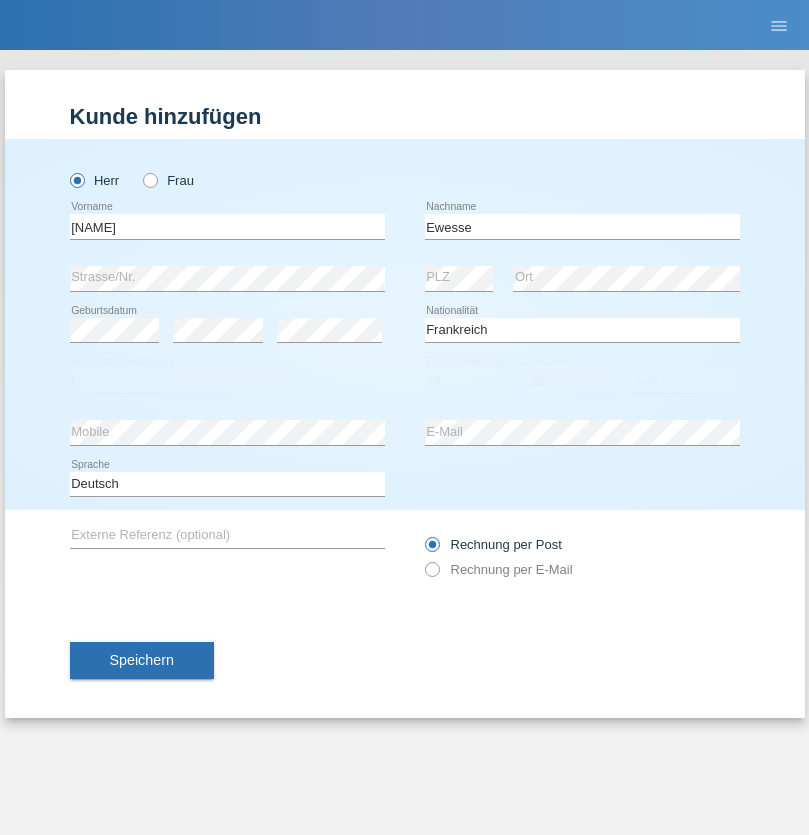 select on "1926" 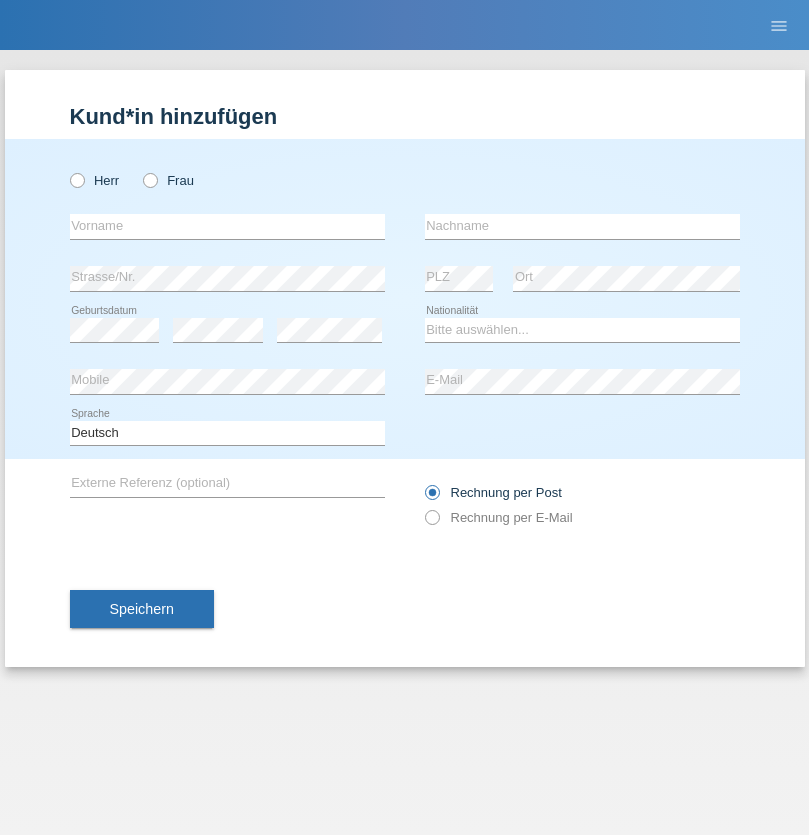 scroll, scrollTop: 0, scrollLeft: 0, axis: both 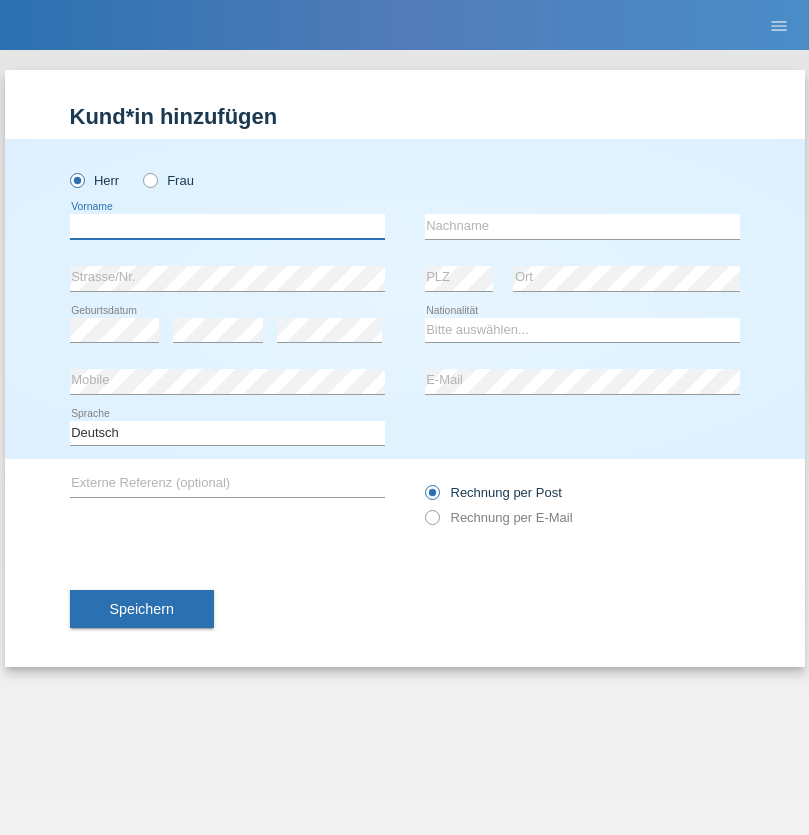 click at bounding box center [227, 226] 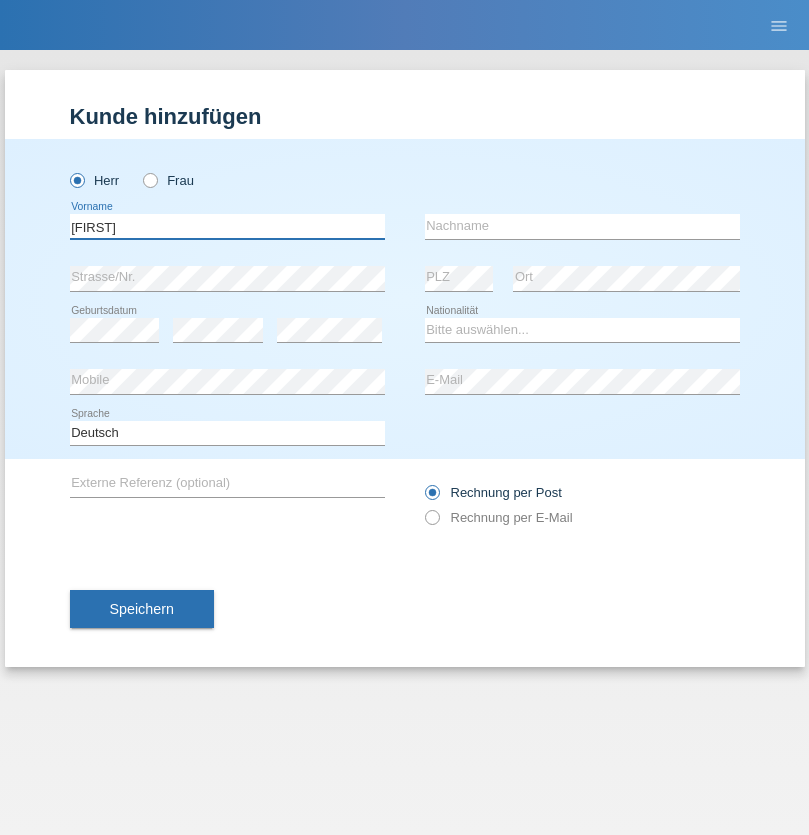 type on "[FIRST]" 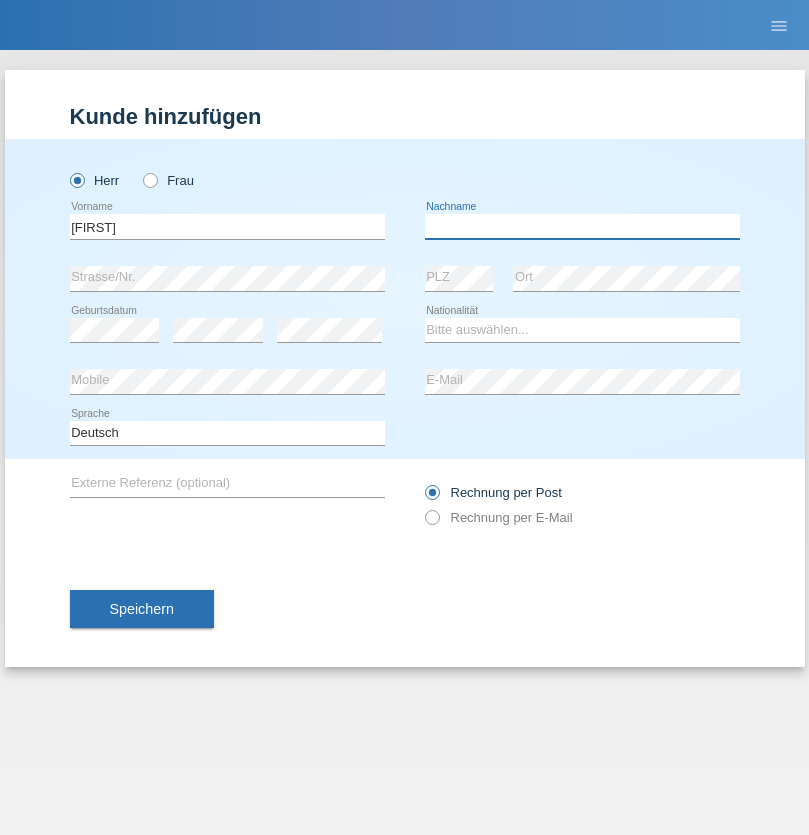 click at bounding box center (582, 226) 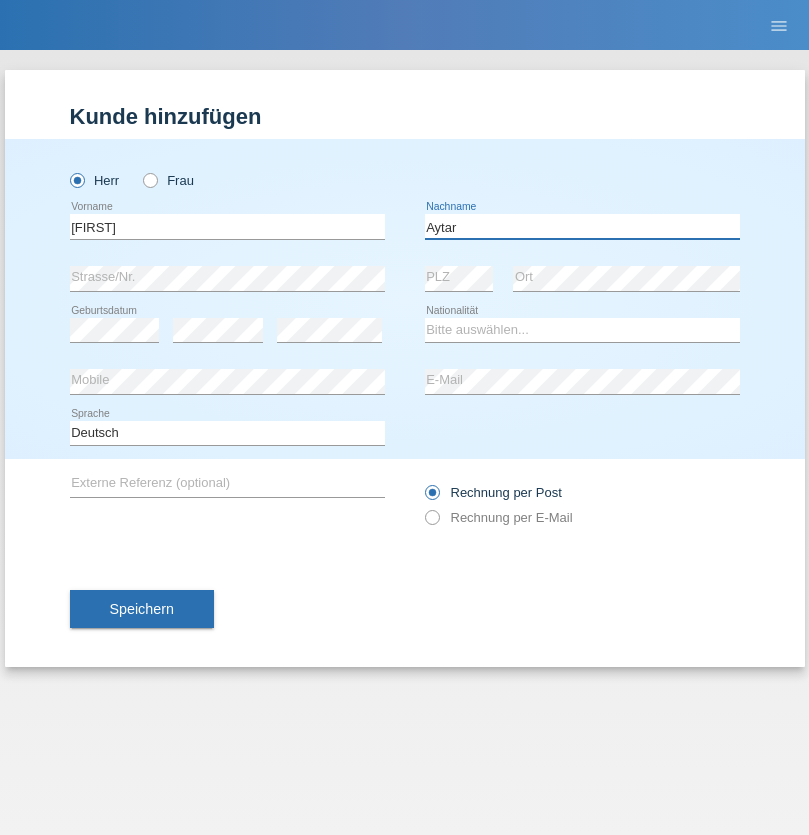 type on "Aytar" 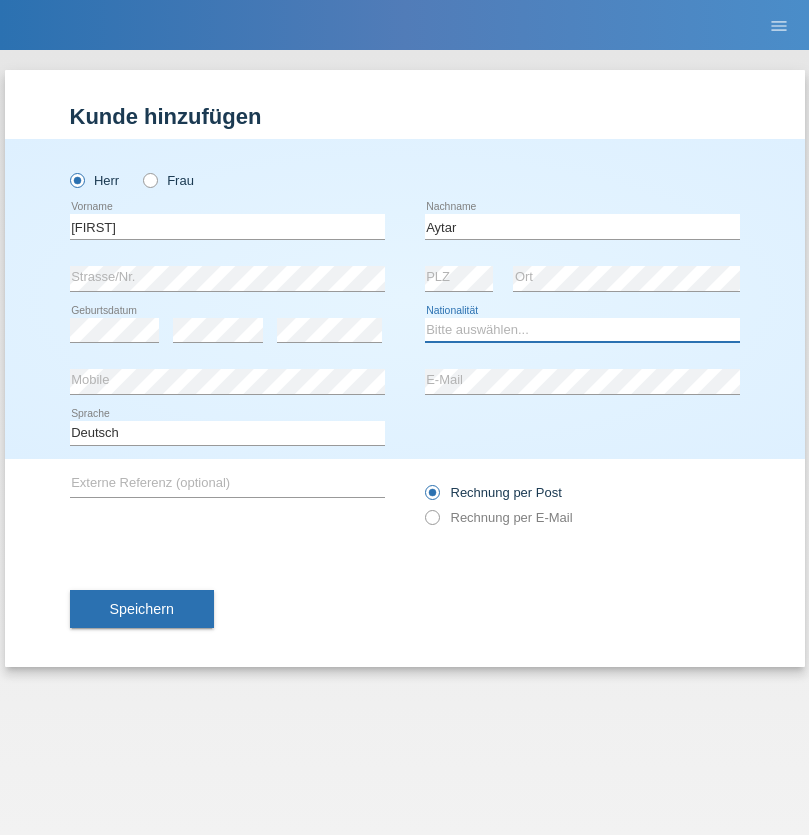select on "CH" 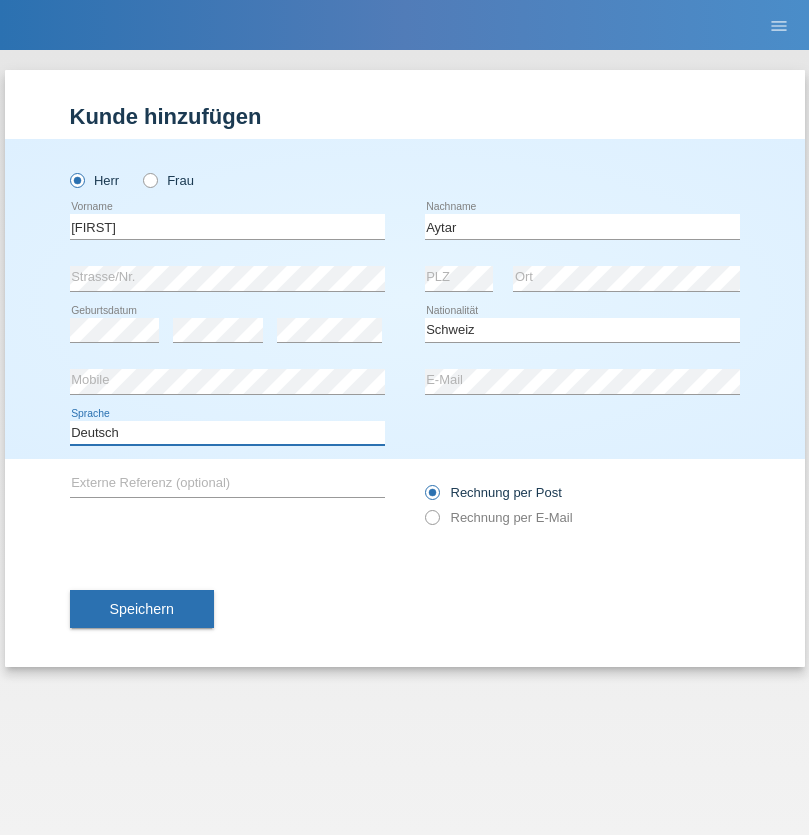 select on "en" 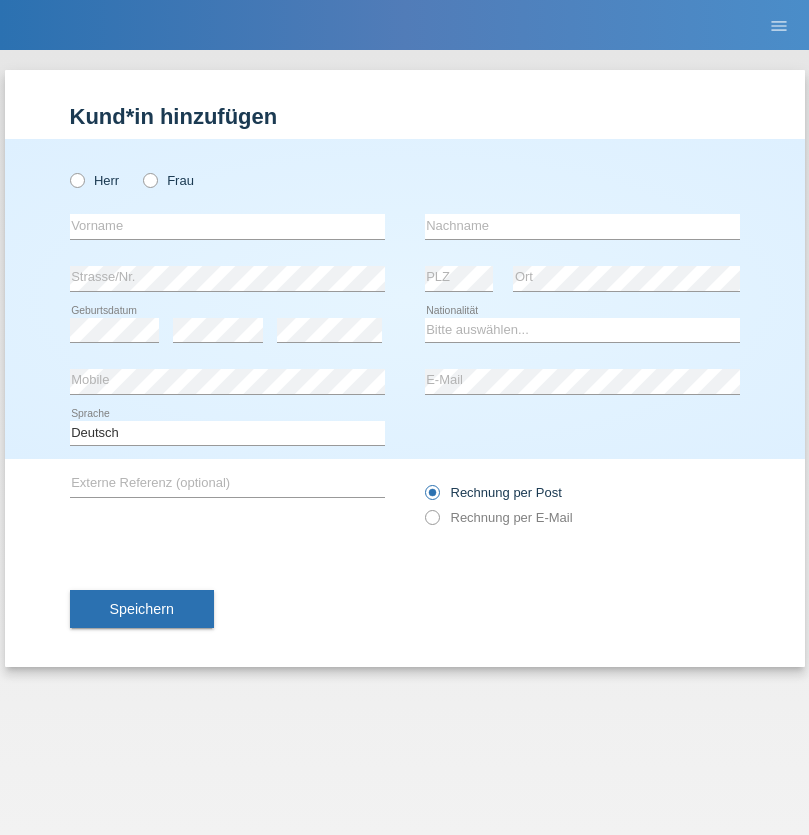 scroll, scrollTop: 0, scrollLeft: 0, axis: both 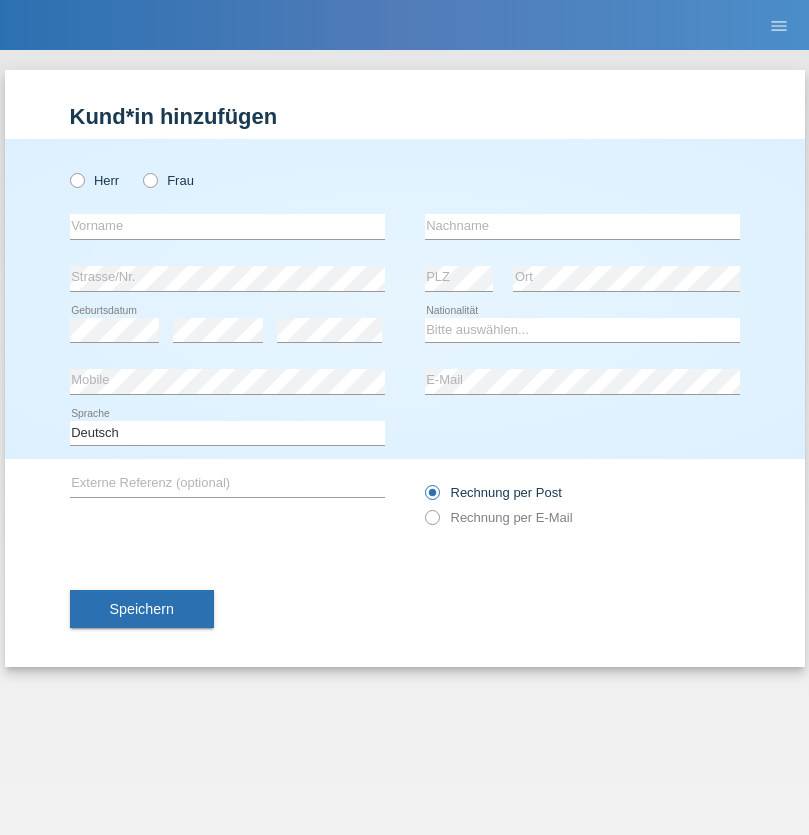 radio on "true" 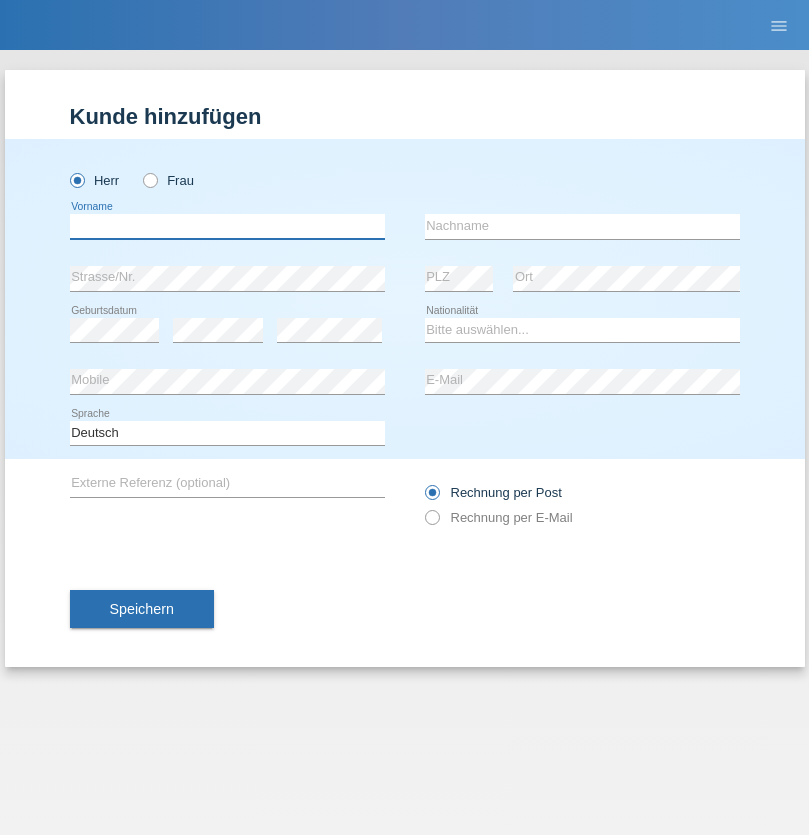 click at bounding box center [227, 226] 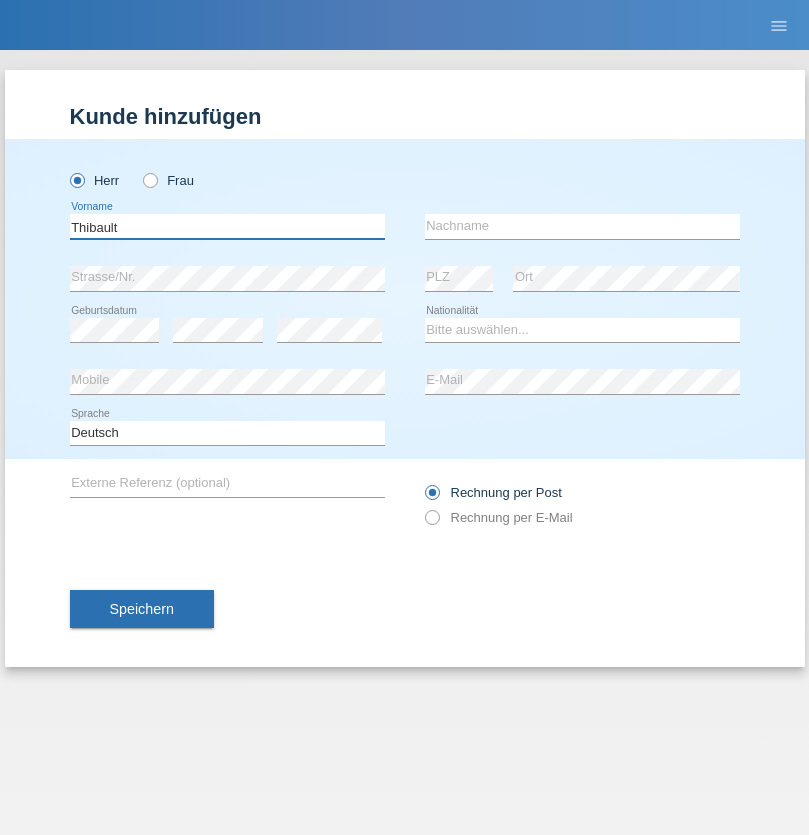 type on "Thibault" 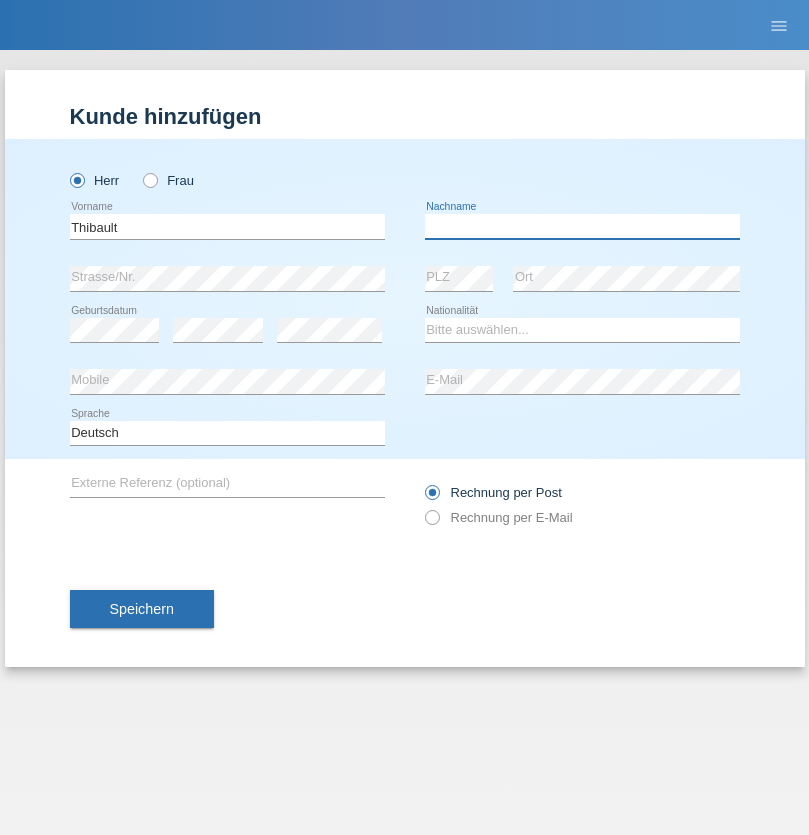click at bounding box center [582, 226] 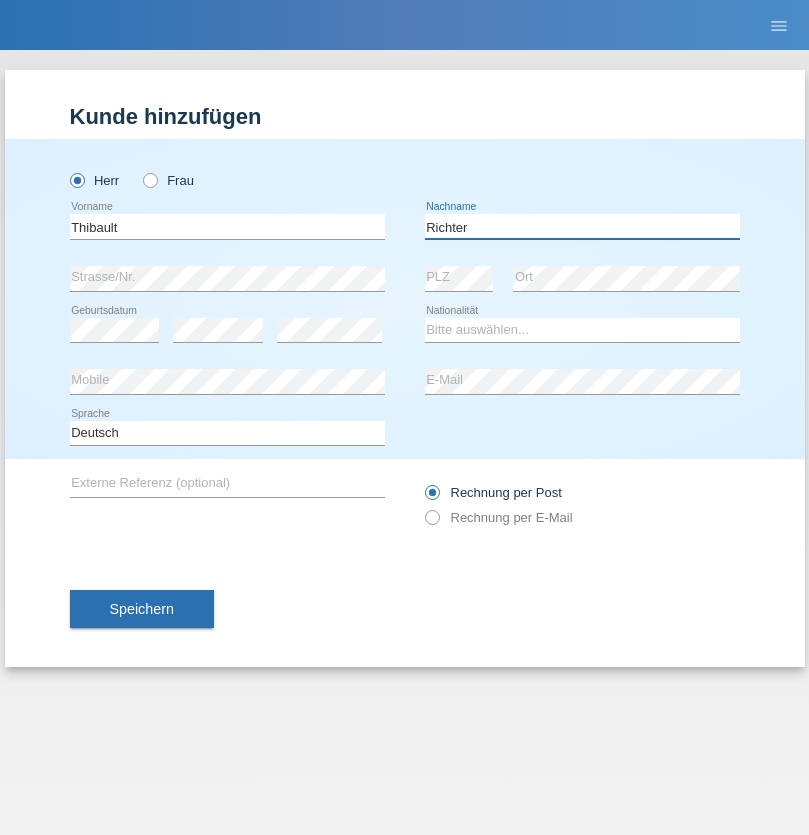type on "Richter" 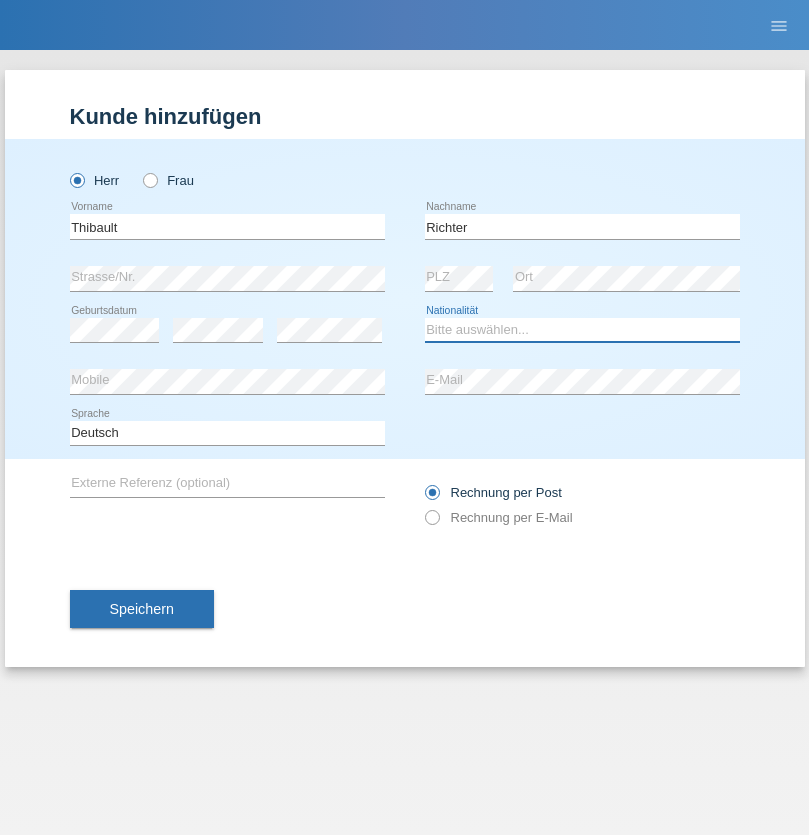 select on "CH" 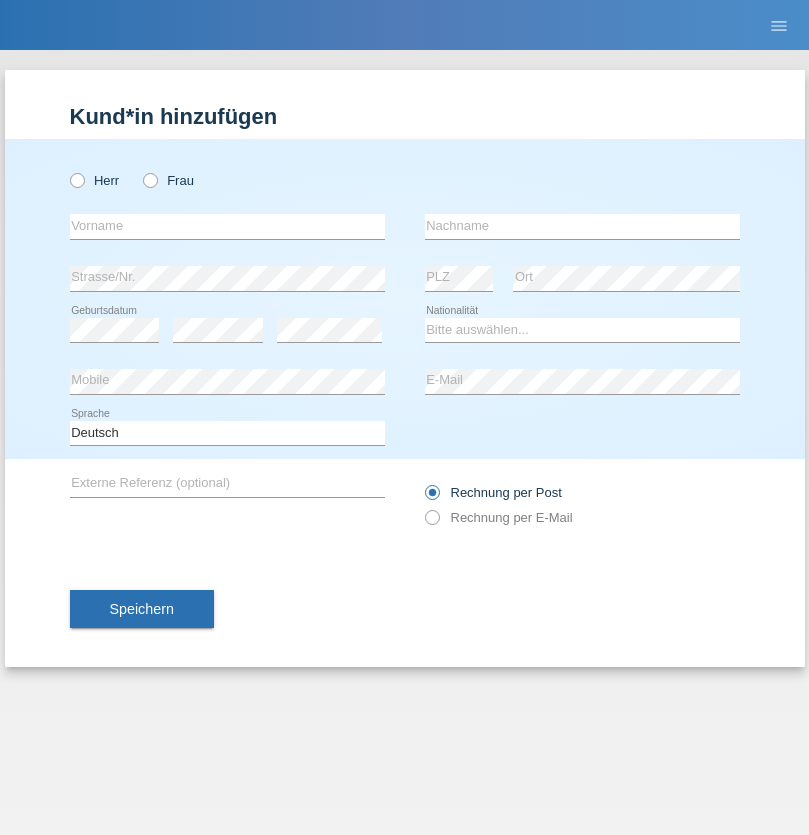 scroll, scrollTop: 0, scrollLeft: 0, axis: both 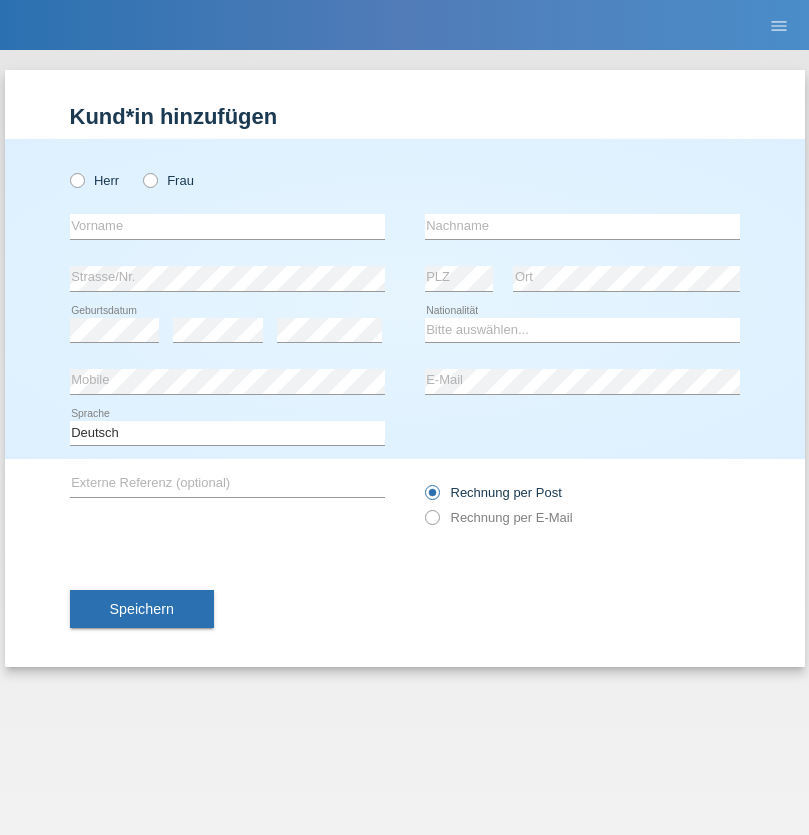 radio on "true" 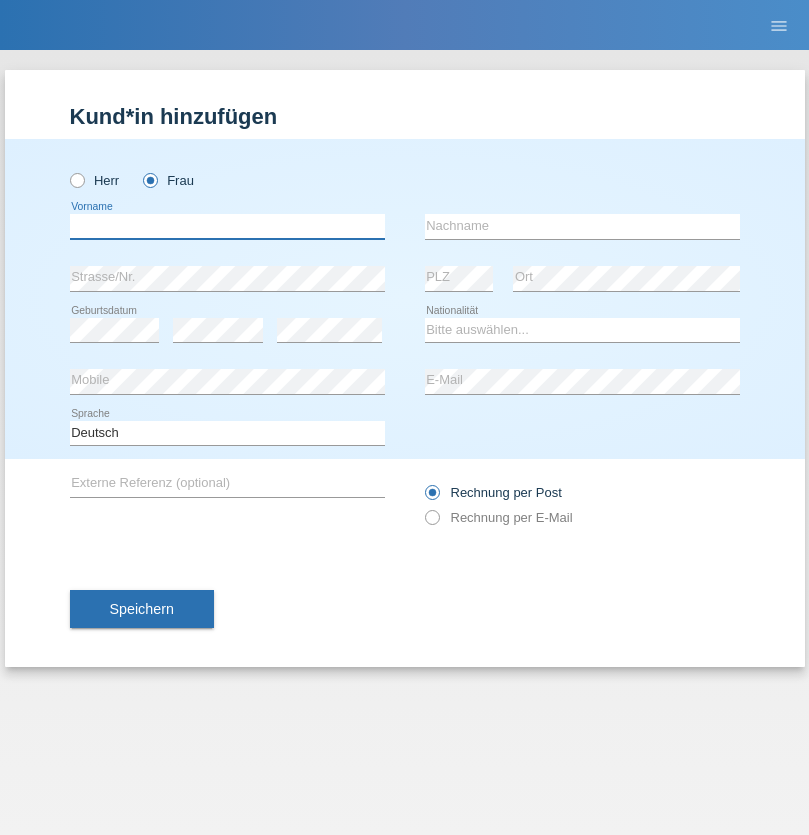 click at bounding box center (227, 226) 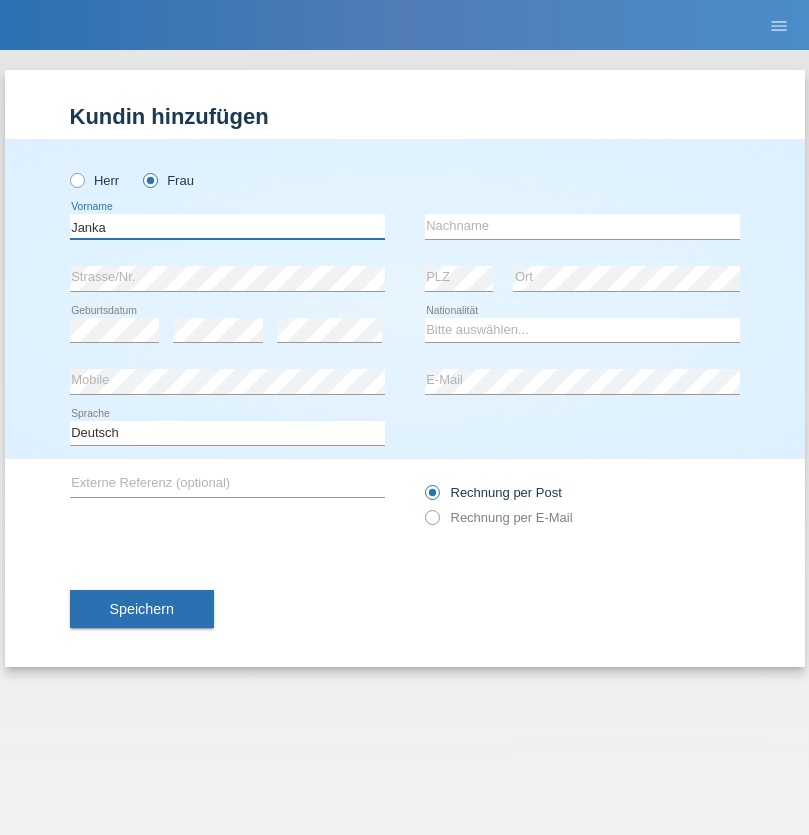 type on "Janka" 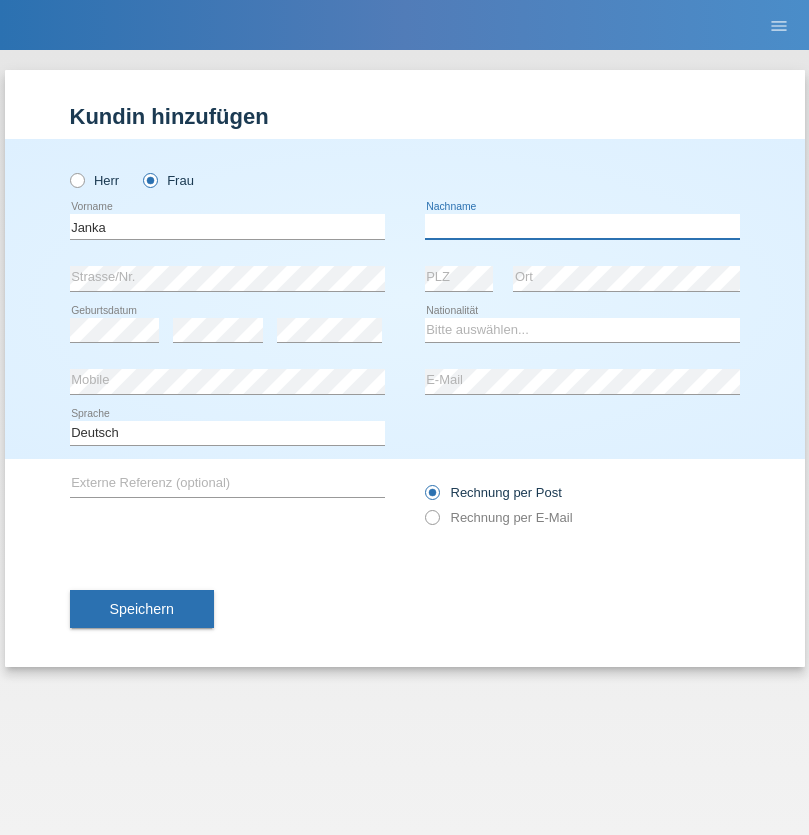 click at bounding box center (582, 226) 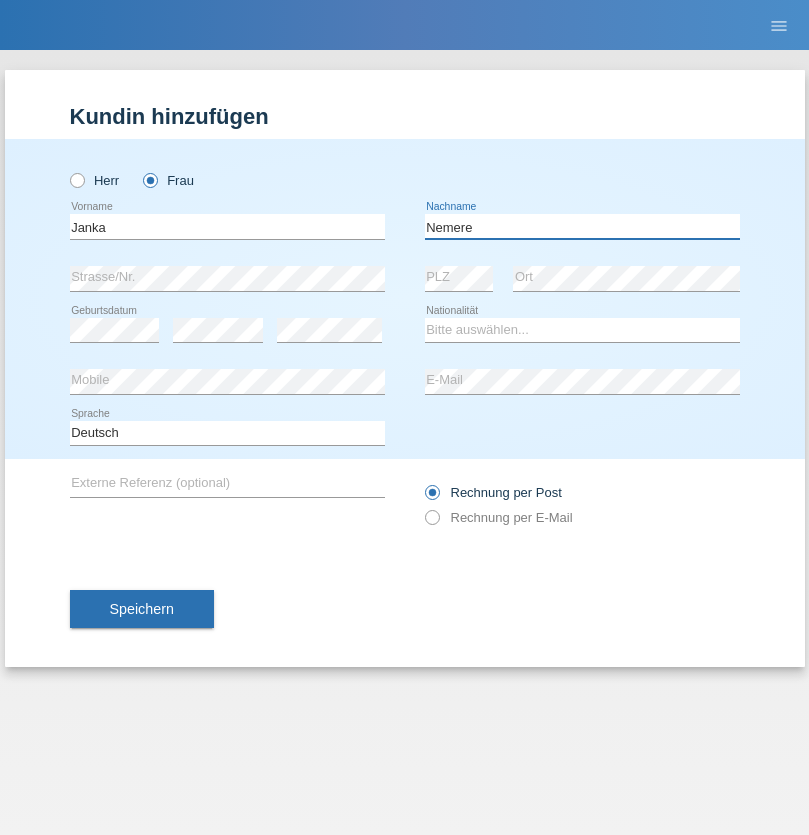 type on "Nemere" 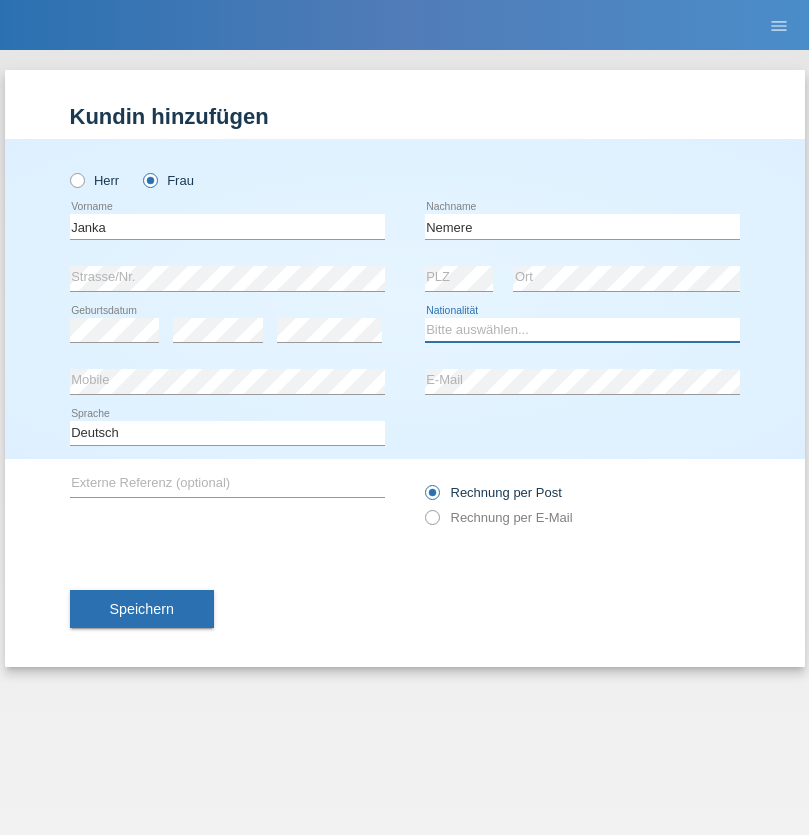 select on "HU" 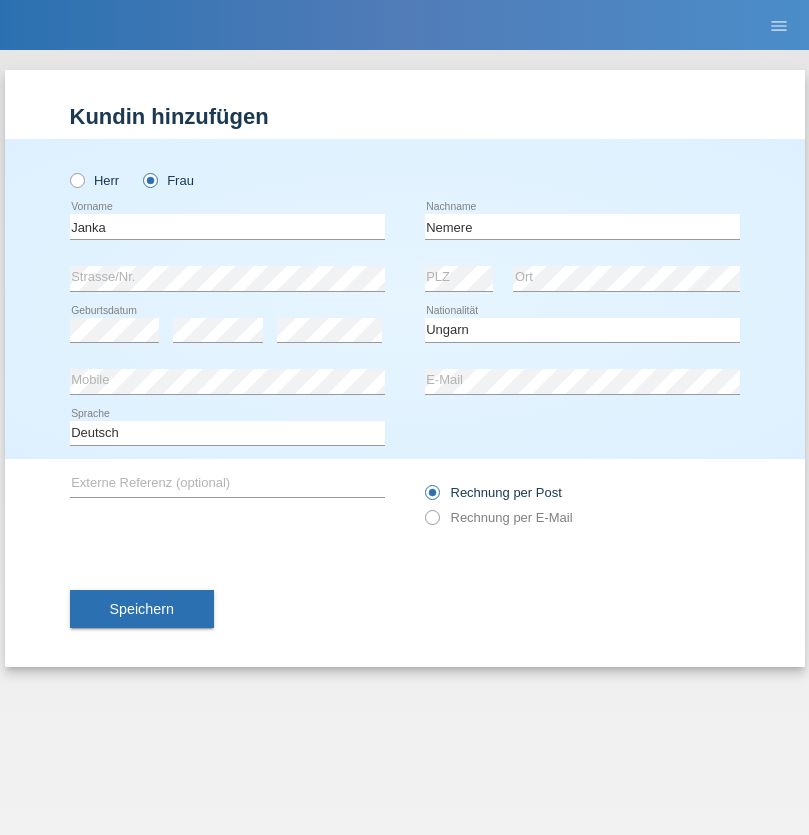 select on "C" 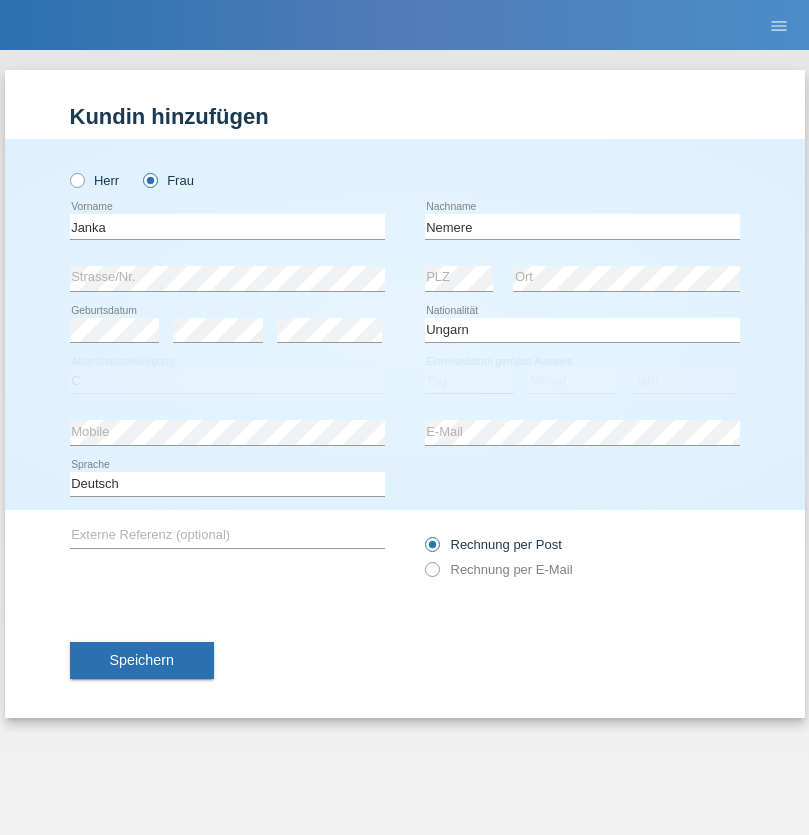 select on "13" 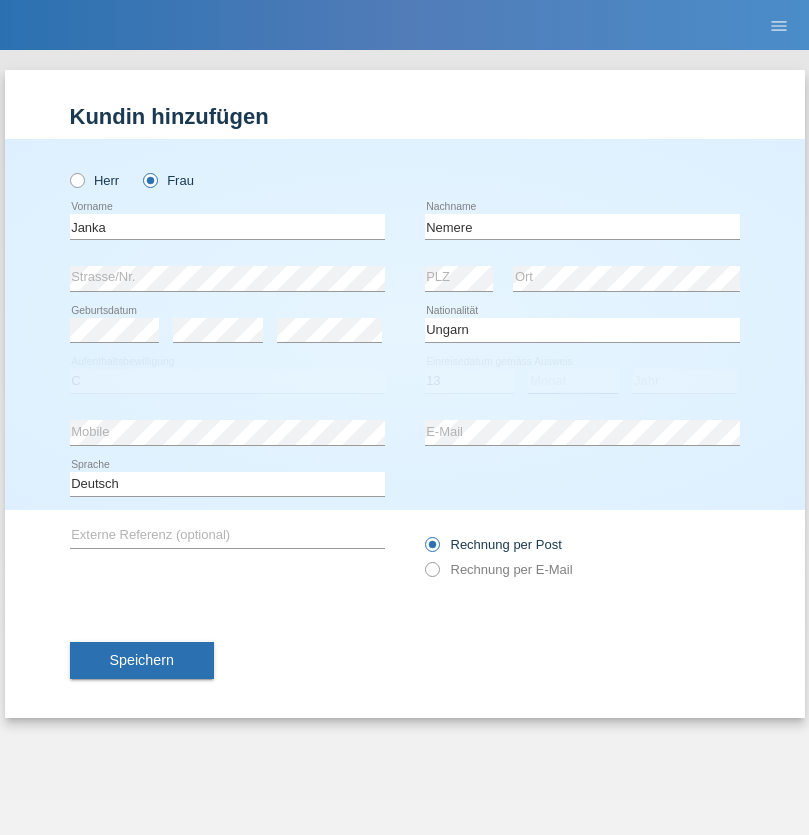 select on "12" 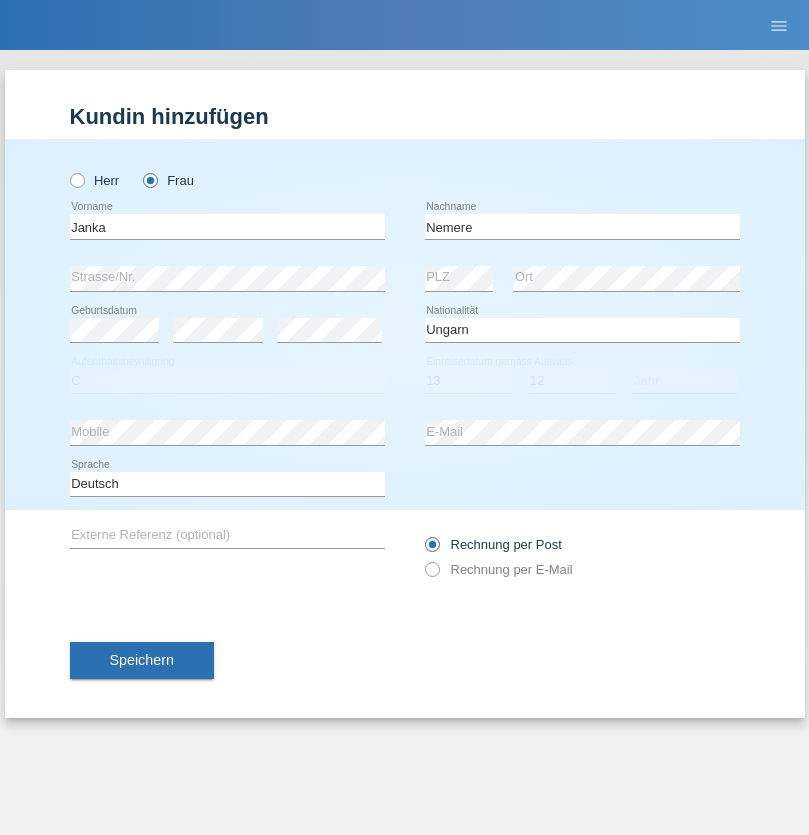 select on "2021" 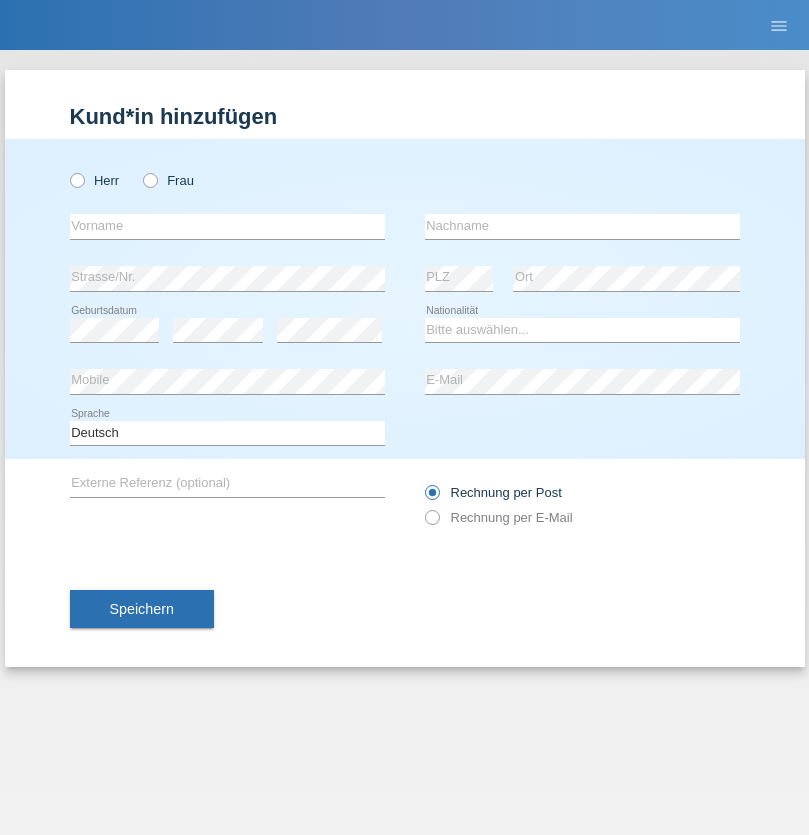 scroll, scrollTop: 0, scrollLeft: 0, axis: both 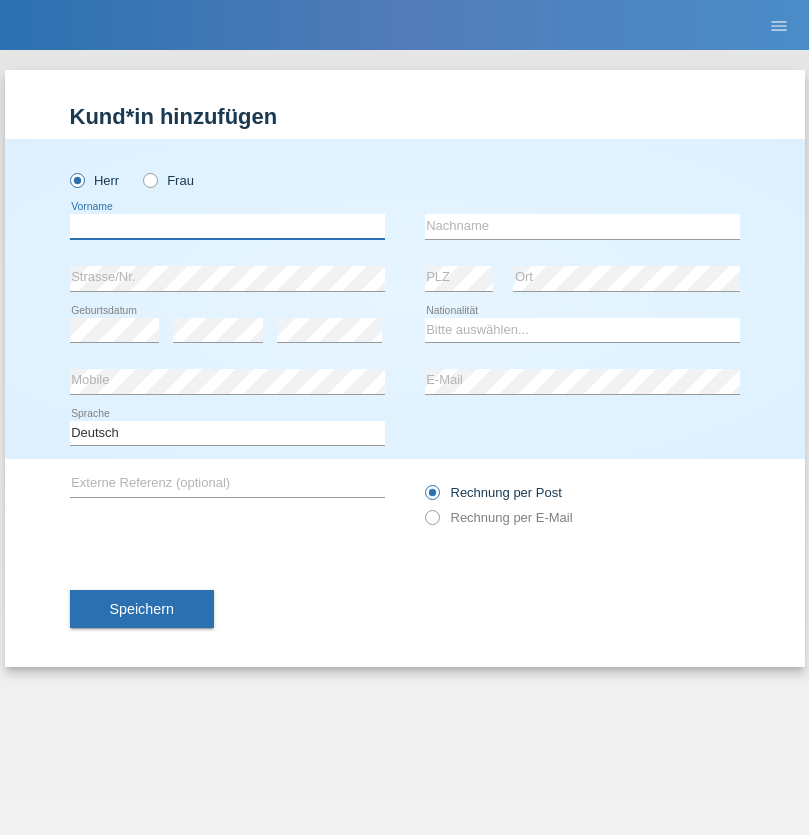 click at bounding box center [227, 226] 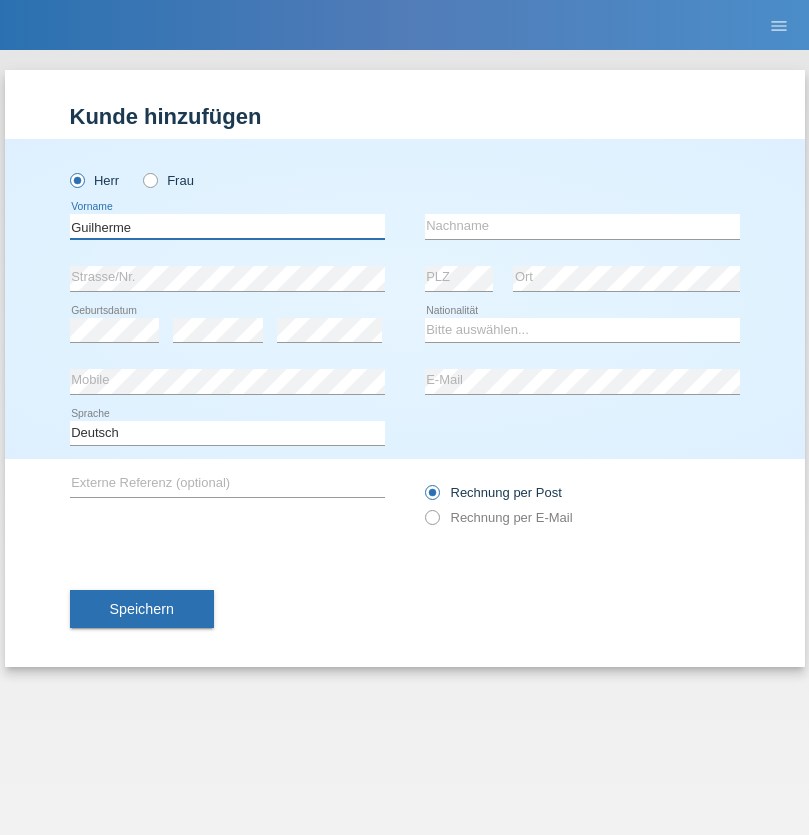 type on "Guilherme" 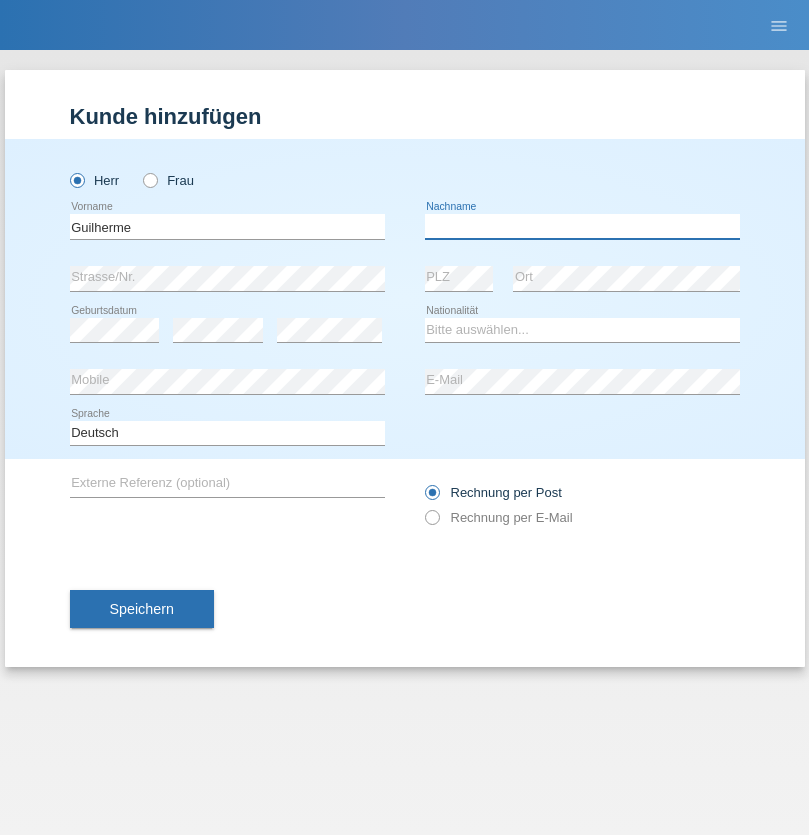 click at bounding box center [582, 226] 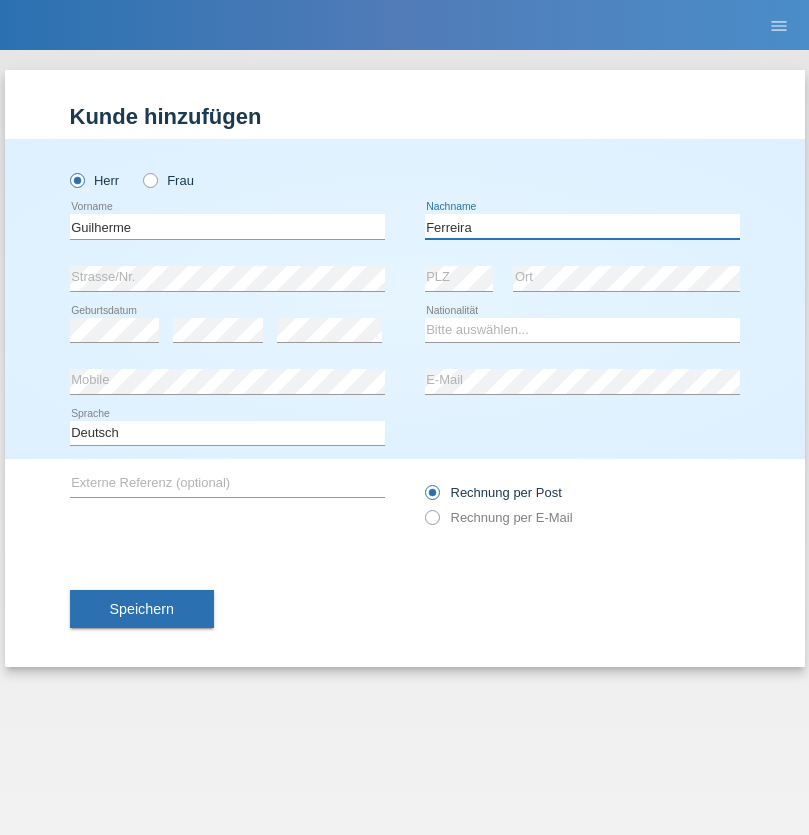 type on "Ferreira" 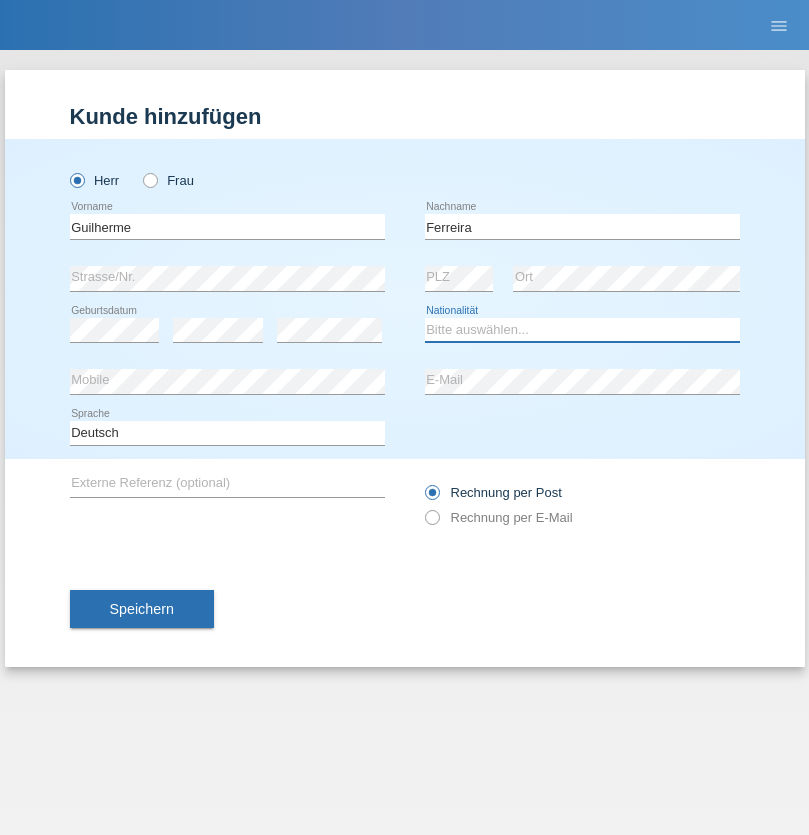 select on "PT" 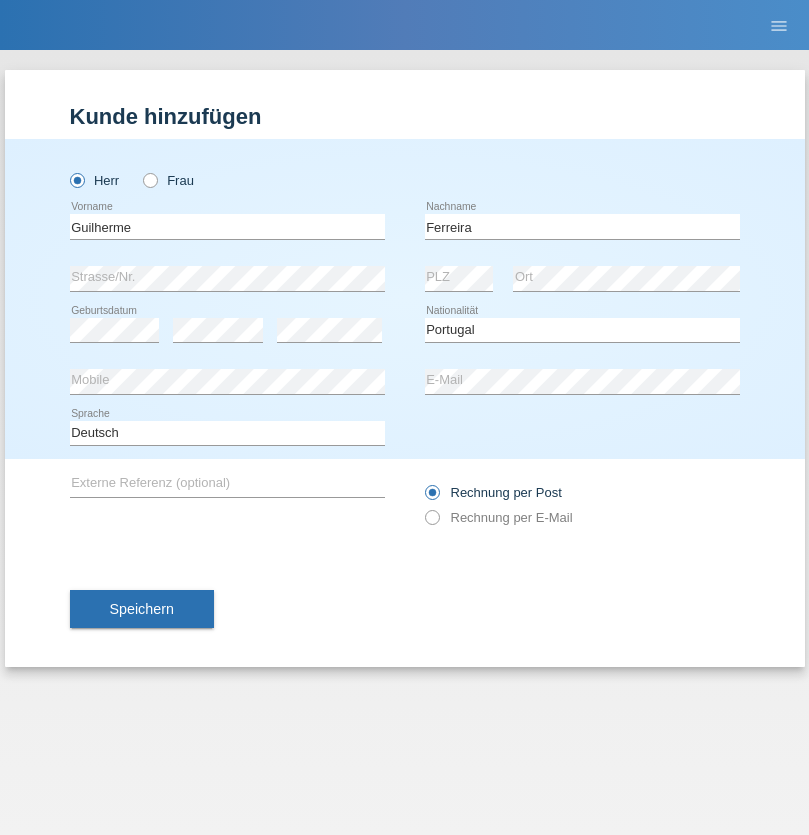 select on "C" 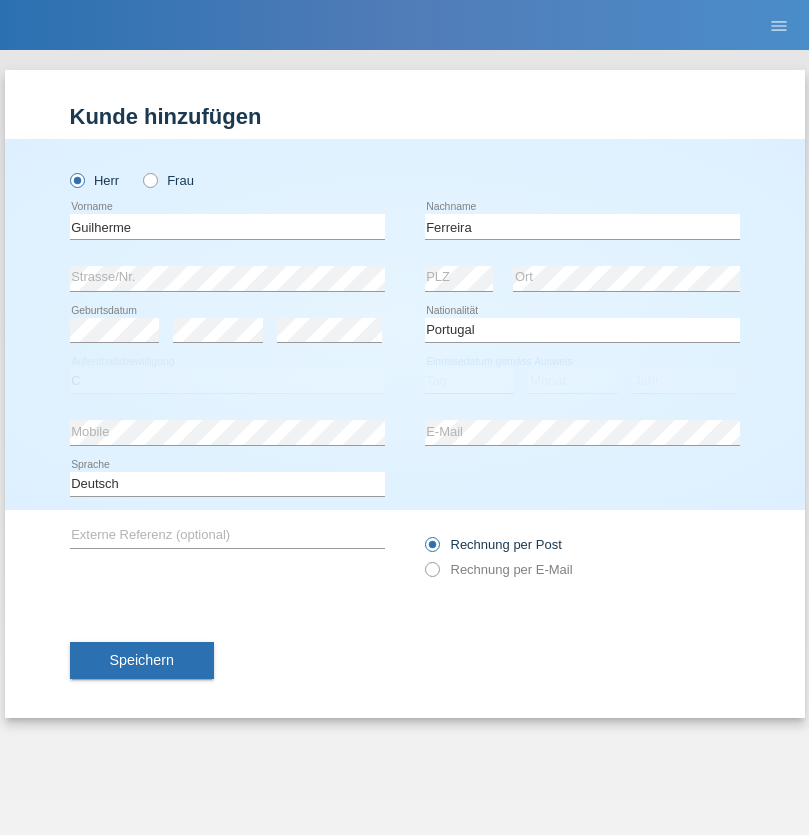 select on "04" 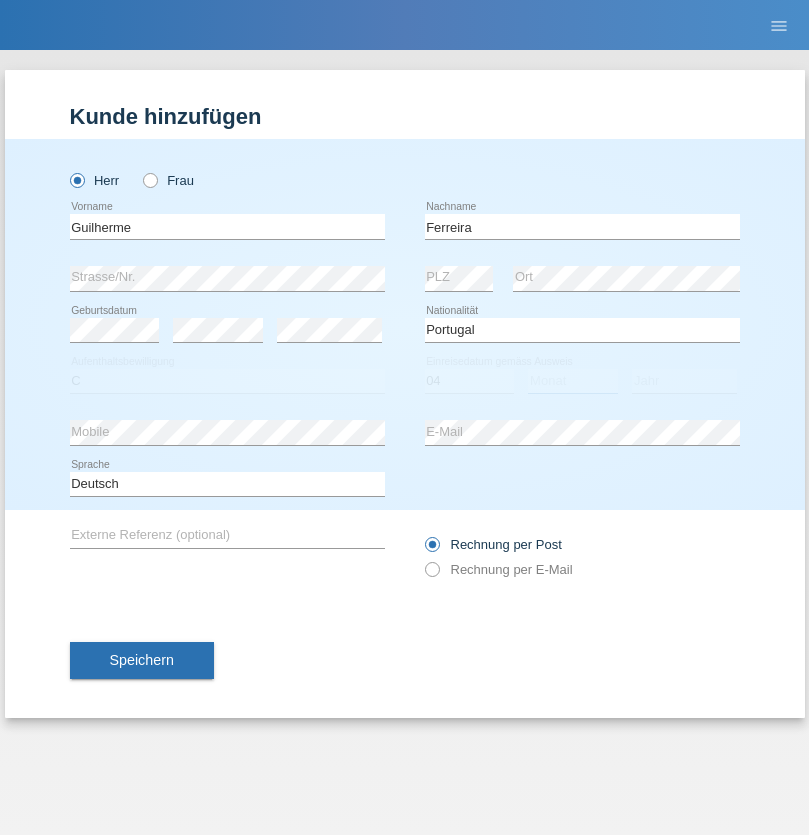 select on "09" 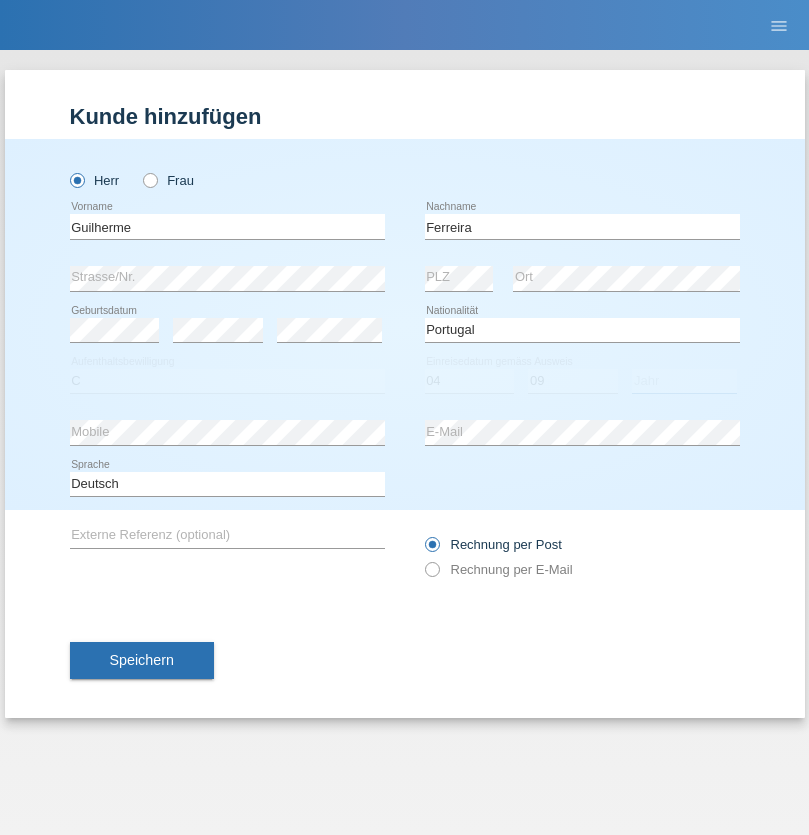 select on "2021" 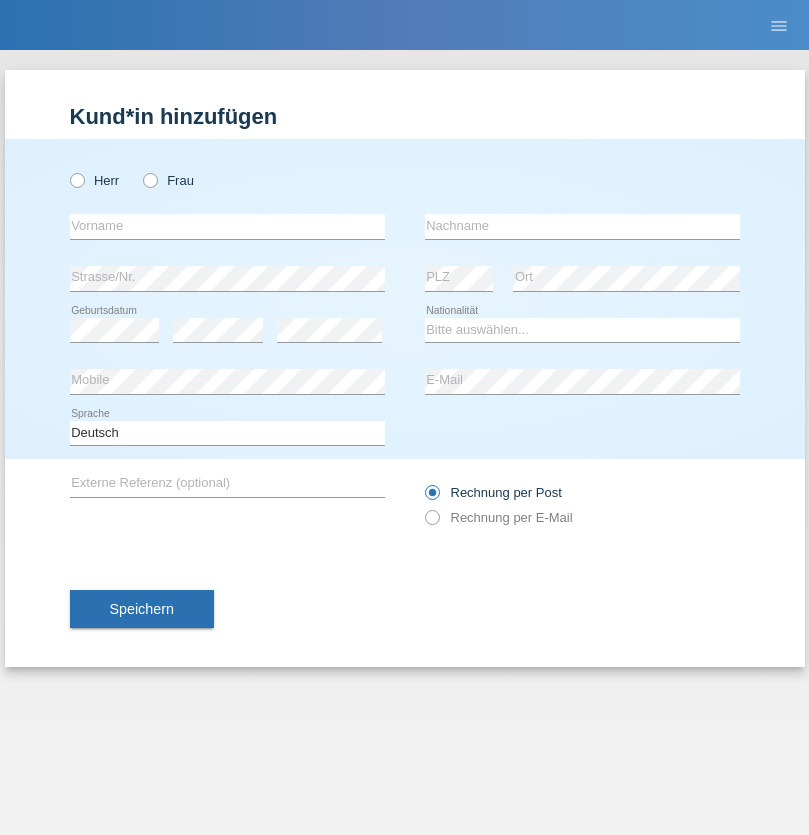scroll, scrollTop: 0, scrollLeft: 0, axis: both 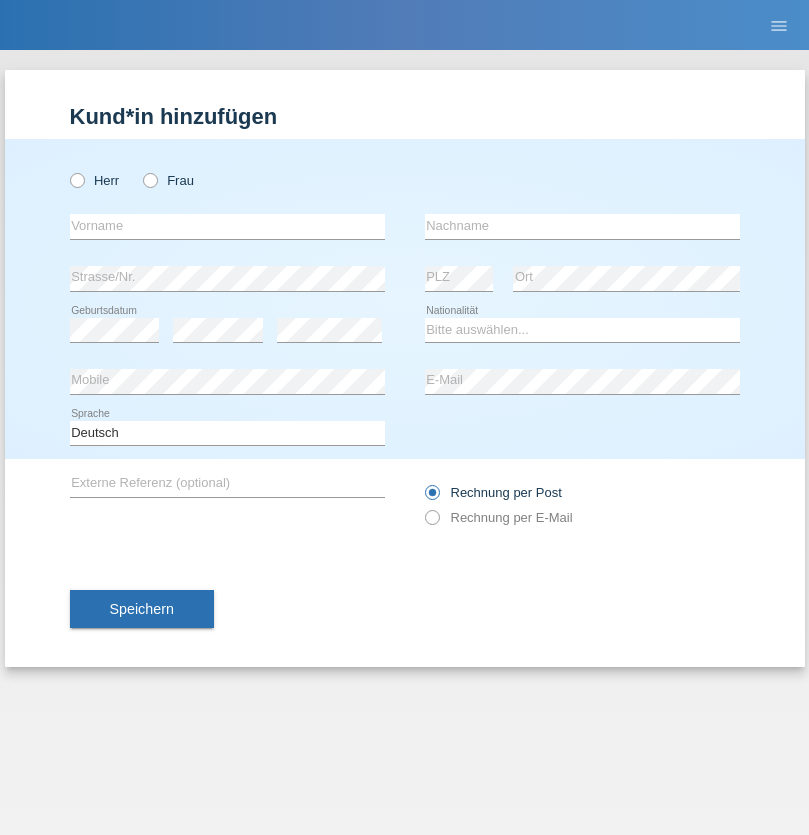 radio on "true" 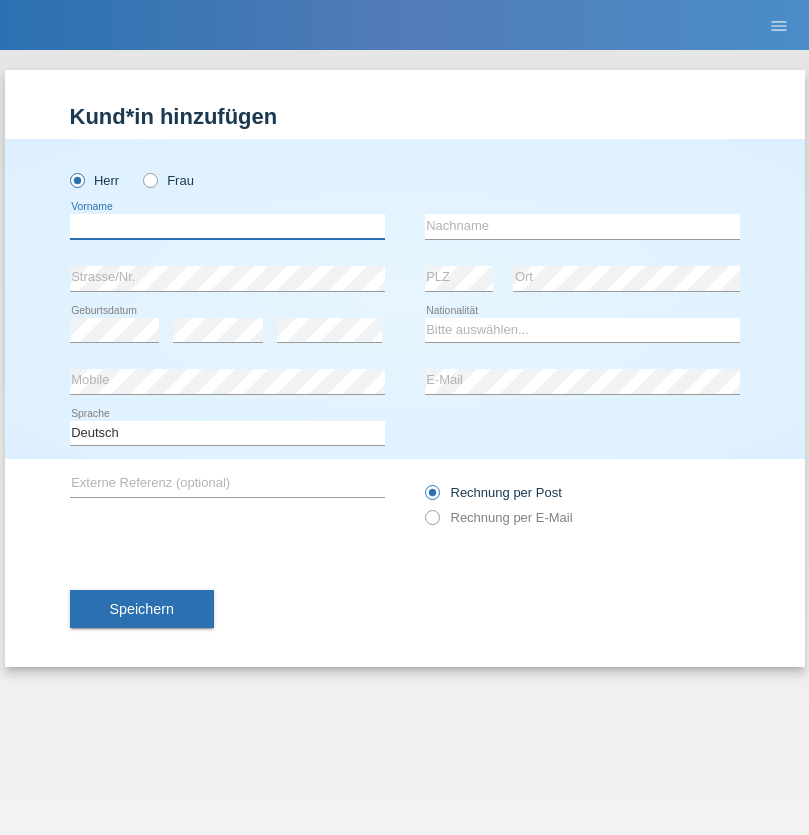 click at bounding box center (227, 226) 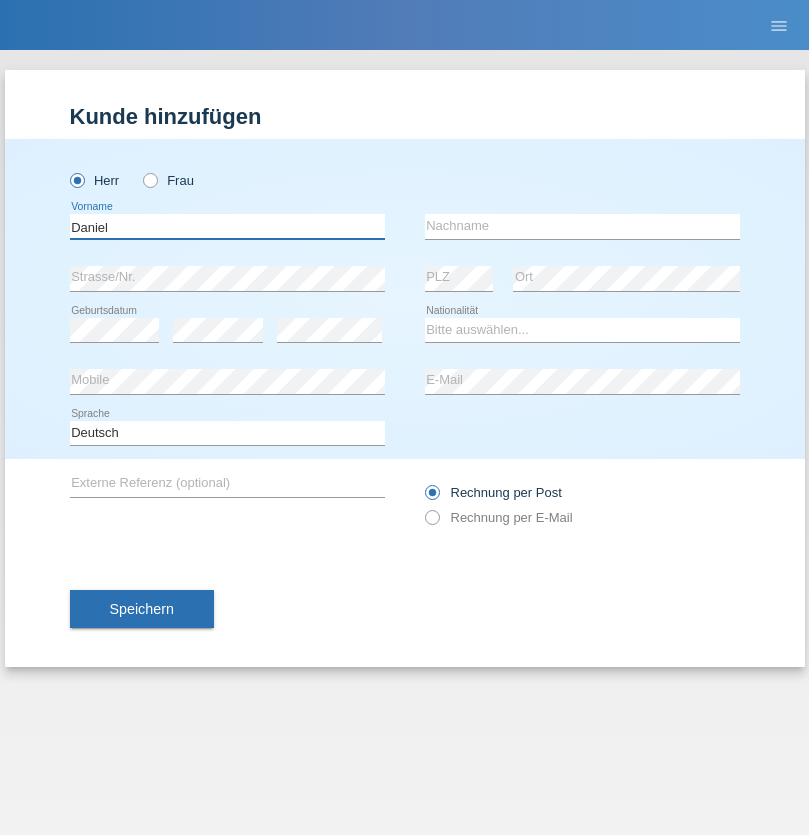type on "Daniel" 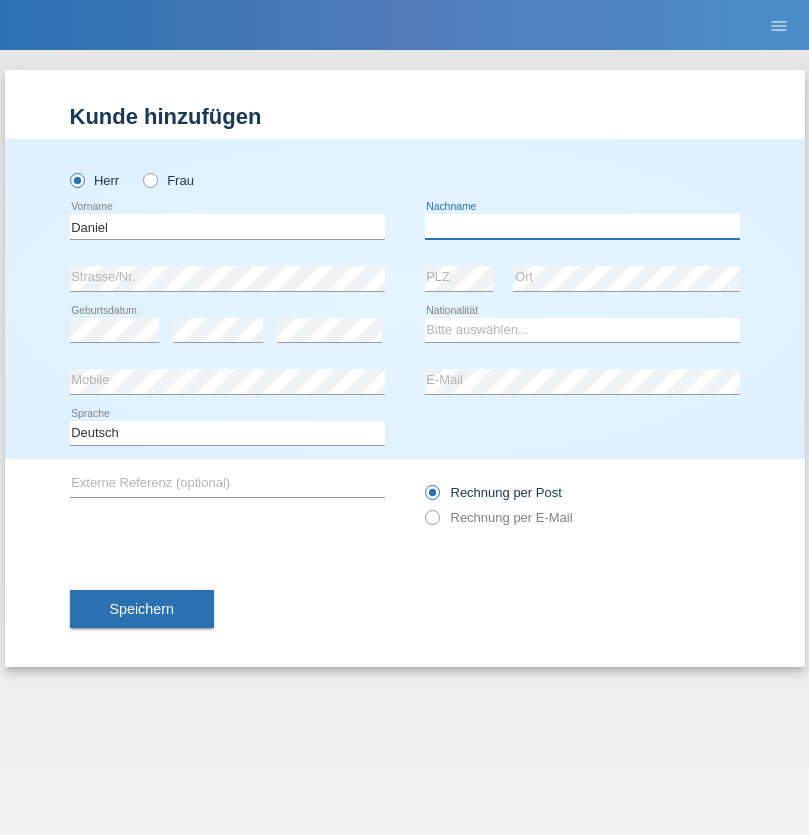 click at bounding box center [582, 226] 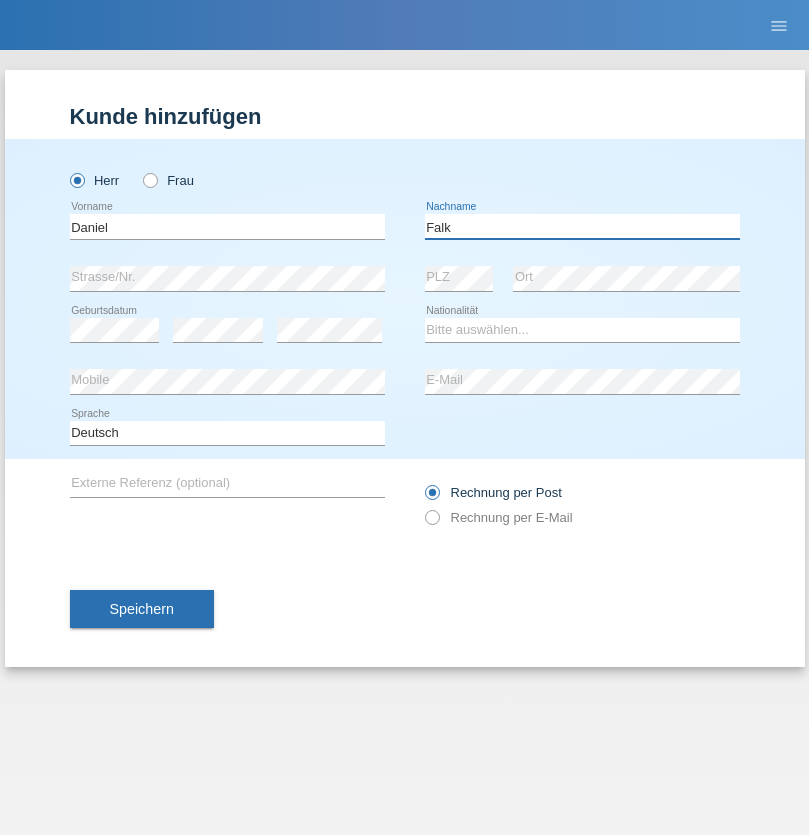 type on "Falk" 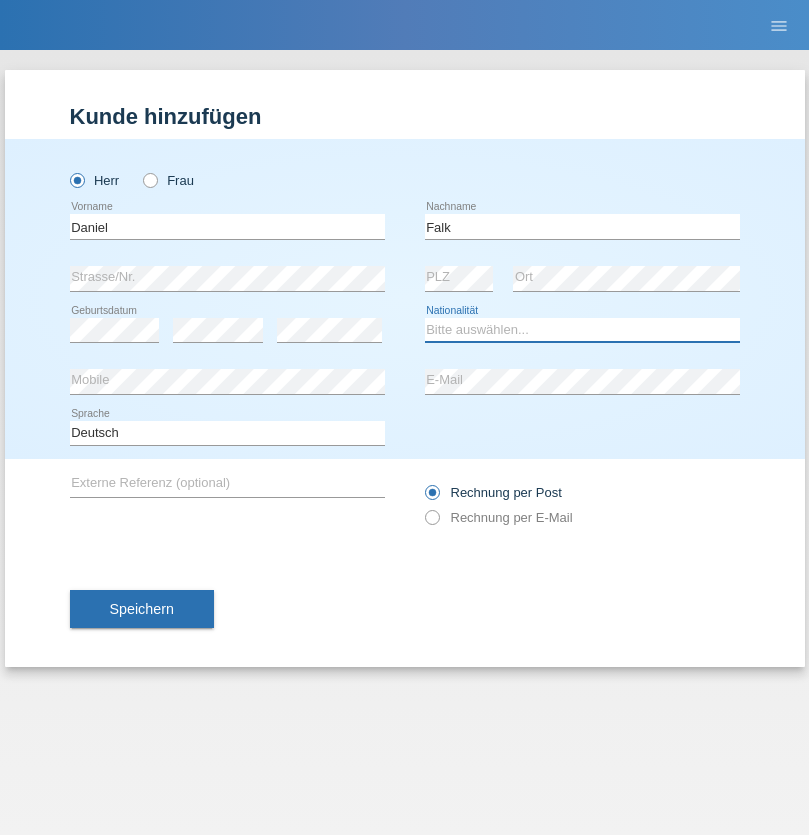 select on "CH" 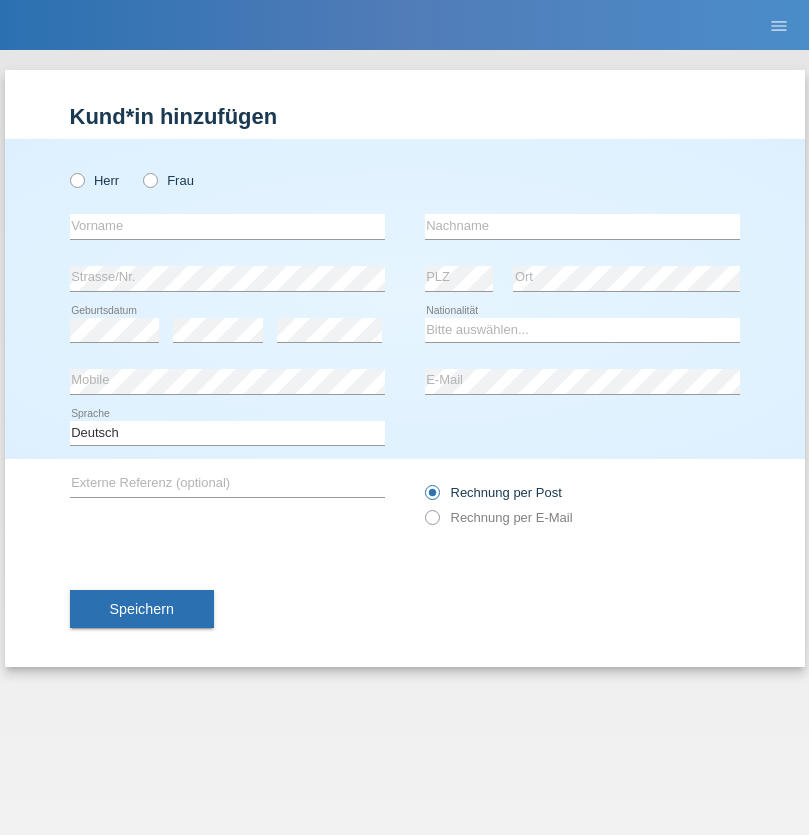 scroll, scrollTop: 0, scrollLeft: 0, axis: both 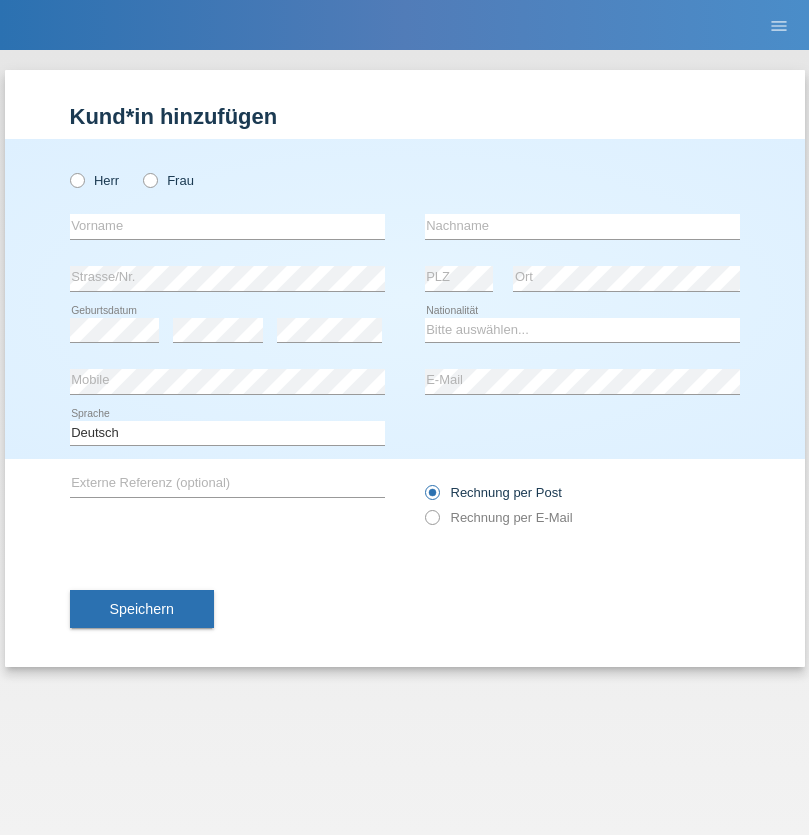 radio on "true" 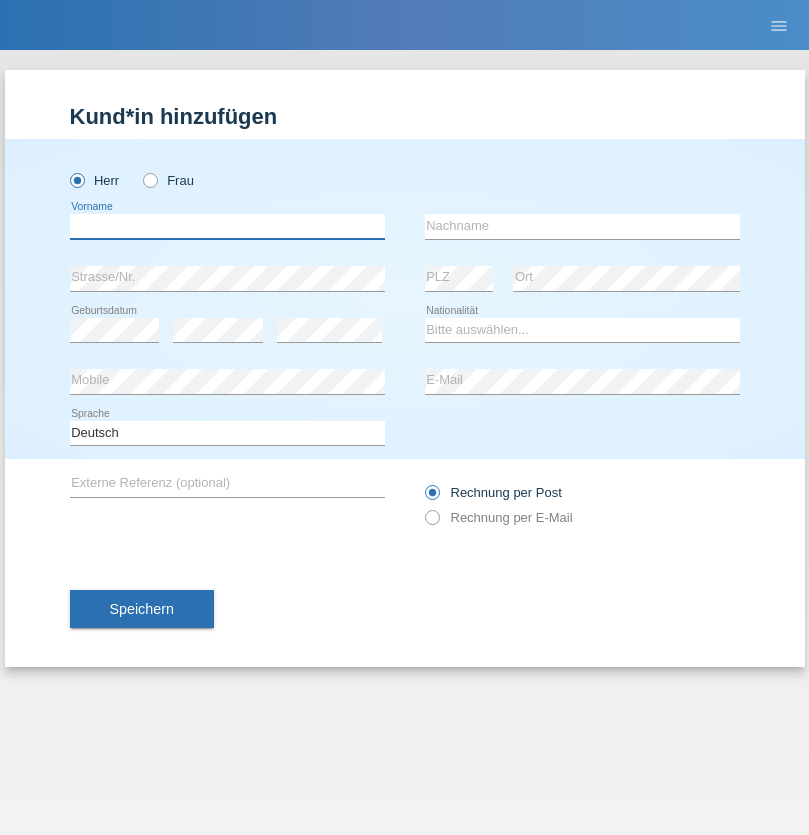 click at bounding box center (227, 226) 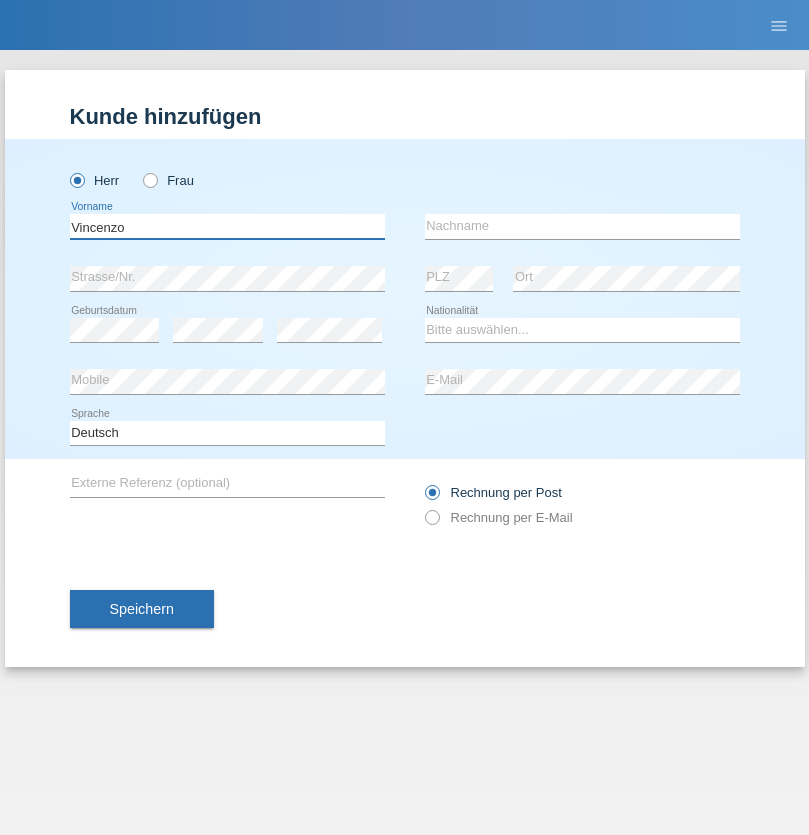 type on "Vincenzo" 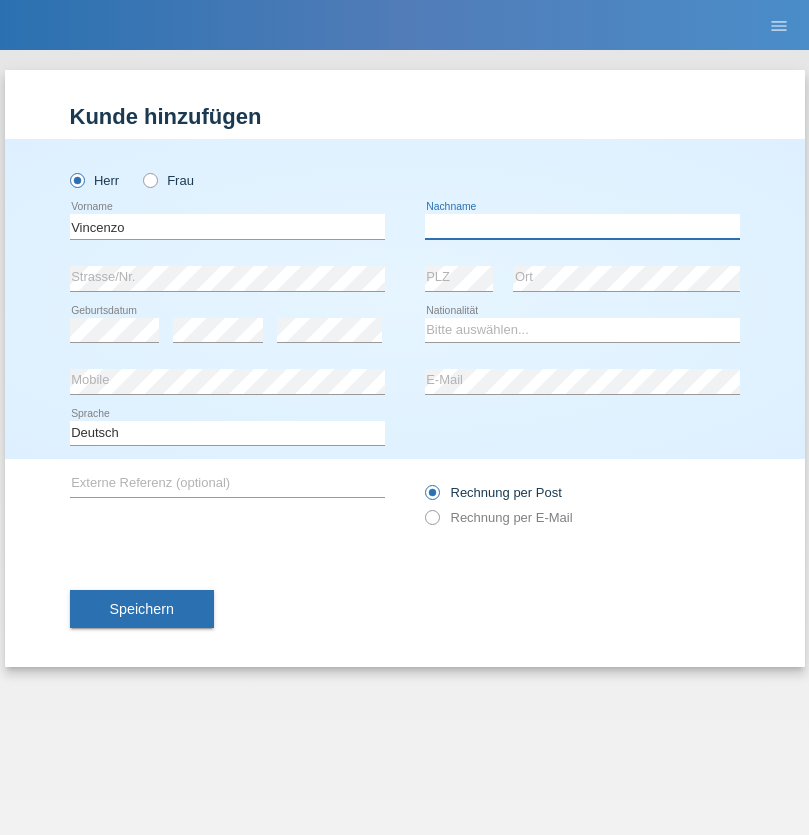 click at bounding box center [582, 226] 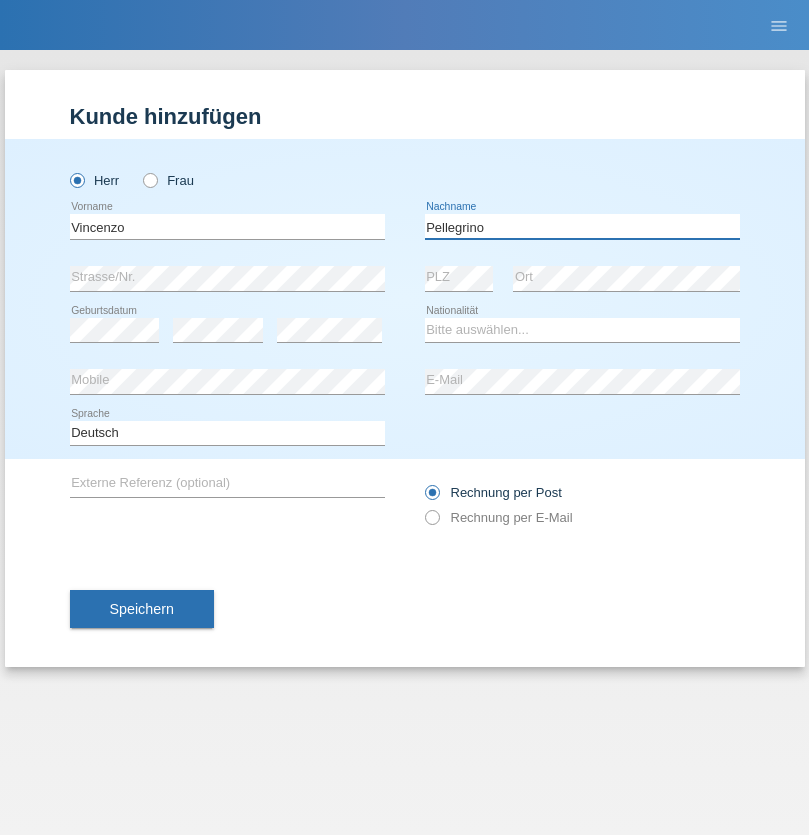 type on "Pellegrino" 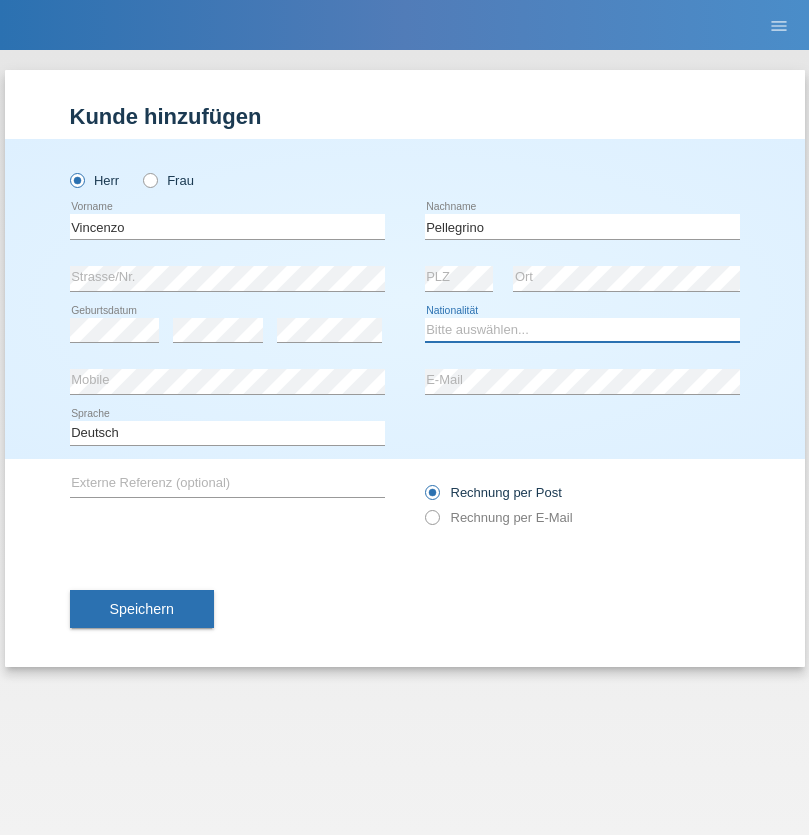 select on "IT" 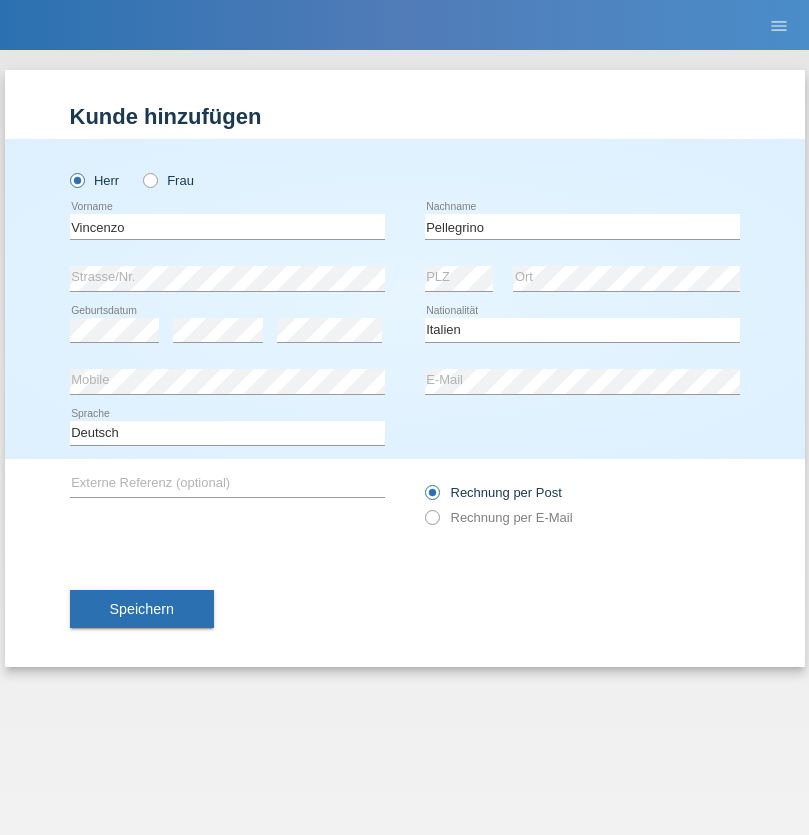 select on "C" 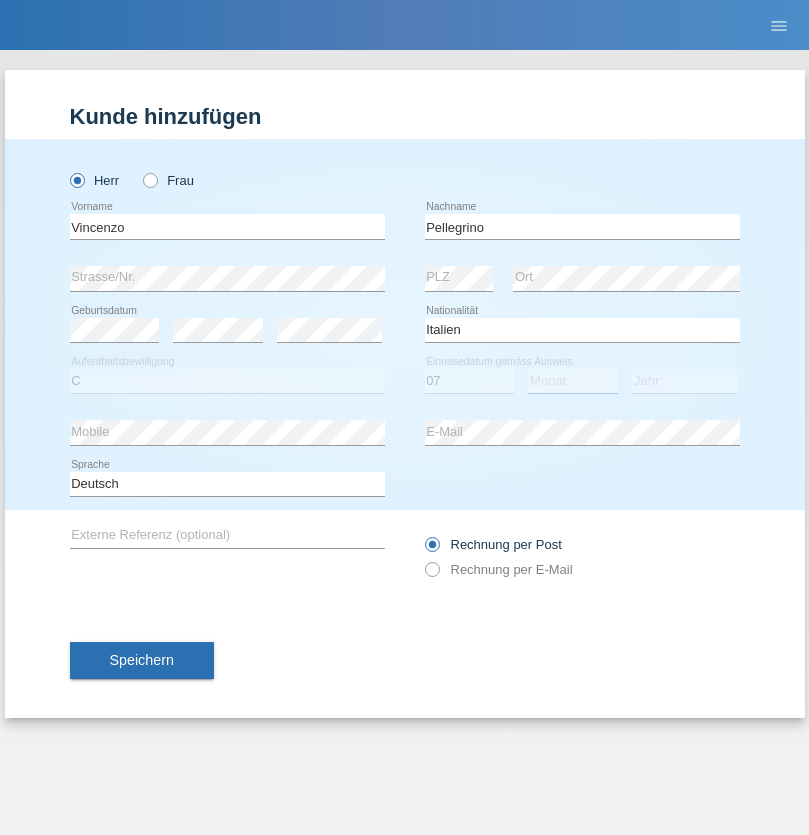 select on "07" 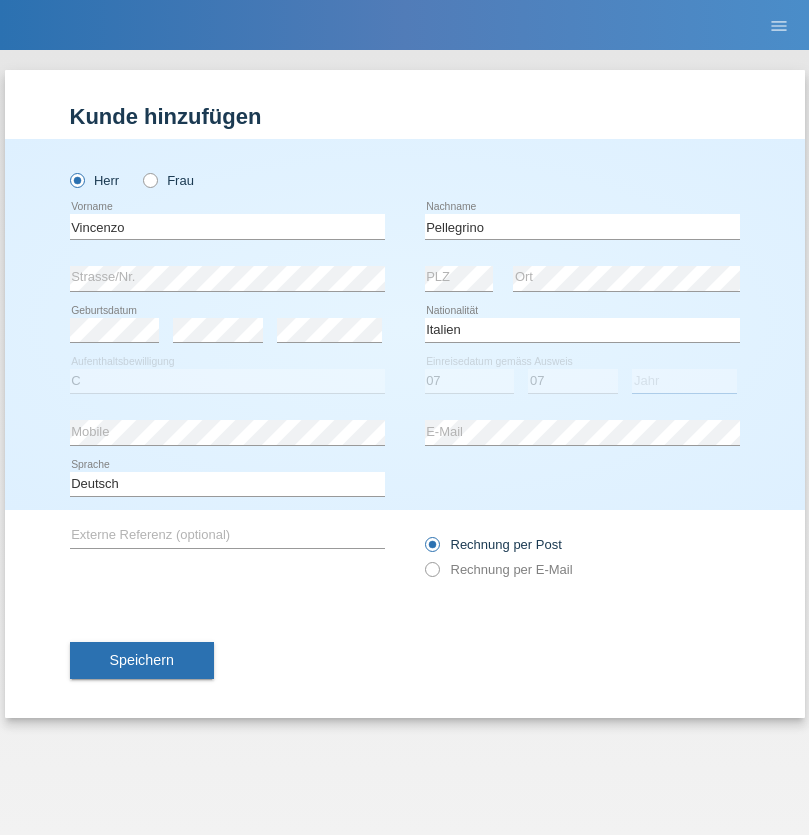 select on "2021" 